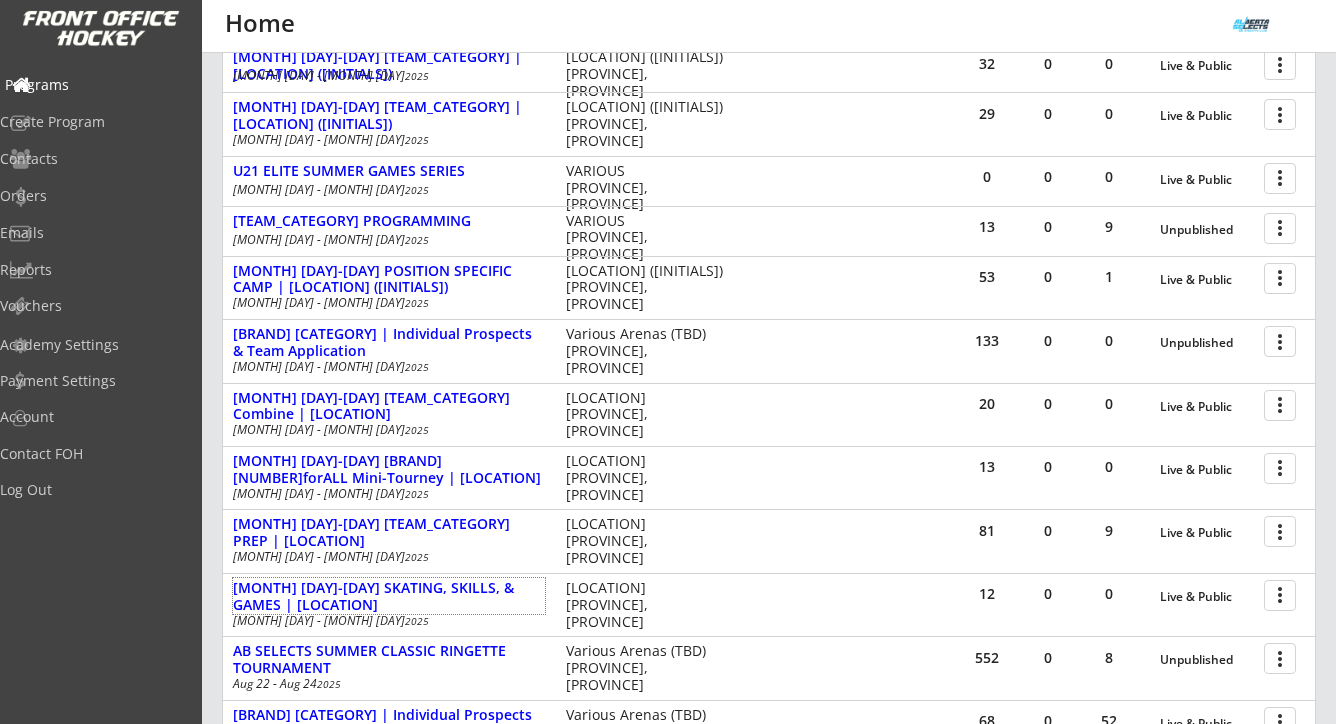 click on "Programs" at bounding box center (95, 85) 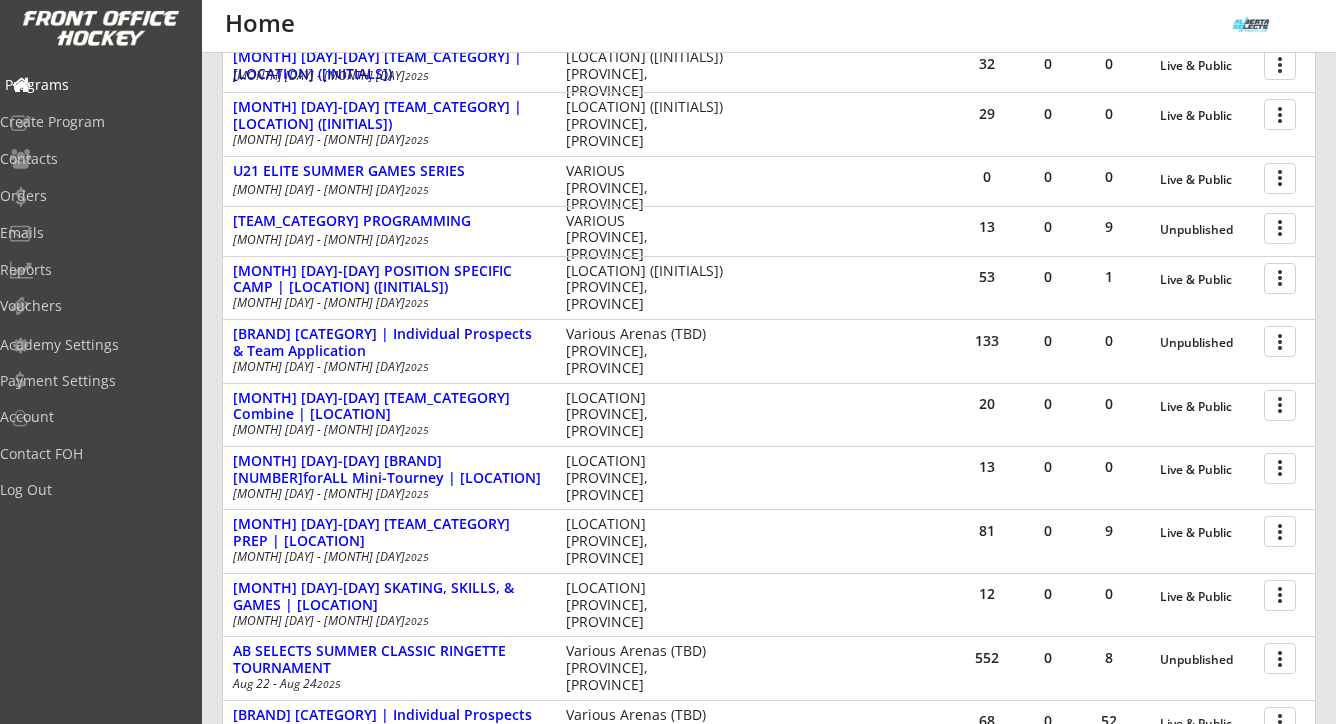 scroll, scrollTop: 323, scrollLeft: 0, axis: vertical 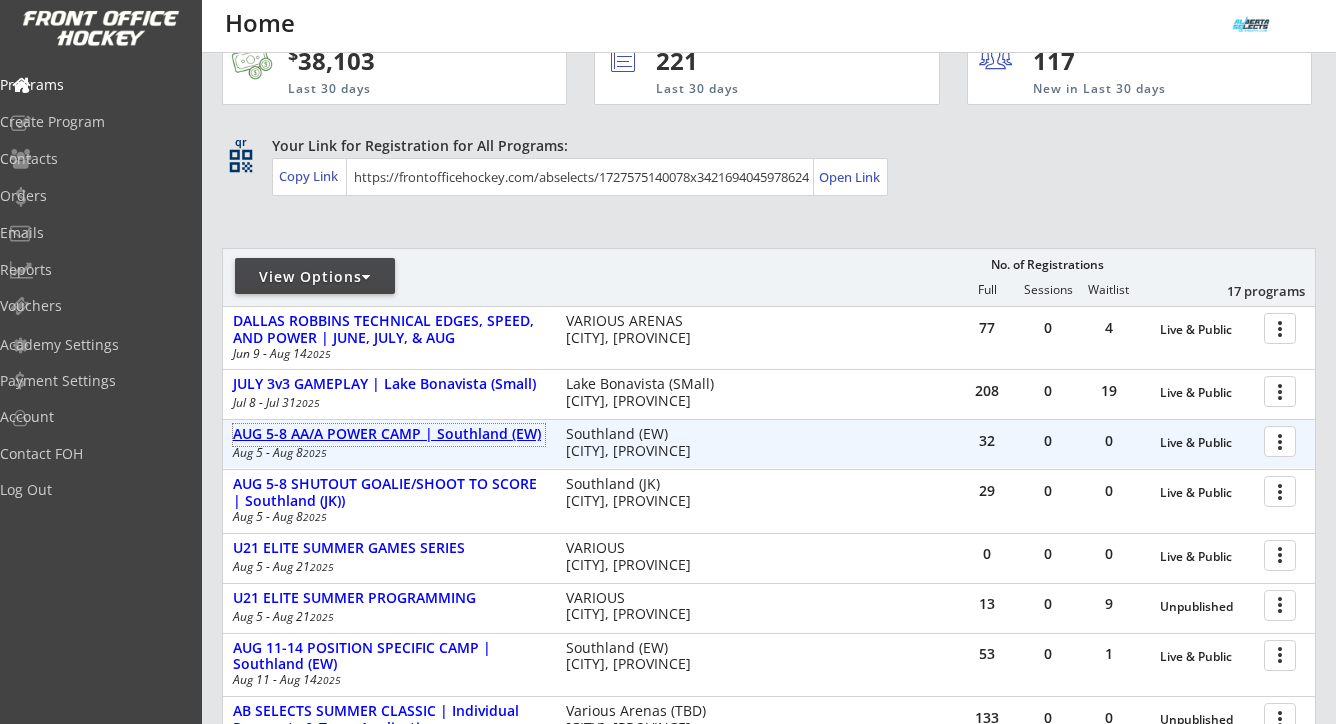 click on "AUG 5-8 AA/A POWER CAMP | Southland (EW)" at bounding box center [389, 434] 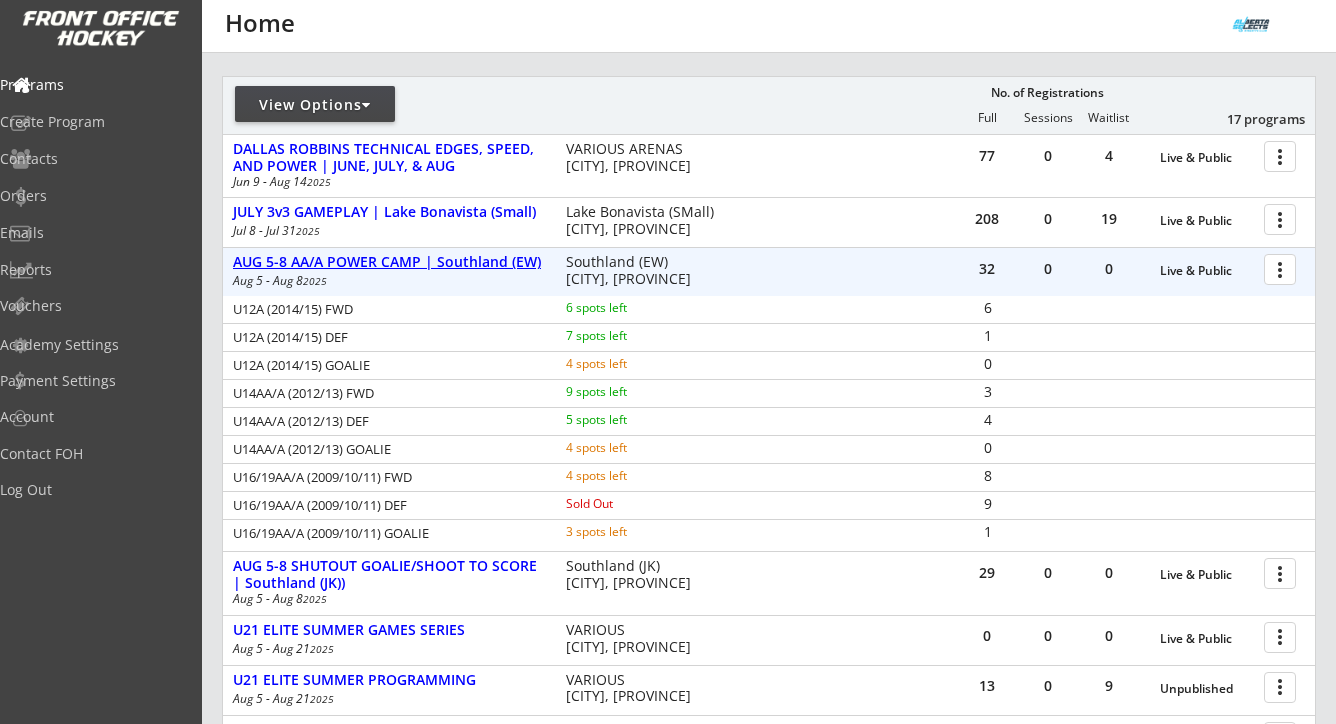 scroll, scrollTop: 242, scrollLeft: 0, axis: vertical 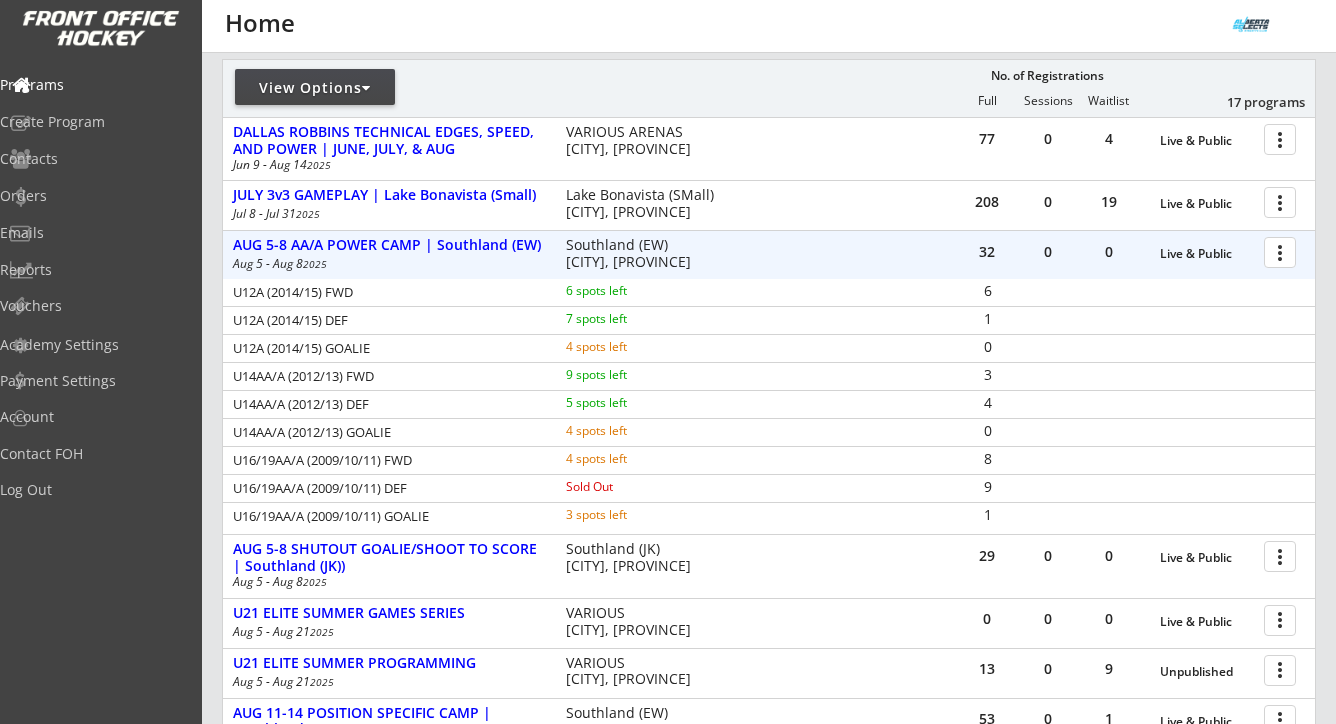 drag, startPoint x: 236, startPoint y: 293, endPoint x: 368, endPoint y: 314, distance: 133.66002 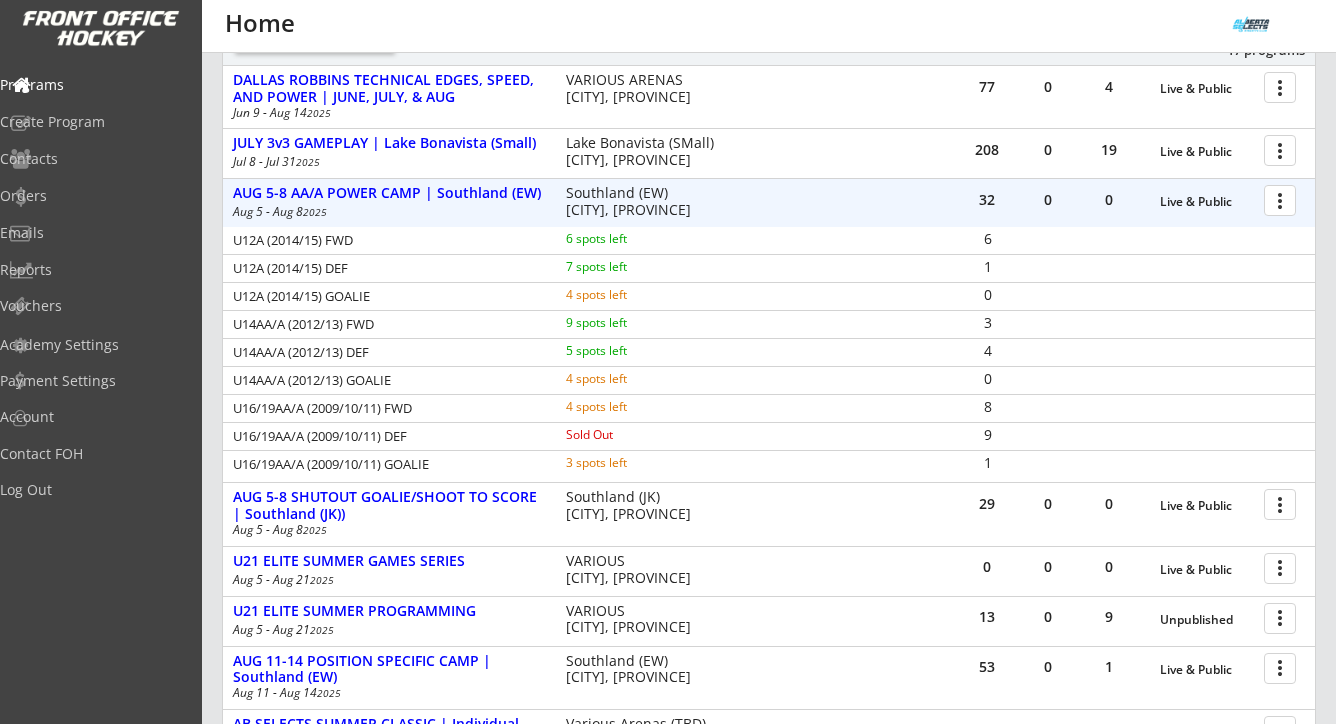 scroll, scrollTop: 296, scrollLeft: 0, axis: vertical 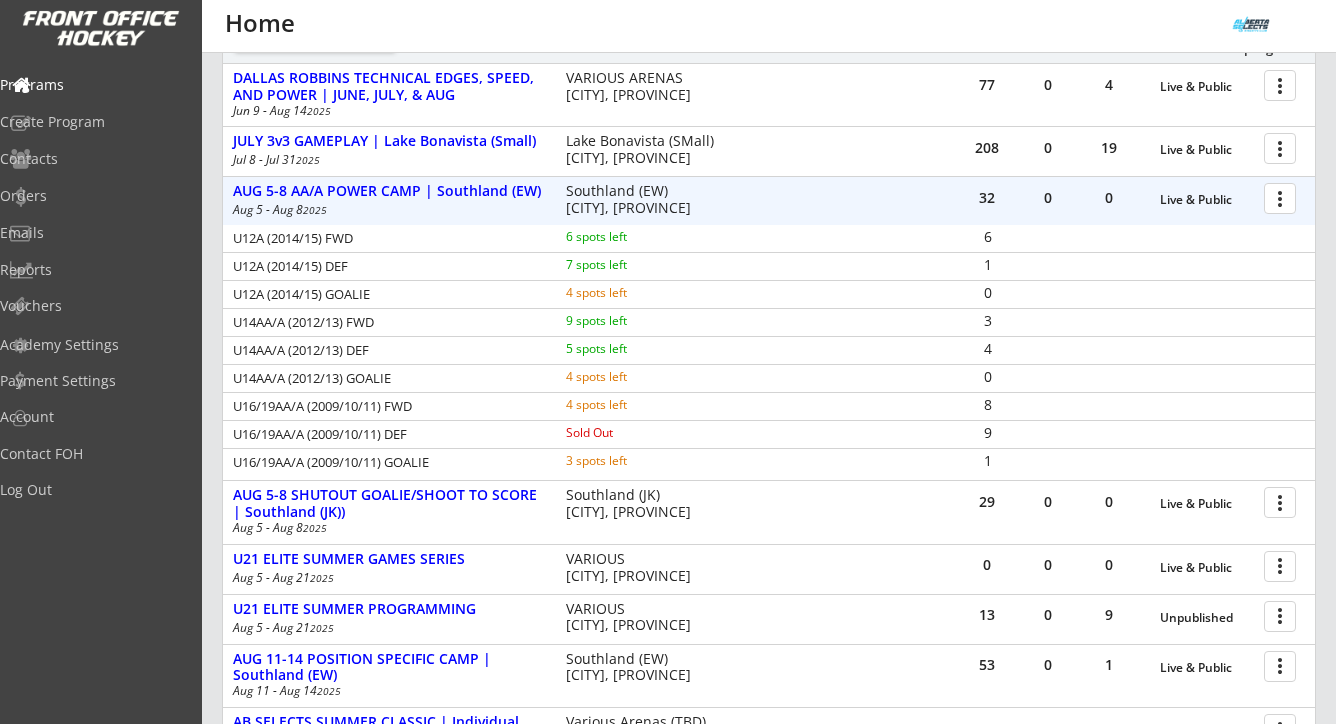 click on "U14AA/A (2012/13) GOALIE" at bounding box center [386, 378] 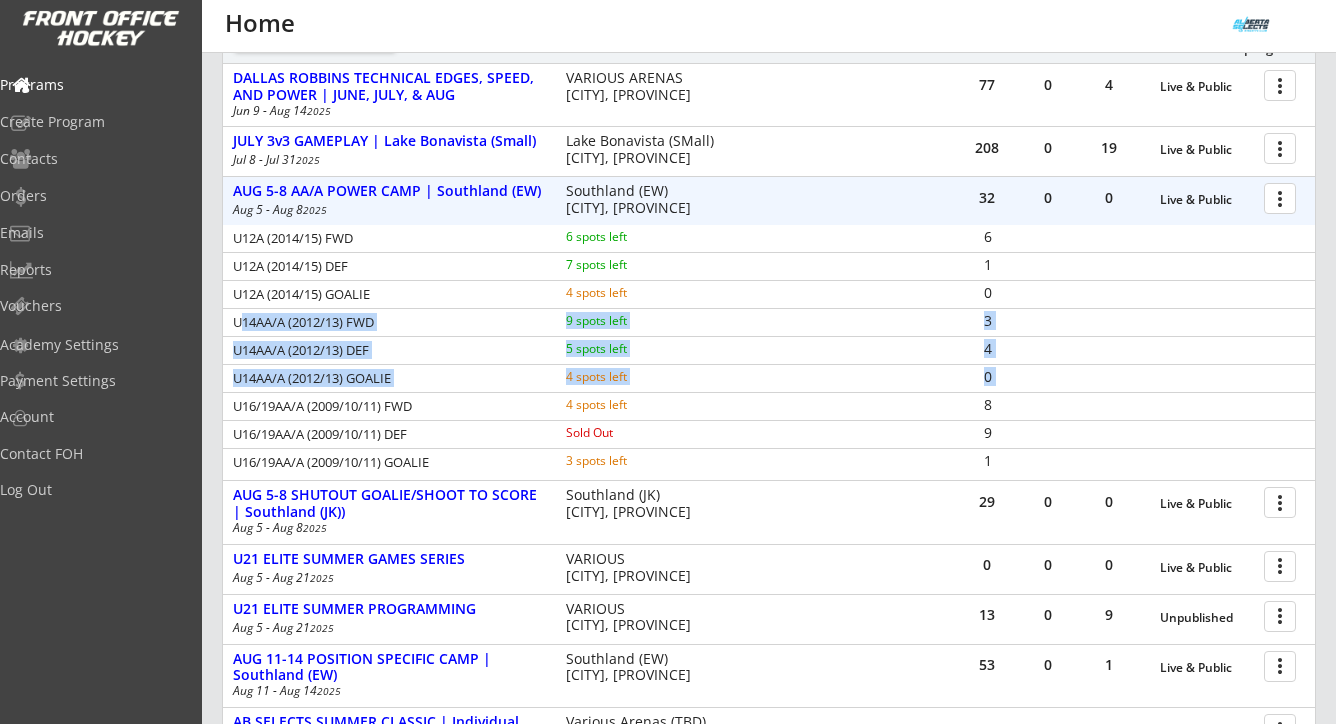 drag, startPoint x: 236, startPoint y: 321, endPoint x: 761, endPoint y: 372, distance: 527.4713 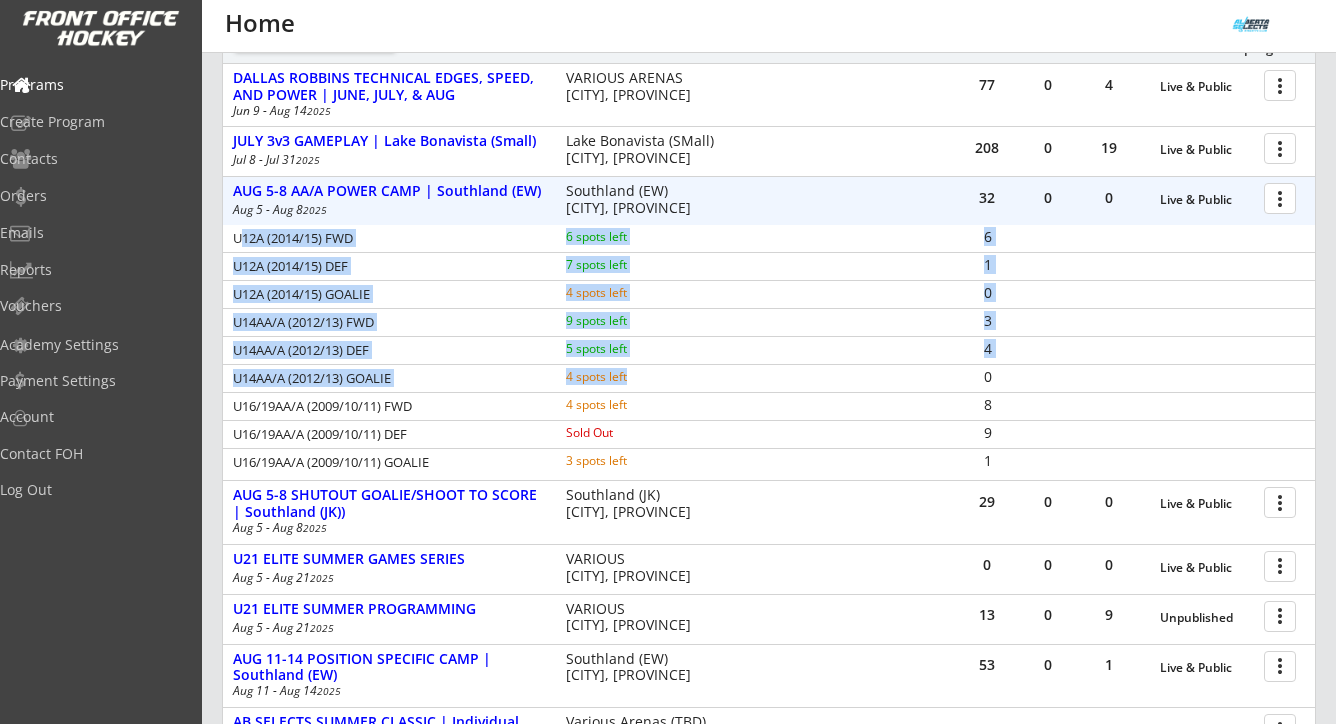drag, startPoint x: 236, startPoint y: 237, endPoint x: 656, endPoint y: 381, distance: 444 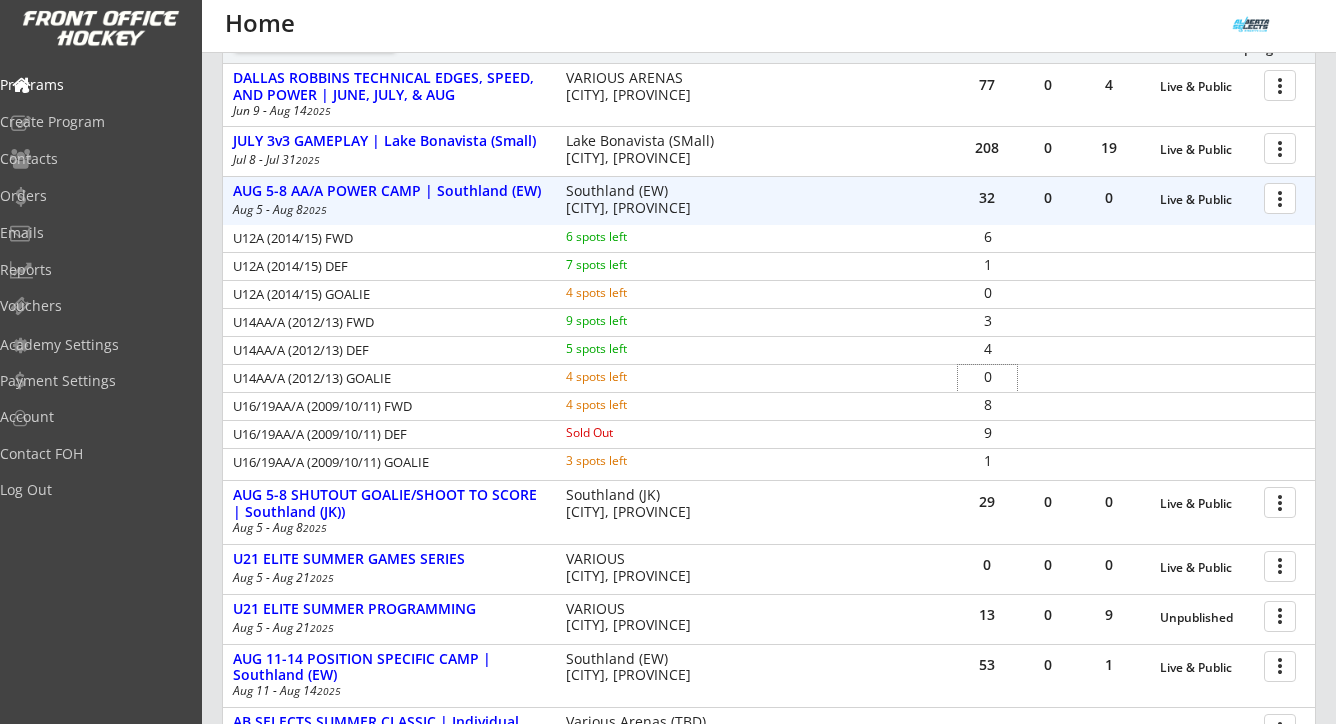 click on "0" at bounding box center (987, 377) 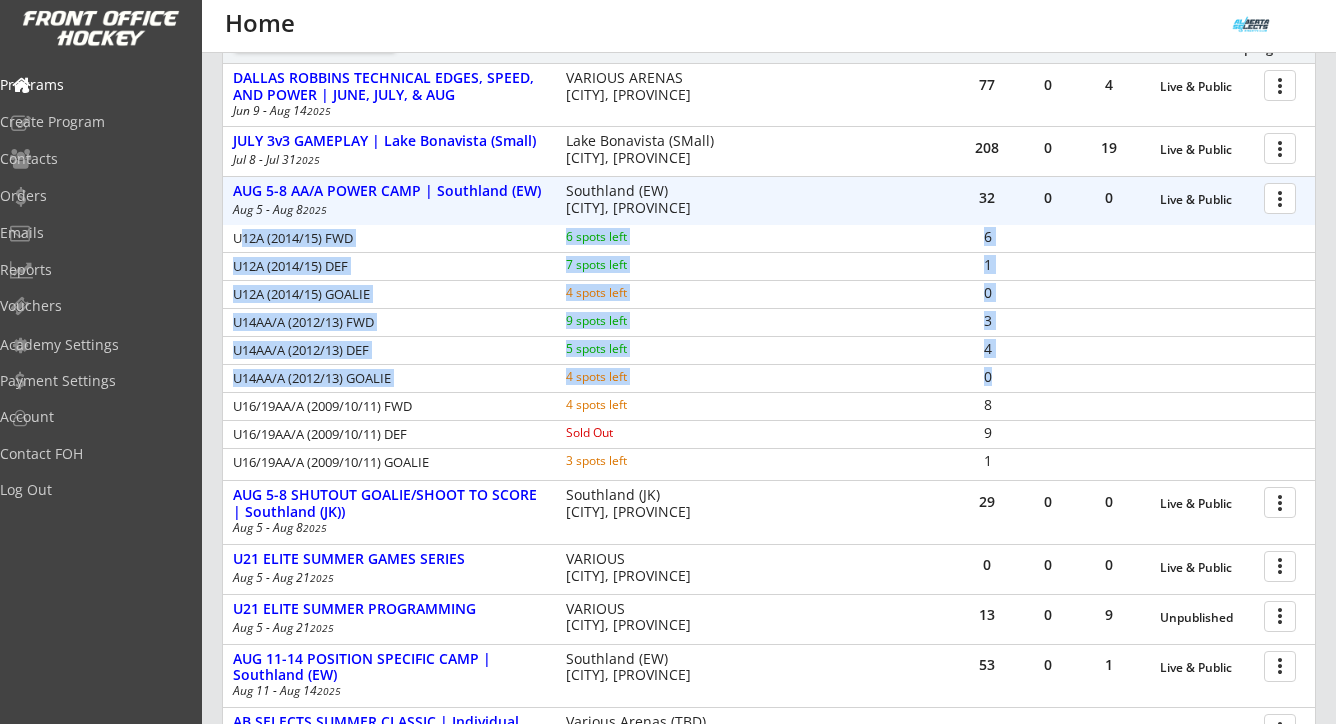 drag, startPoint x: 1049, startPoint y: 378, endPoint x: 237, endPoint y: 244, distance: 822.98236 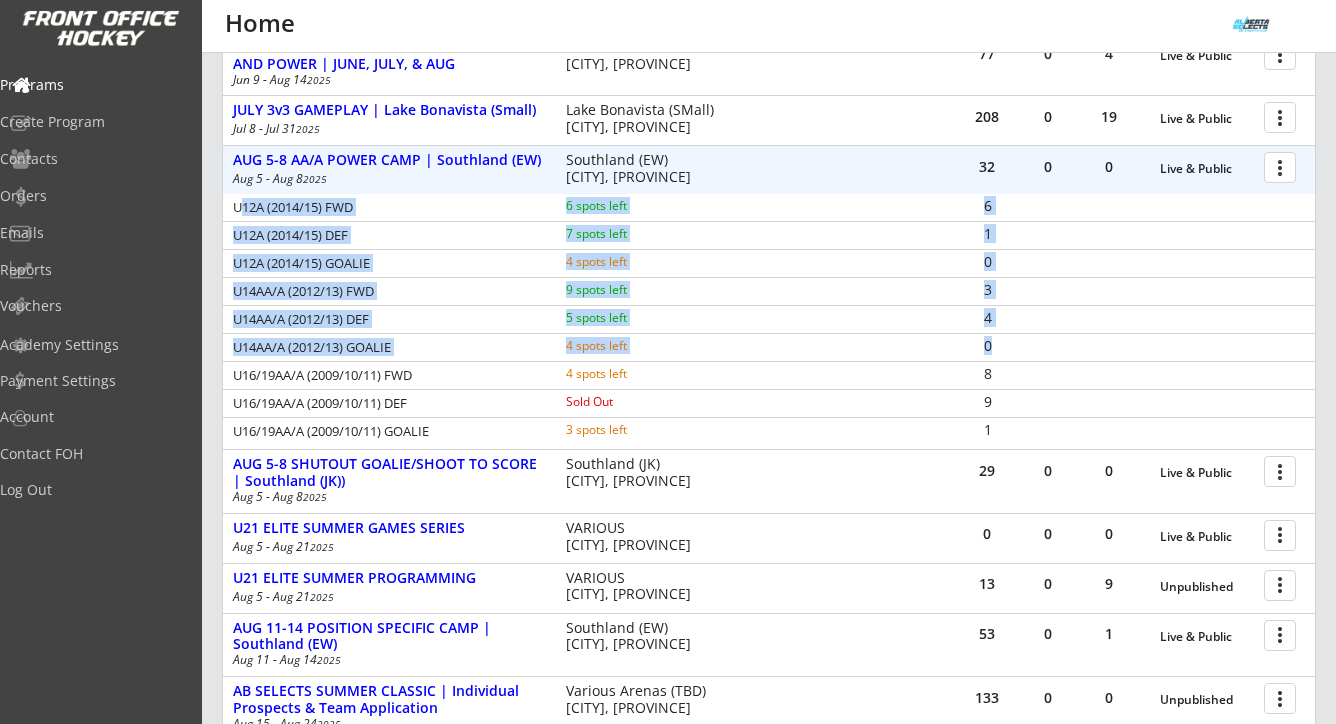 scroll, scrollTop: 329, scrollLeft: 0, axis: vertical 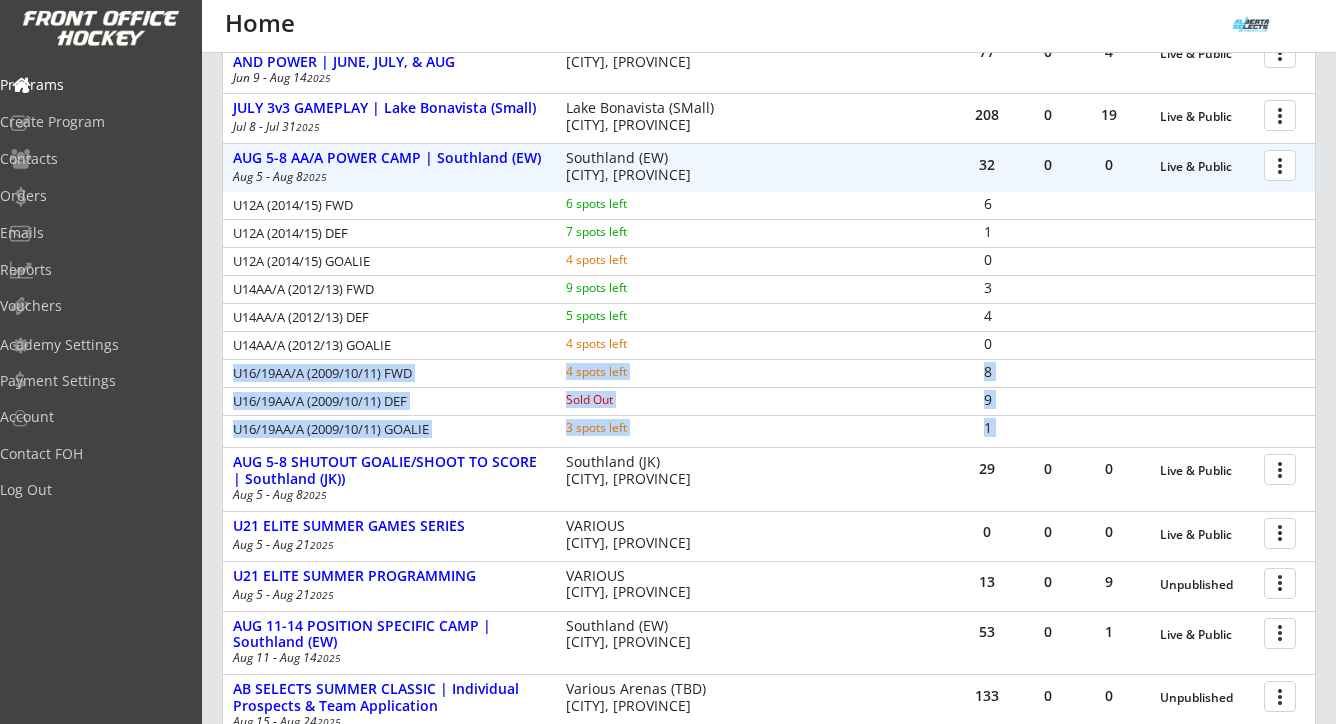 drag, startPoint x: 234, startPoint y: 375, endPoint x: 825, endPoint y: 442, distance: 594.7857 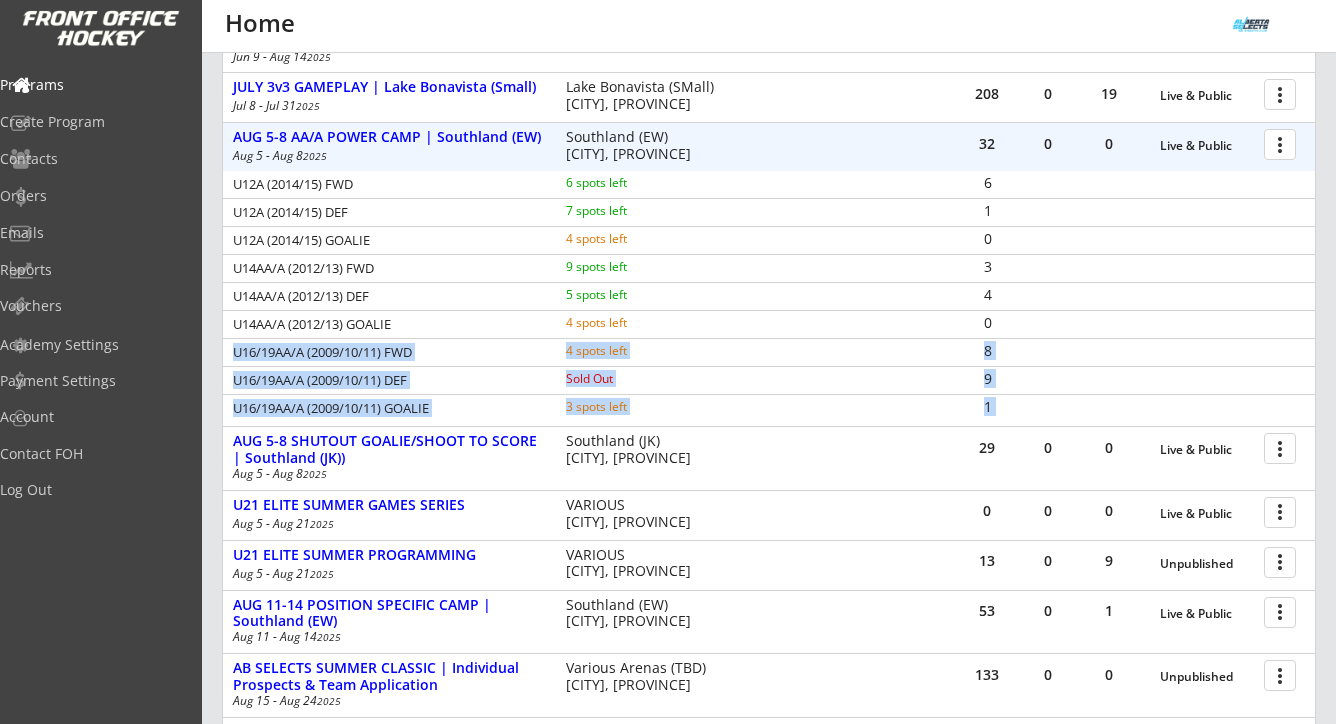 scroll, scrollTop: 351, scrollLeft: 0, axis: vertical 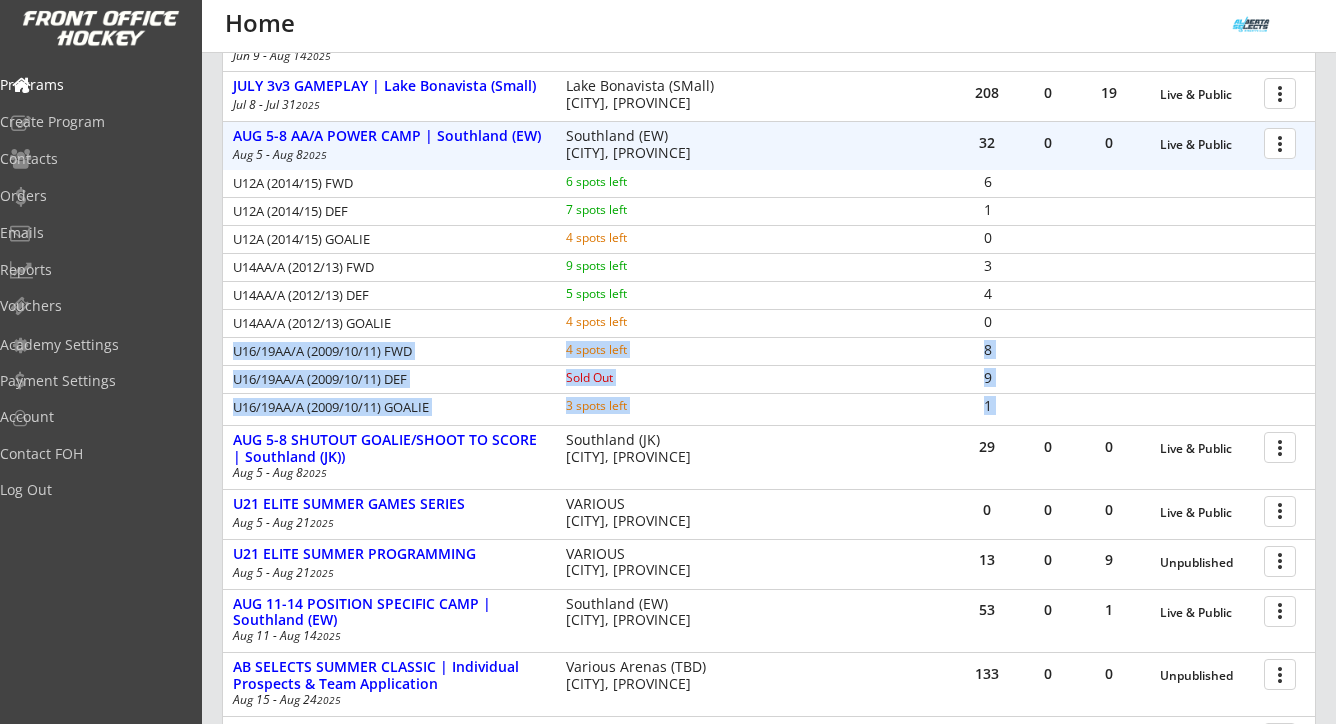 drag, startPoint x: 238, startPoint y: 186, endPoint x: 399, endPoint y: 239, distance: 169.49927 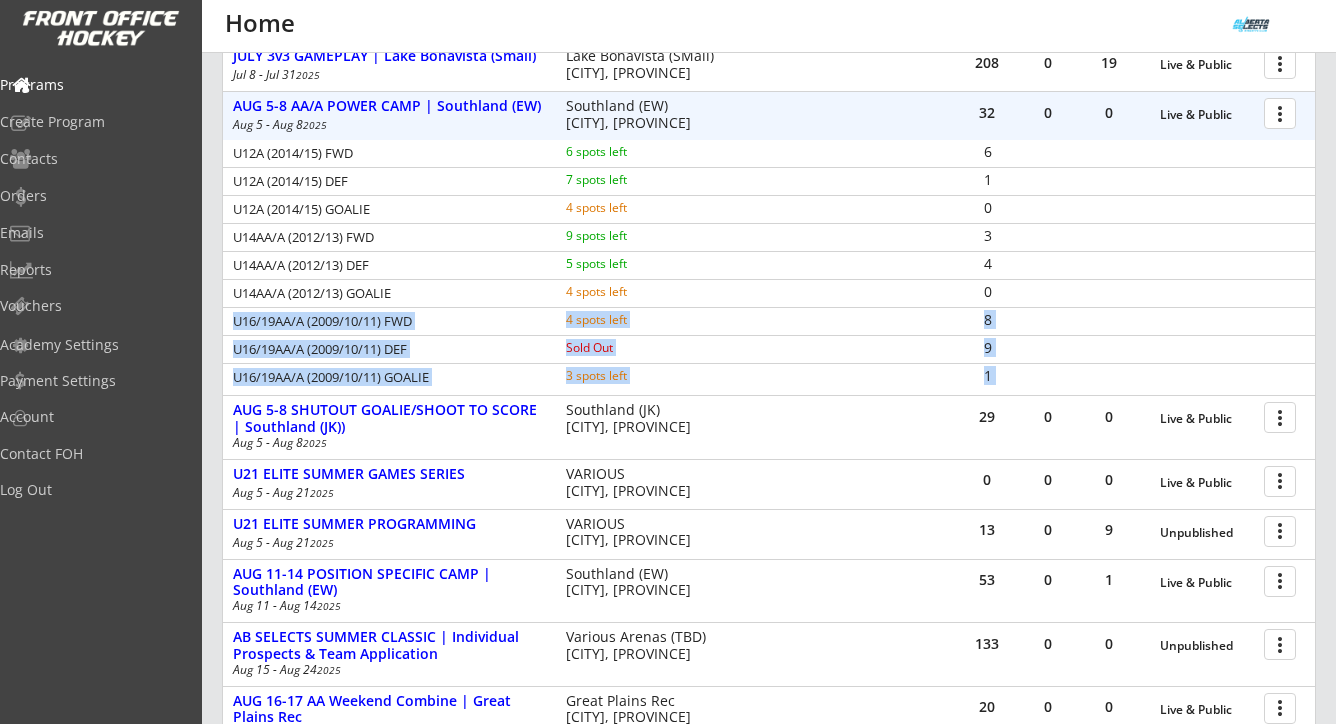 scroll, scrollTop: 407, scrollLeft: 0, axis: vertical 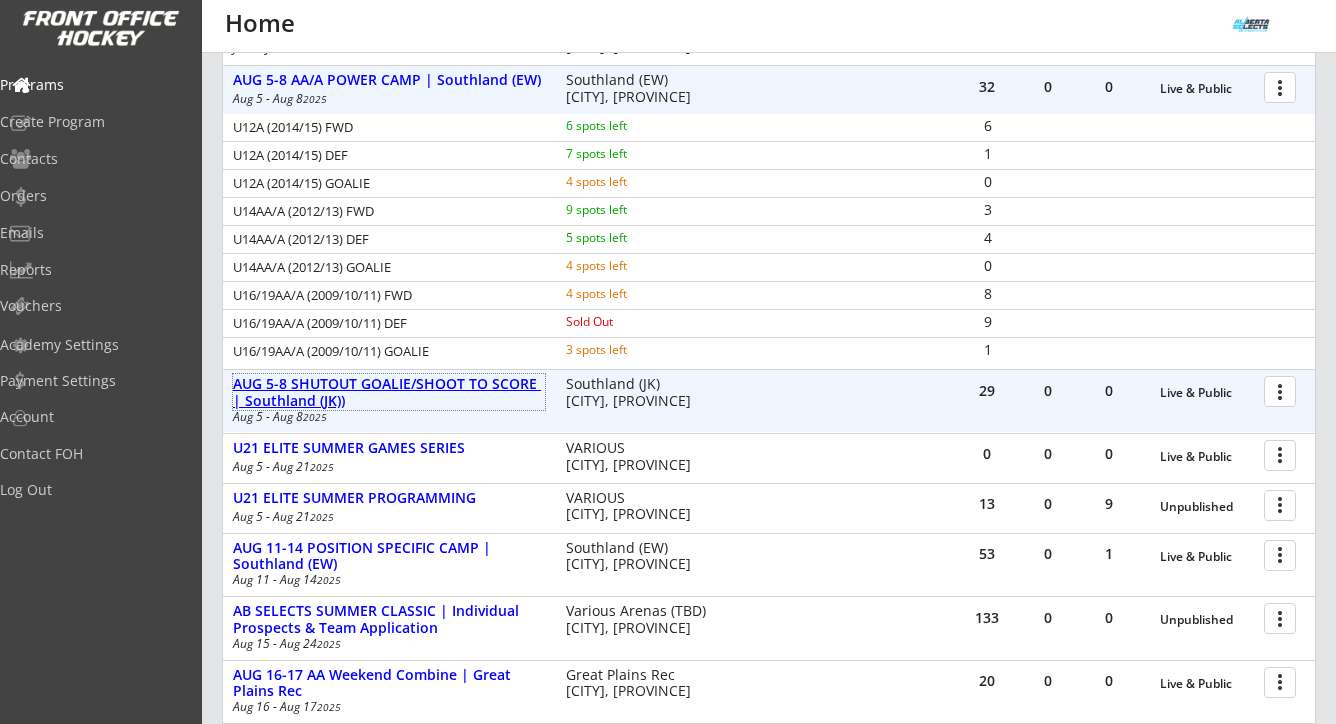 click on "AUG 5-8 SHUTOUT GOALIE/SHOOT TO SCORE | Southland (JK))" at bounding box center (389, 393) 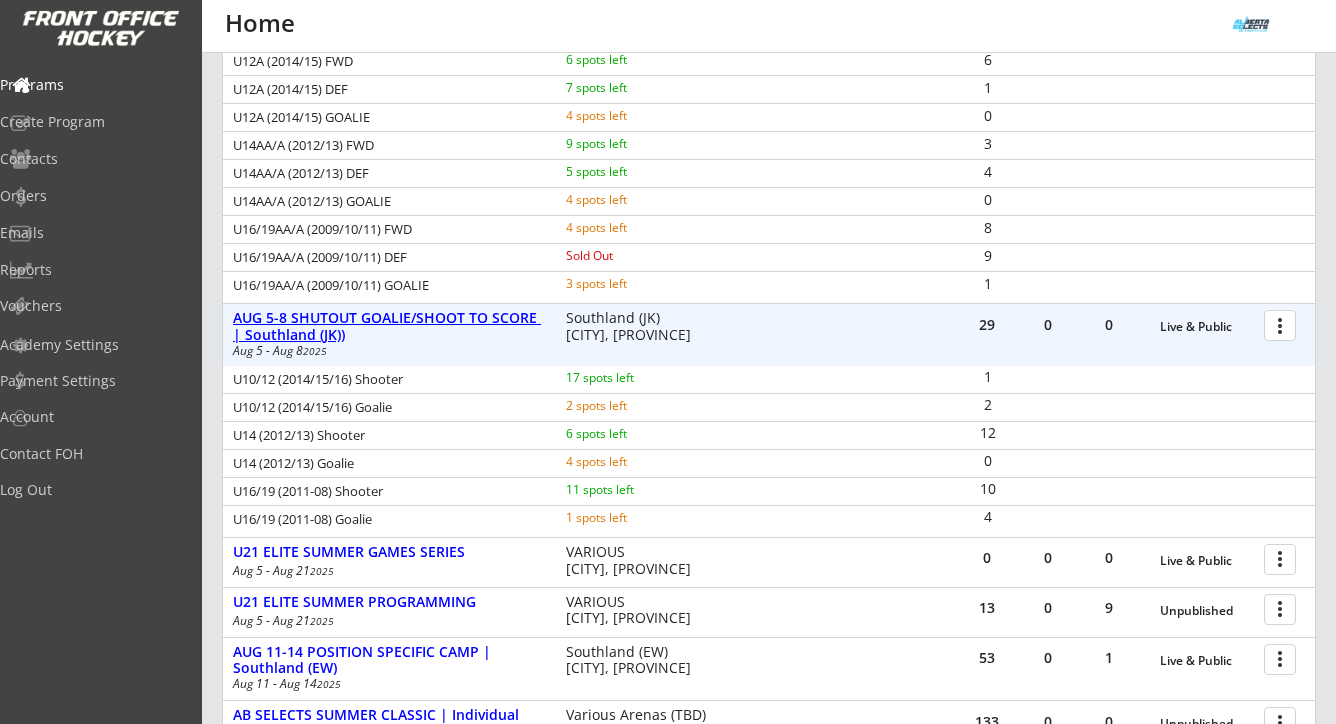 scroll, scrollTop: 476, scrollLeft: 0, axis: vertical 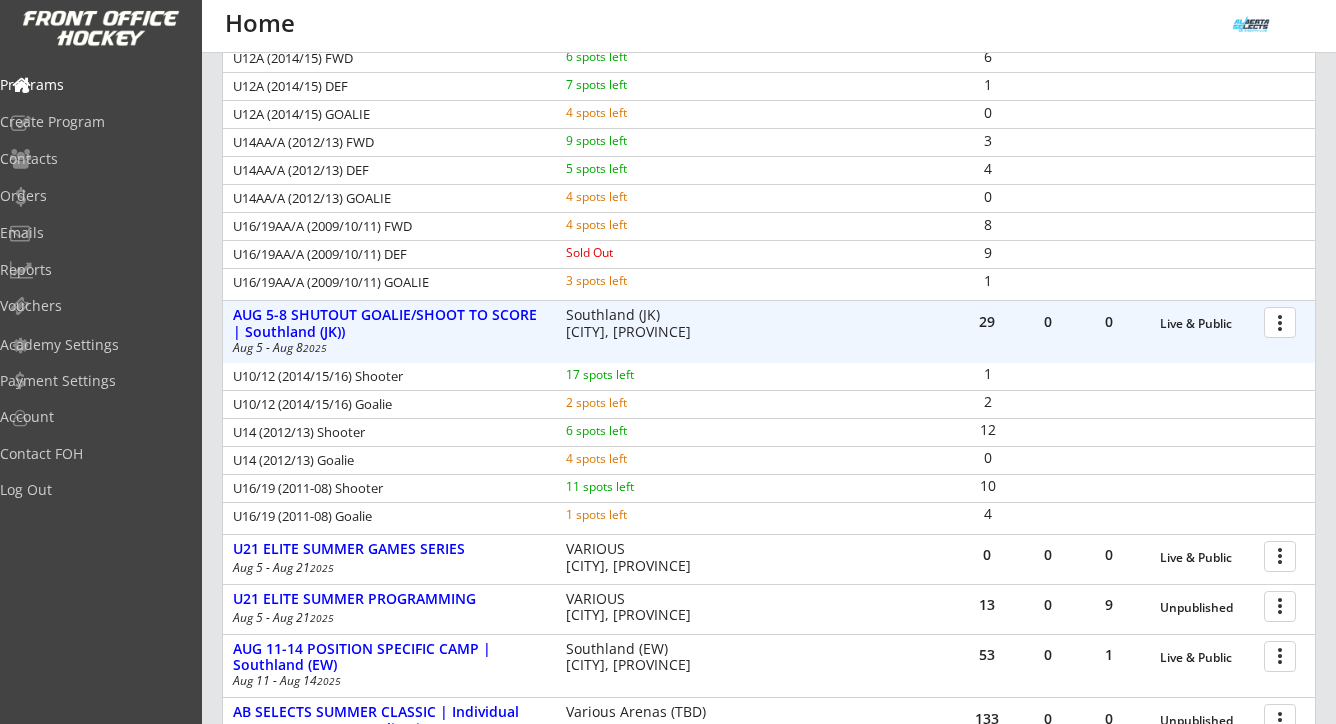 drag, startPoint x: 235, startPoint y: 375, endPoint x: 420, endPoint y: 404, distance: 187.25919 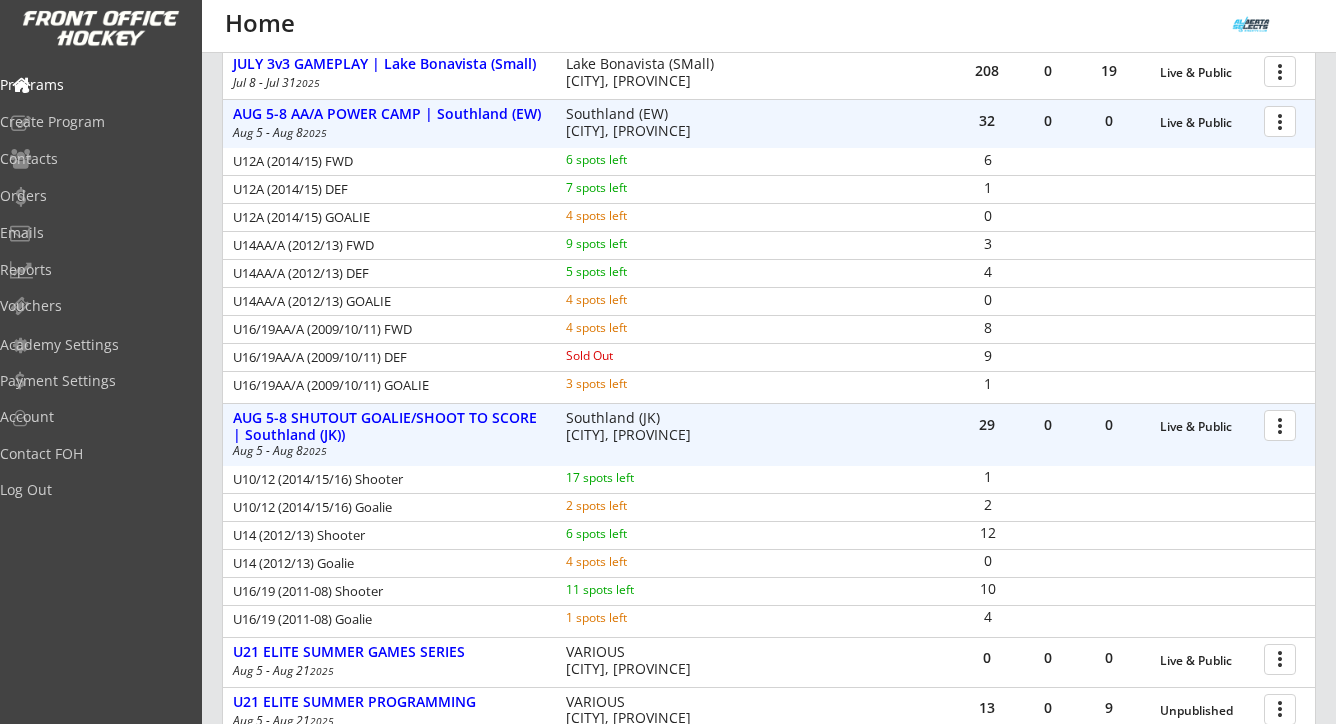 scroll, scrollTop: 338, scrollLeft: 0, axis: vertical 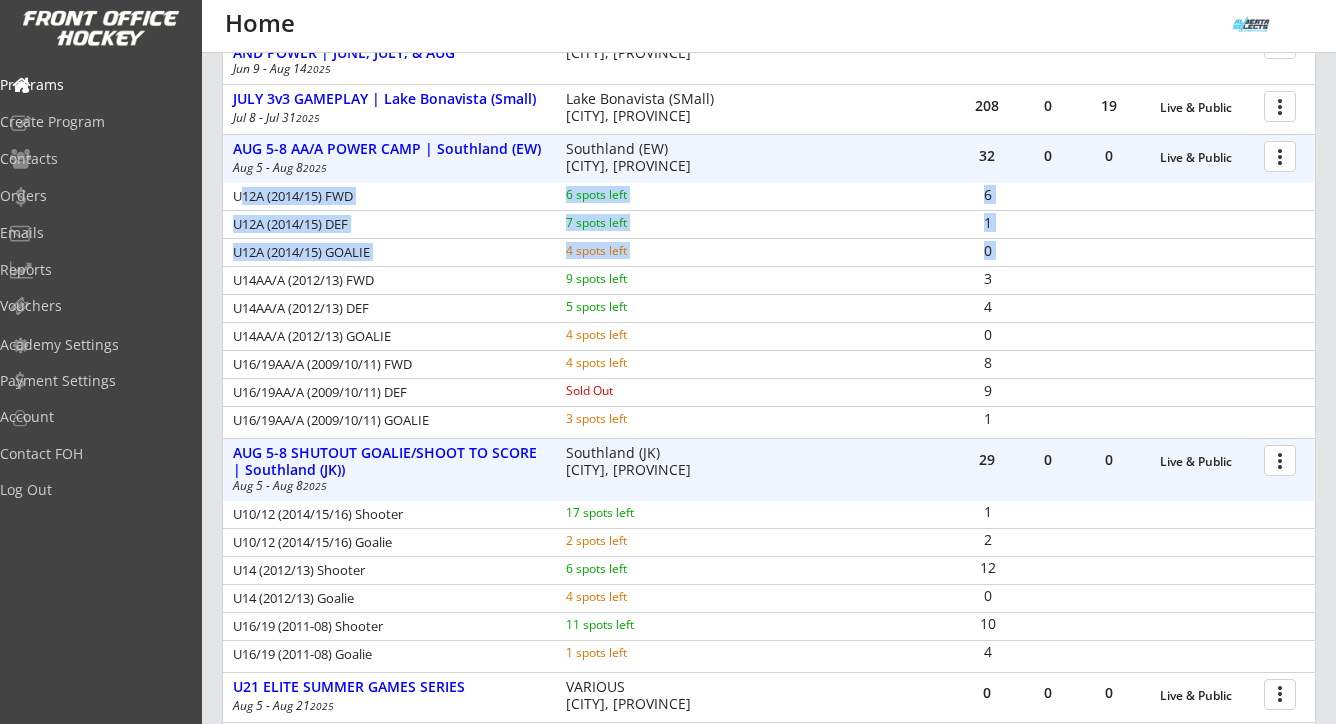 drag, startPoint x: 236, startPoint y: 196, endPoint x: 389, endPoint y: 267, distance: 168.67128 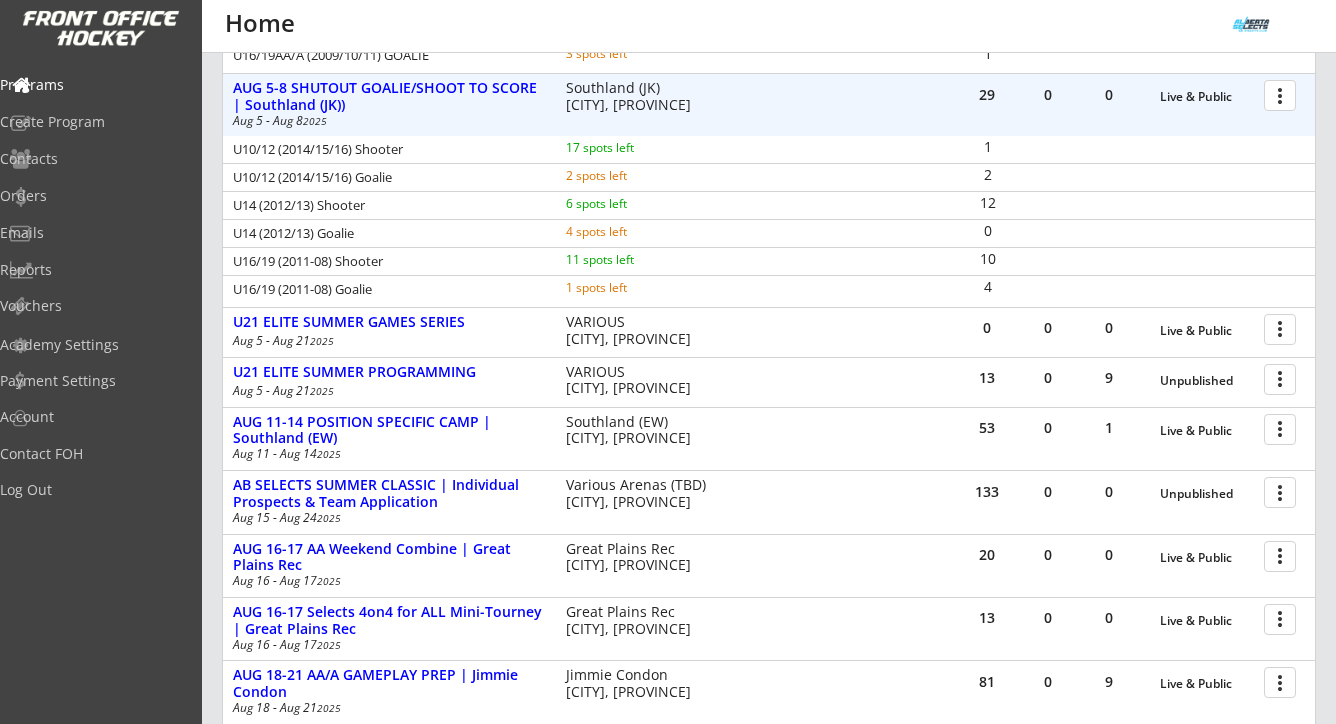 scroll, scrollTop: 741, scrollLeft: 0, axis: vertical 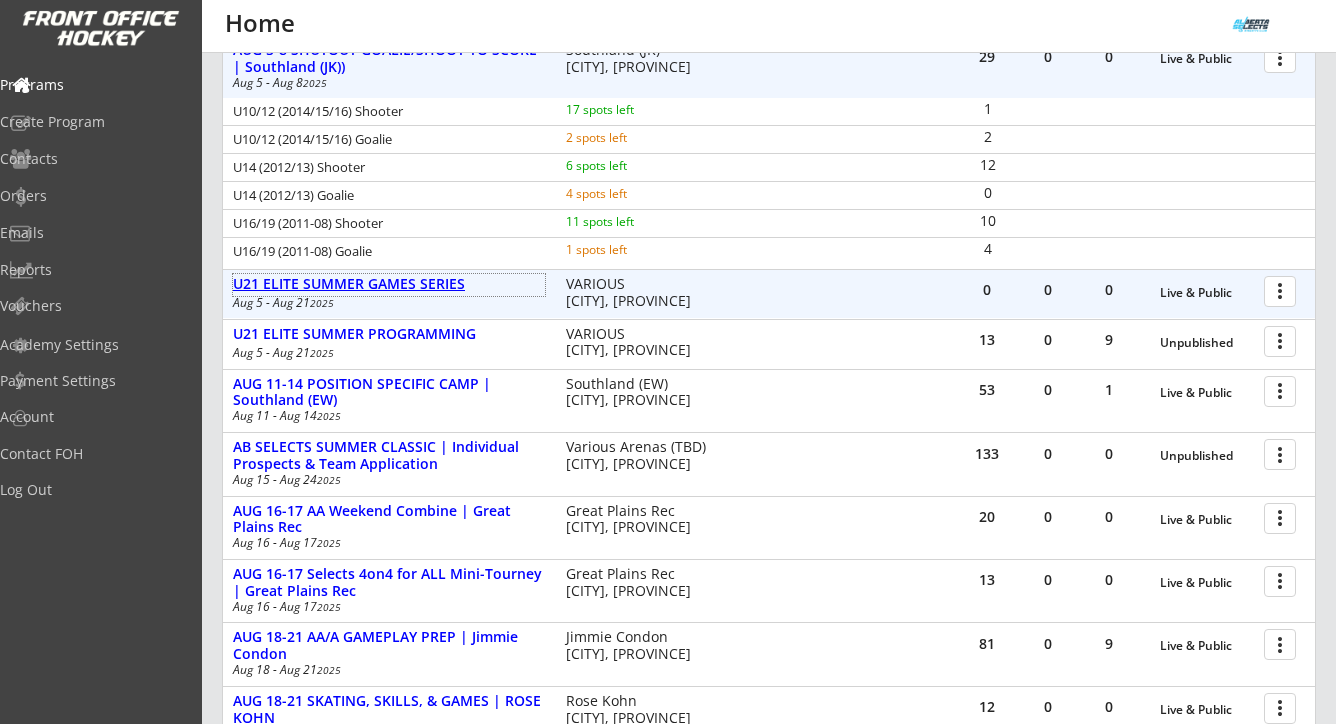click on "U21 ELITE SUMMER GAMES SERIES" at bounding box center (389, 284) 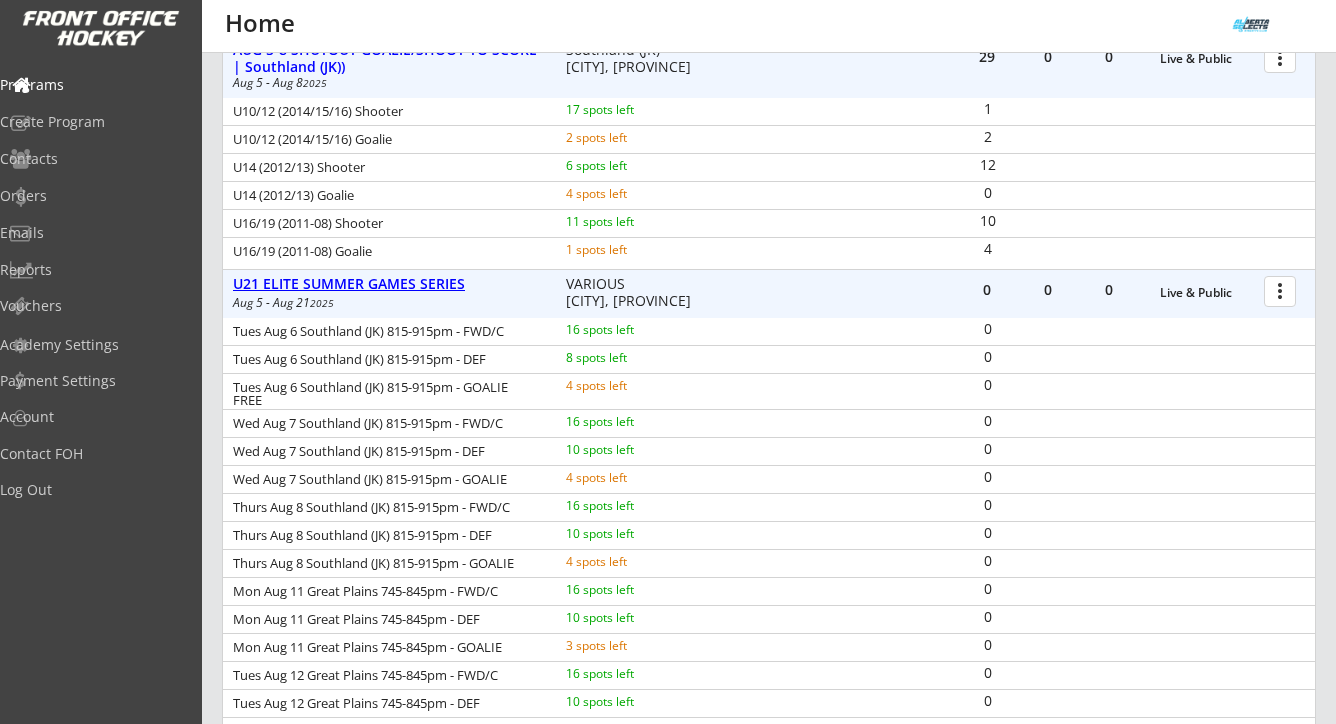 click on "U21 ELITE SUMMER GAMES SERIES" at bounding box center [389, 284] 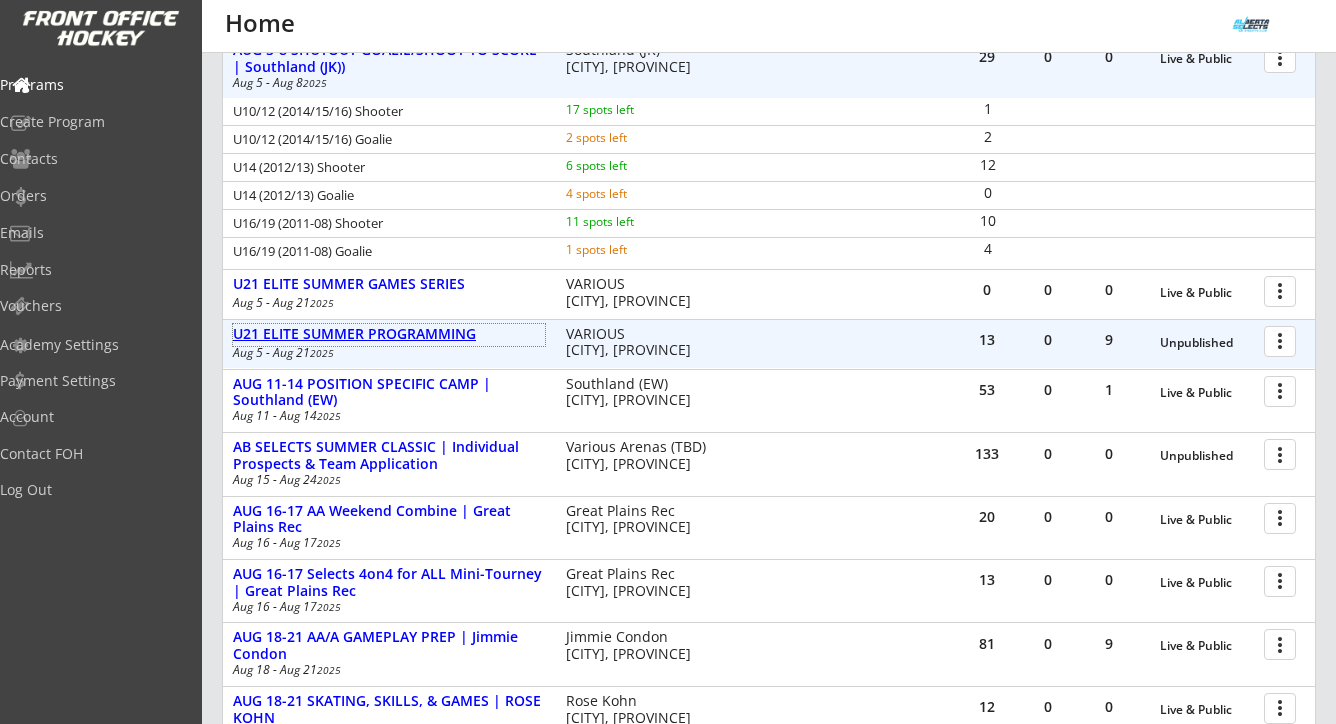 click on "U21 ELITE SUMMER PROGRAMMING" at bounding box center (389, 334) 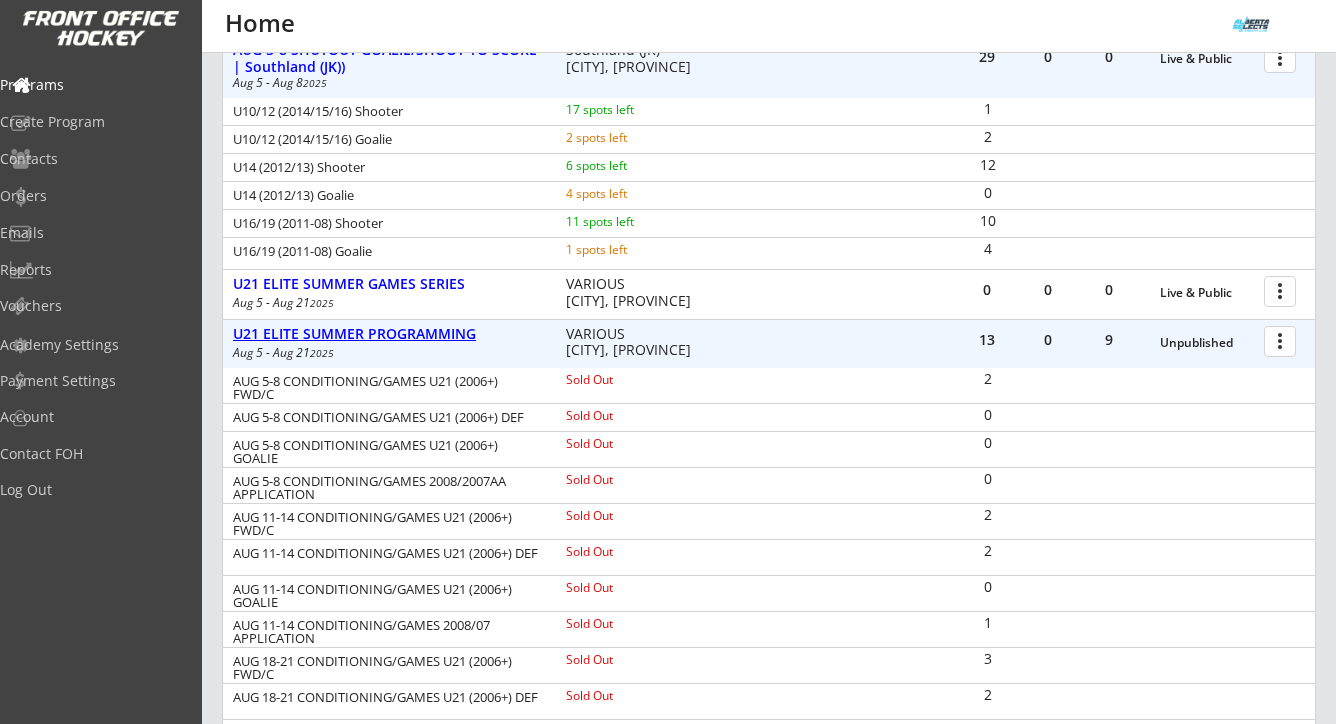 click on "U21 ELITE SUMMER PROGRAMMING" at bounding box center (389, 334) 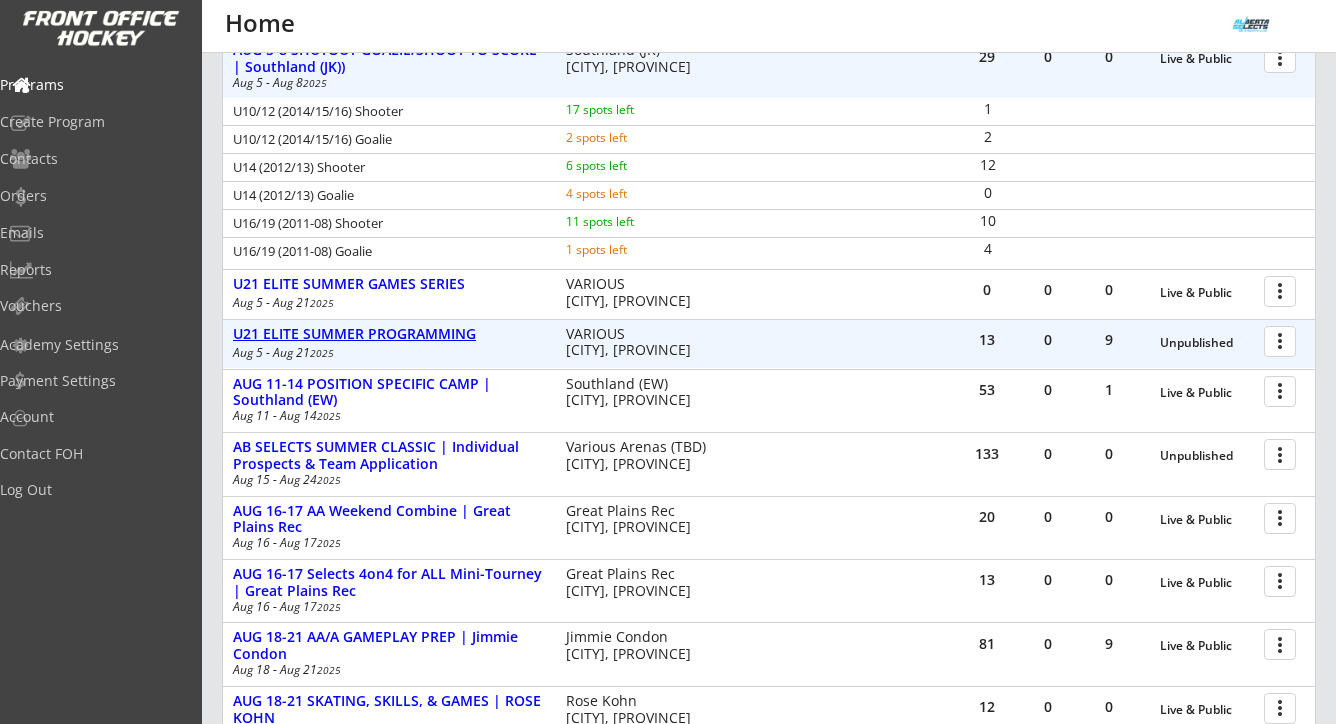 click on "U21 ELITE SUMMER PROGRAMMING" at bounding box center (389, 334) 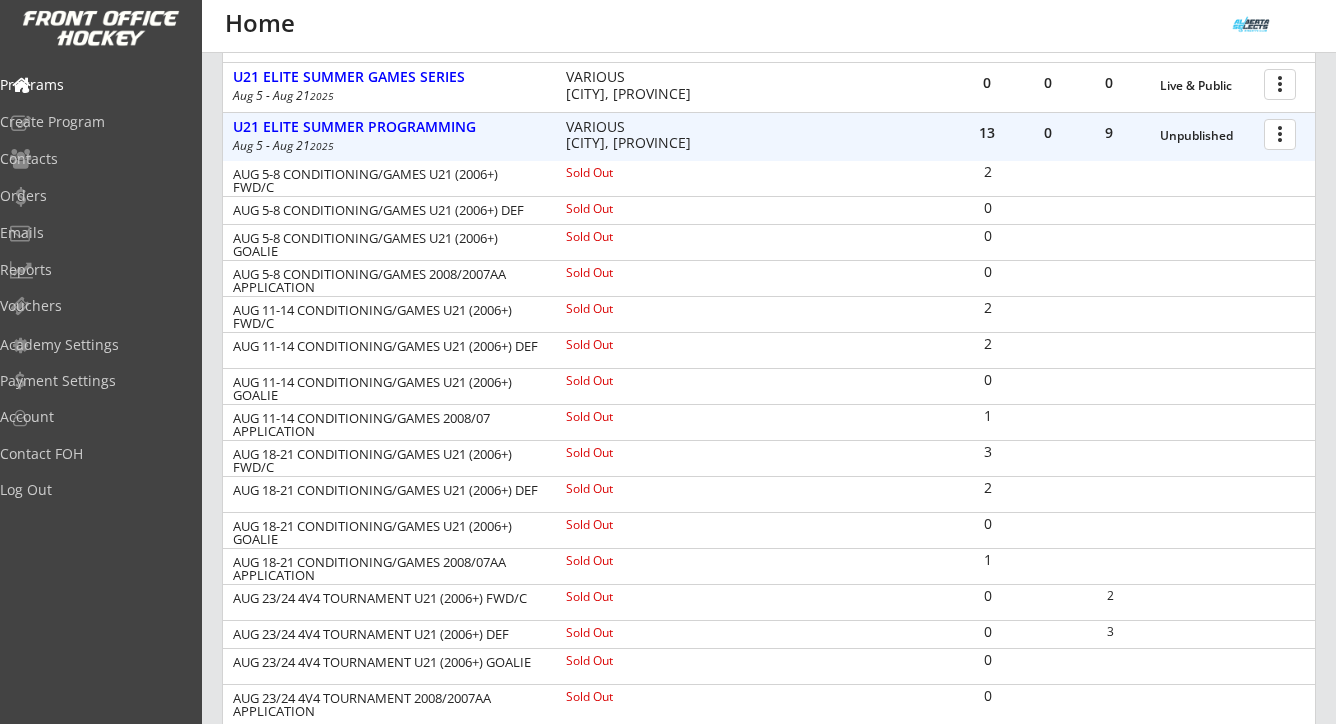scroll, scrollTop: 944, scrollLeft: 0, axis: vertical 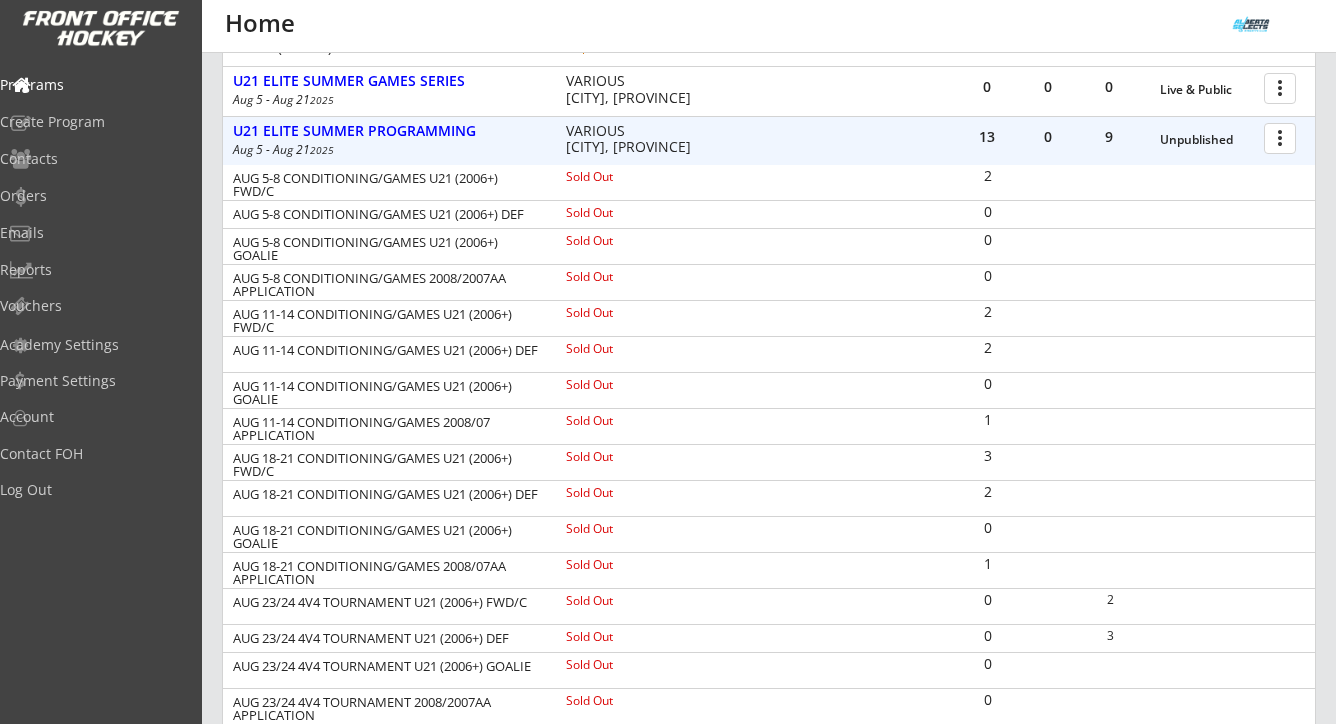 click at bounding box center [1283, 137] 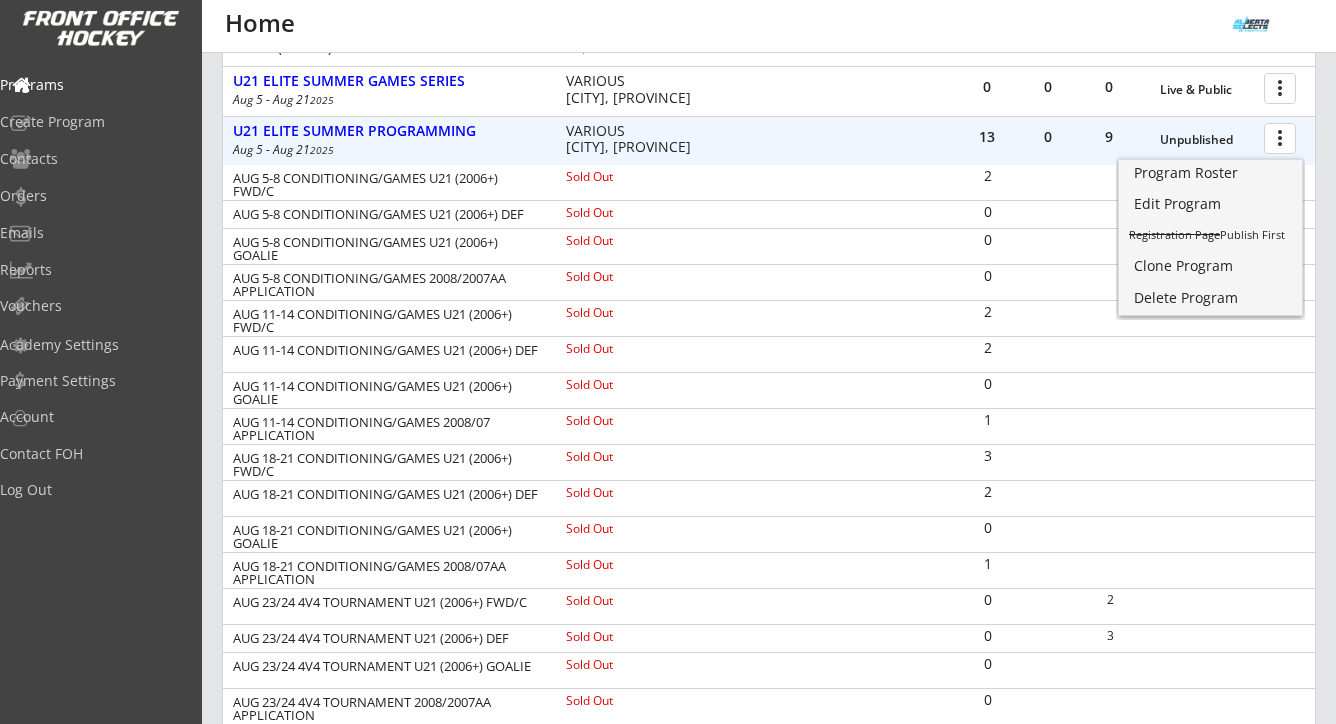 click on "13 0 9 Unpublished more_vert U21 ELITE SUMMER PROGRAMMING  Aug 5 - Aug 21    2025 VARIOUS
Calgary, AB" at bounding box center (769, 141) 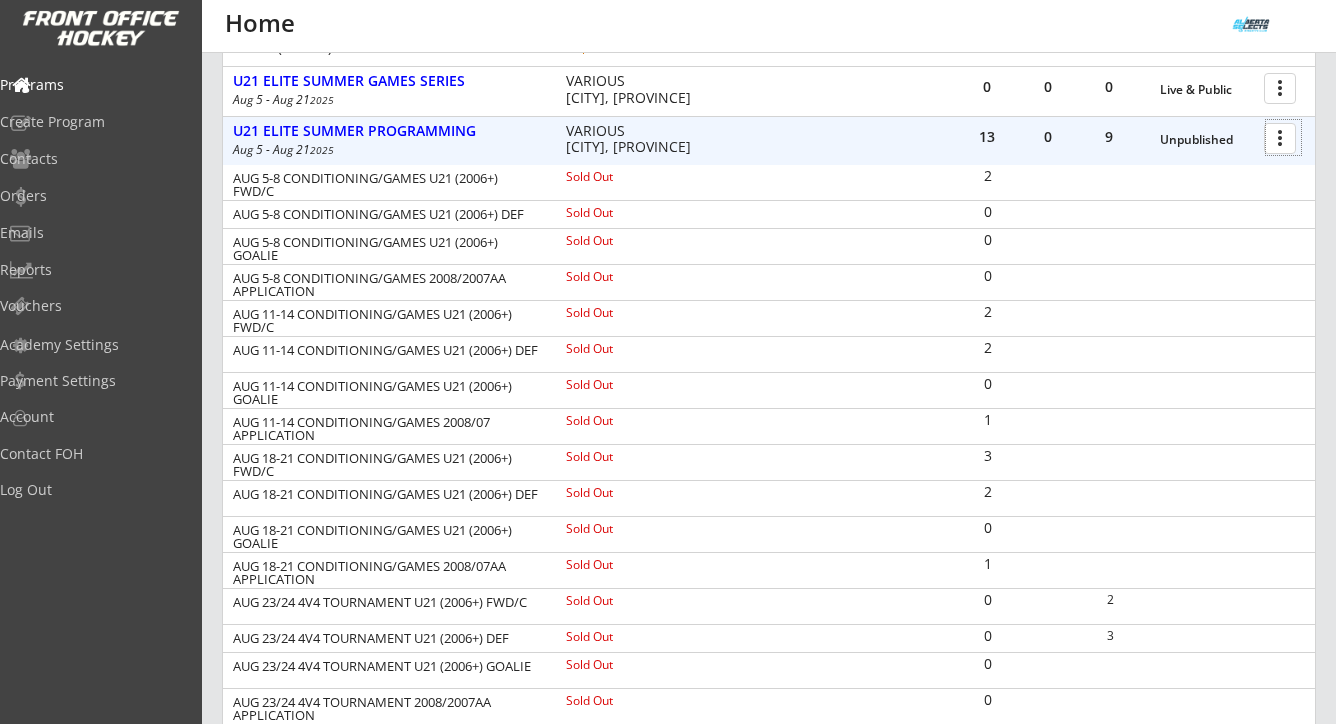 click at bounding box center (1283, 137) 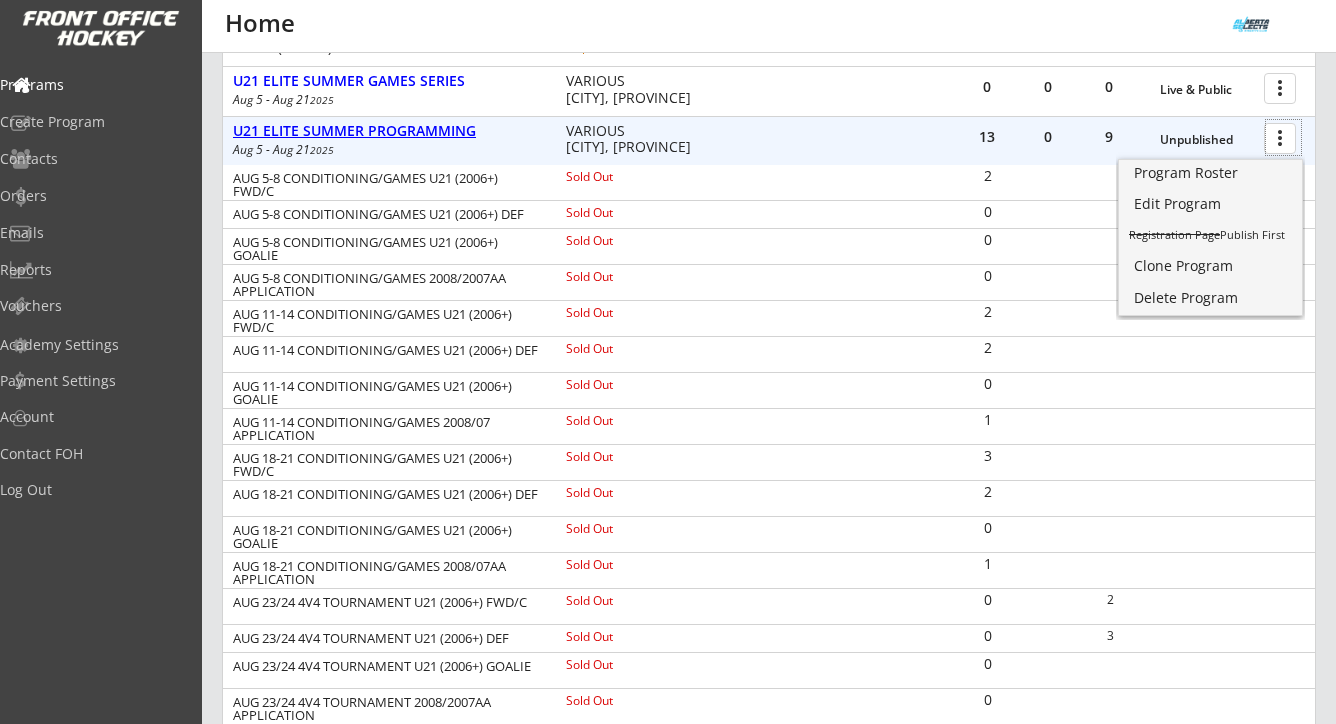 click on "U21 ELITE SUMMER PROGRAMMING" at bounding box center [389, 131] 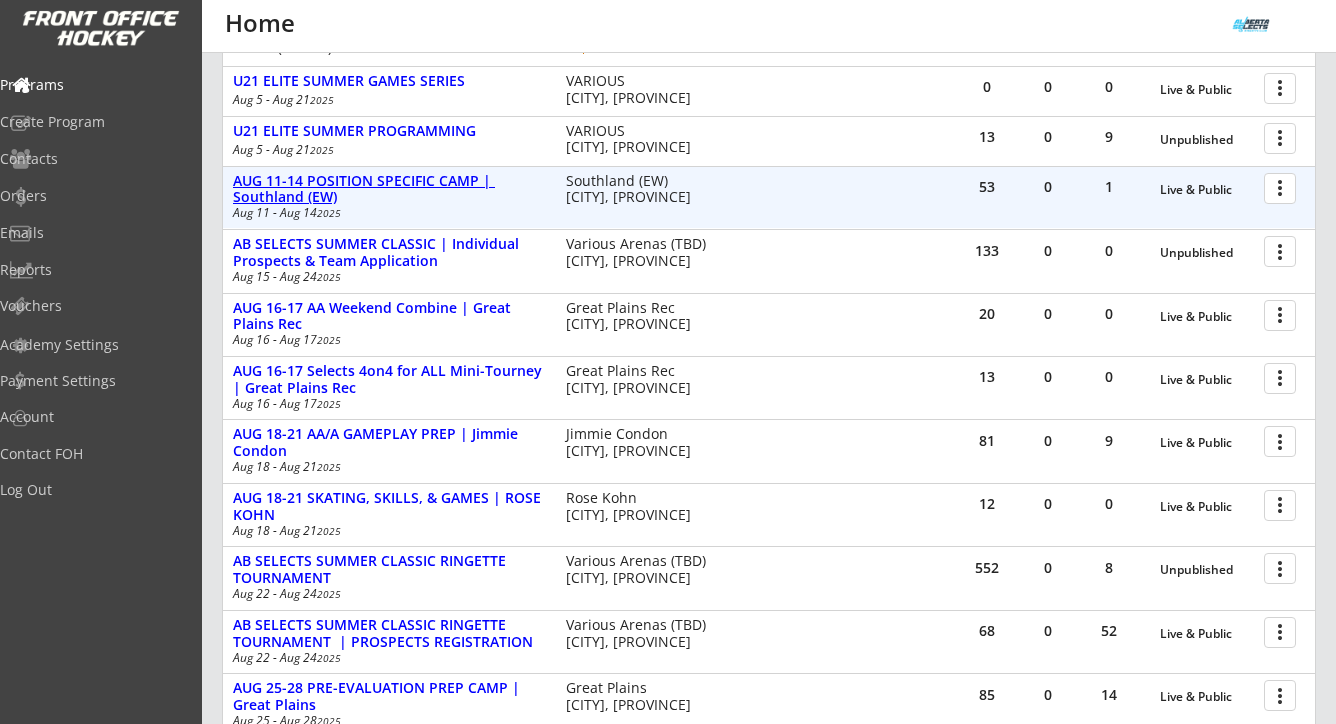 click on "AUG 11-14 POSITION SPECIFIC CAMP | Southland (EW)" at bounding box center [389, 190] 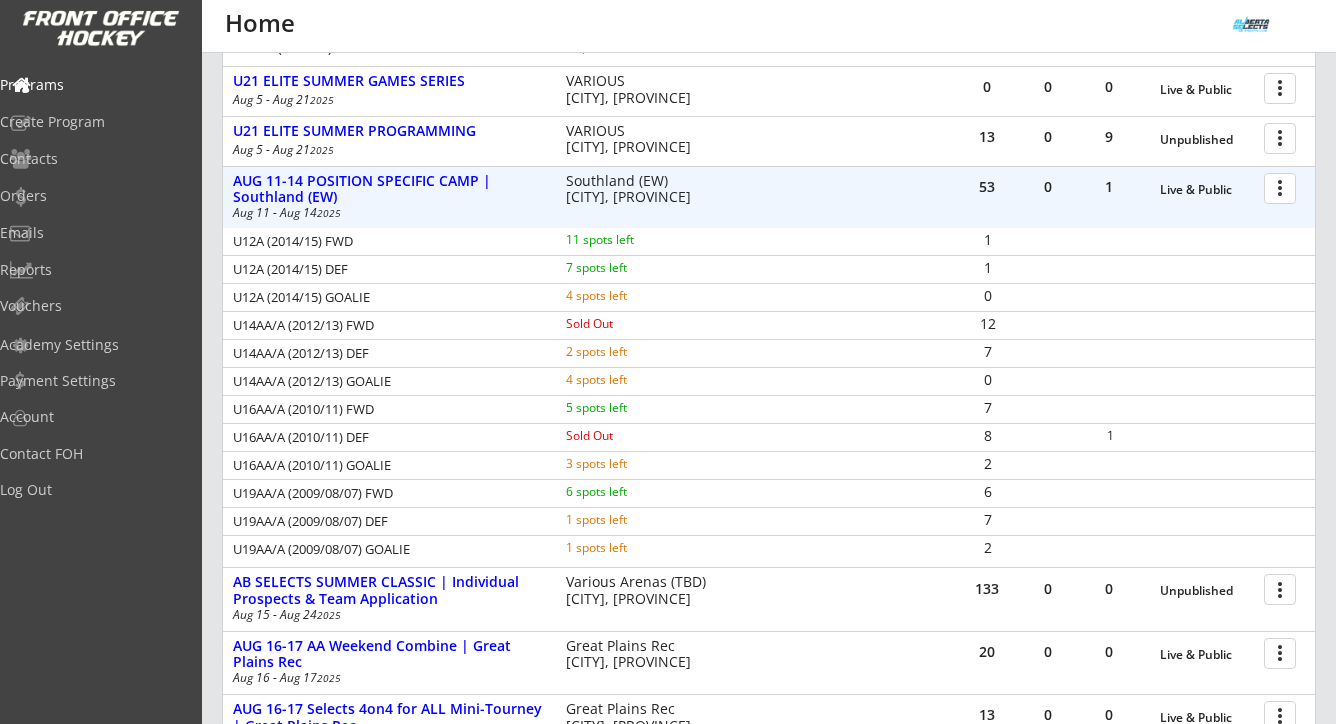 drag, startPoint x: 238, startPoint y: 238, endPoint x: 362, endPoint y: 268, distance: 127.57743 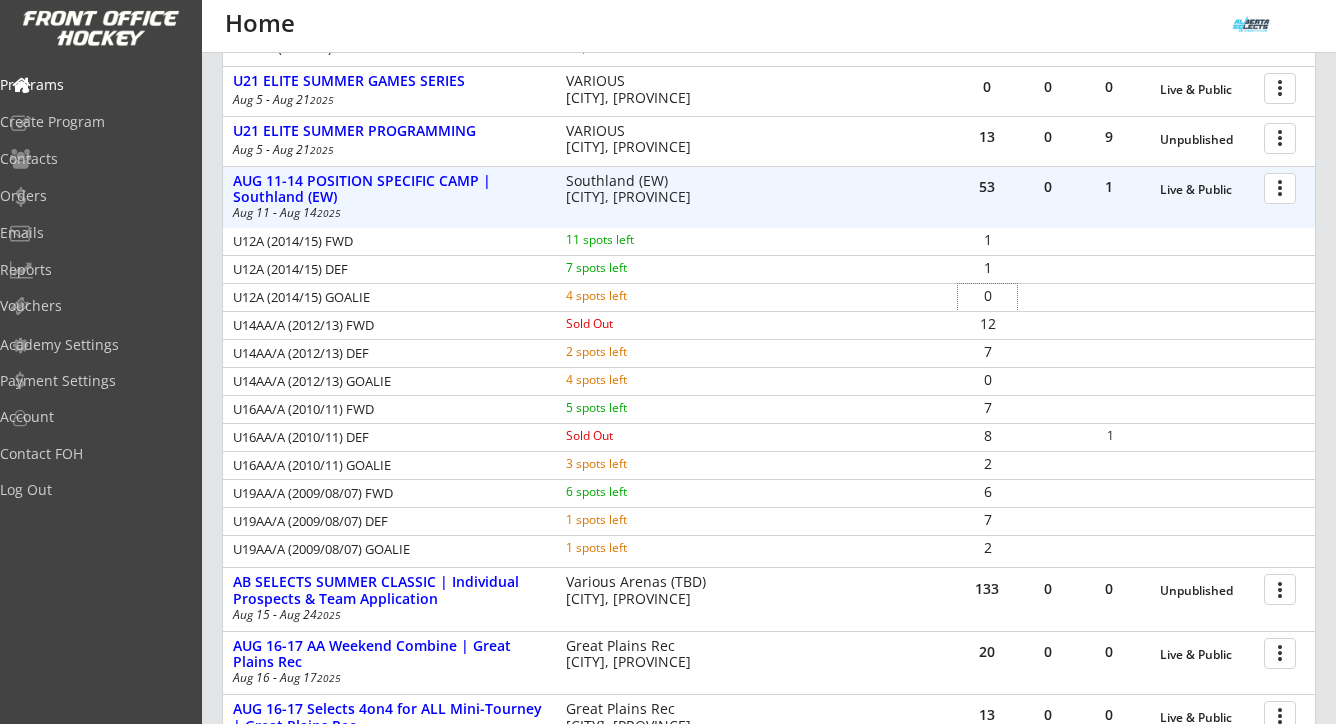 click on "0" at bounding box center [987, 296] 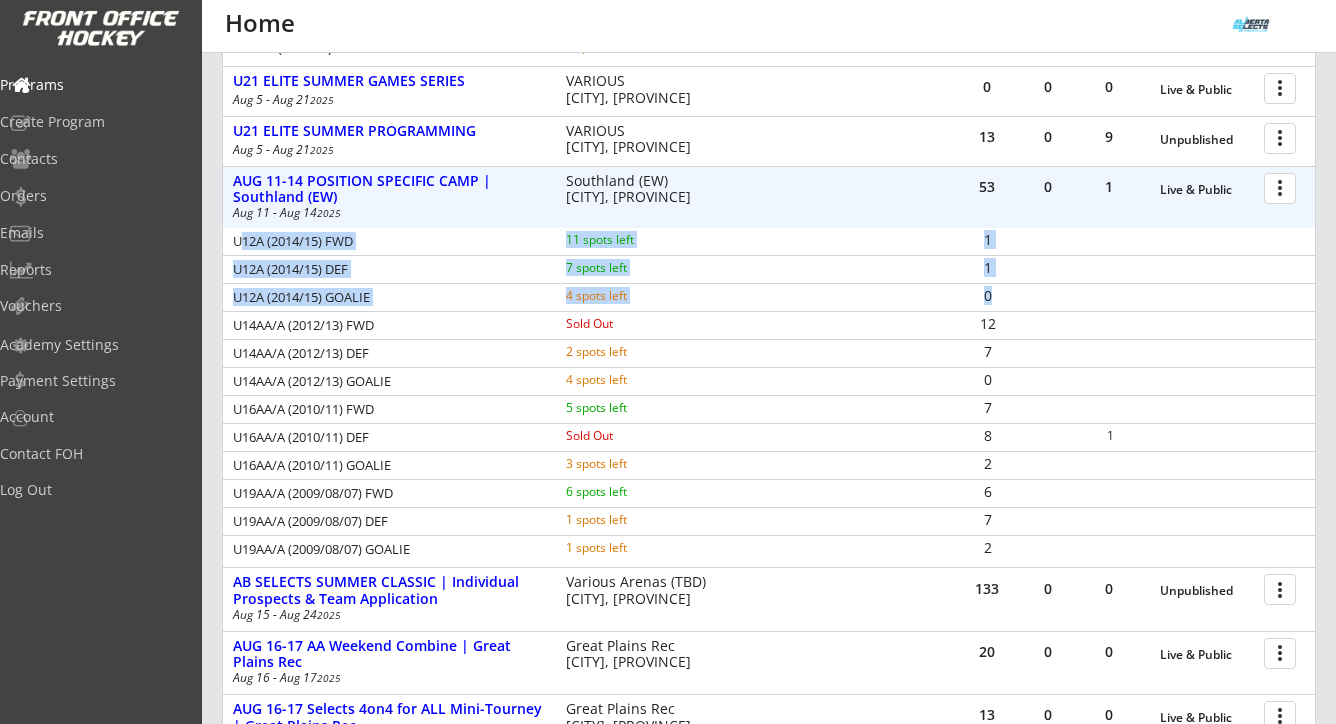 drag, startPoint x: 1048, startPoint y: 294, endPoint x: 235, endPoint y: 241, distance: 814.7257 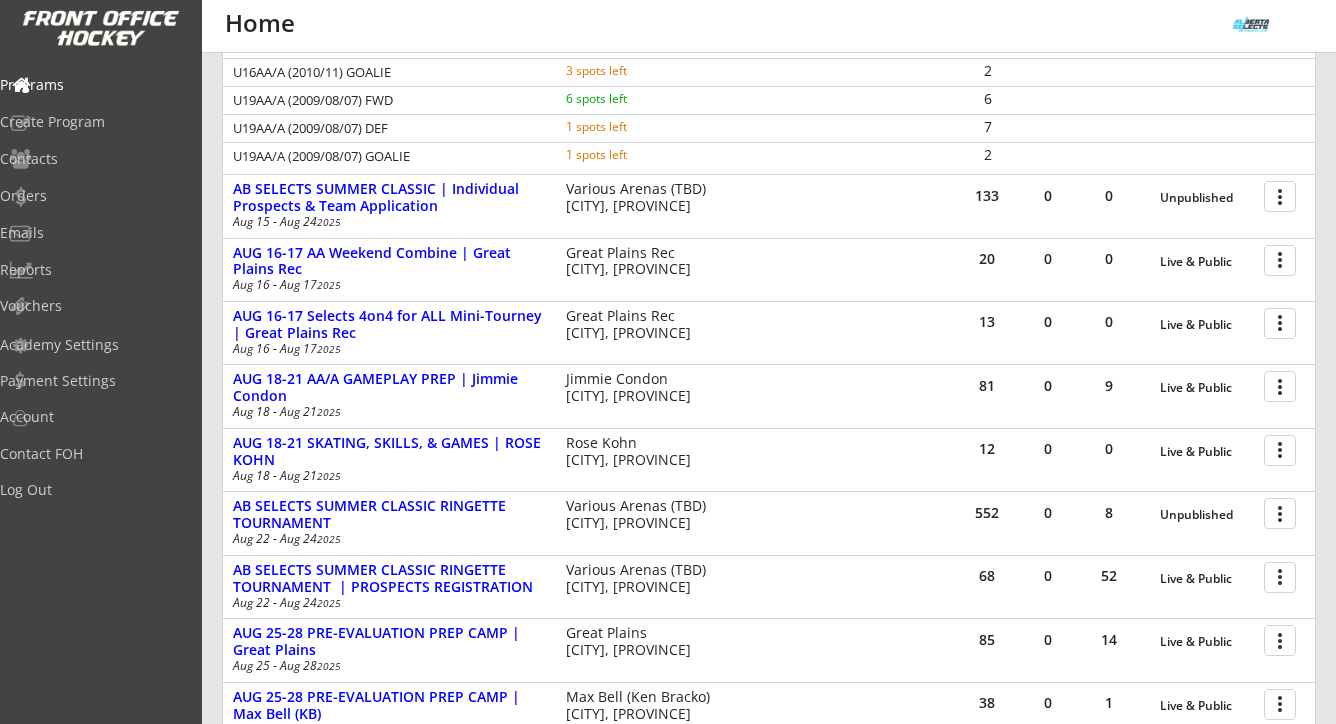 scroll, scrollTop: 1431, scrollLeft: 0, axis: vertical 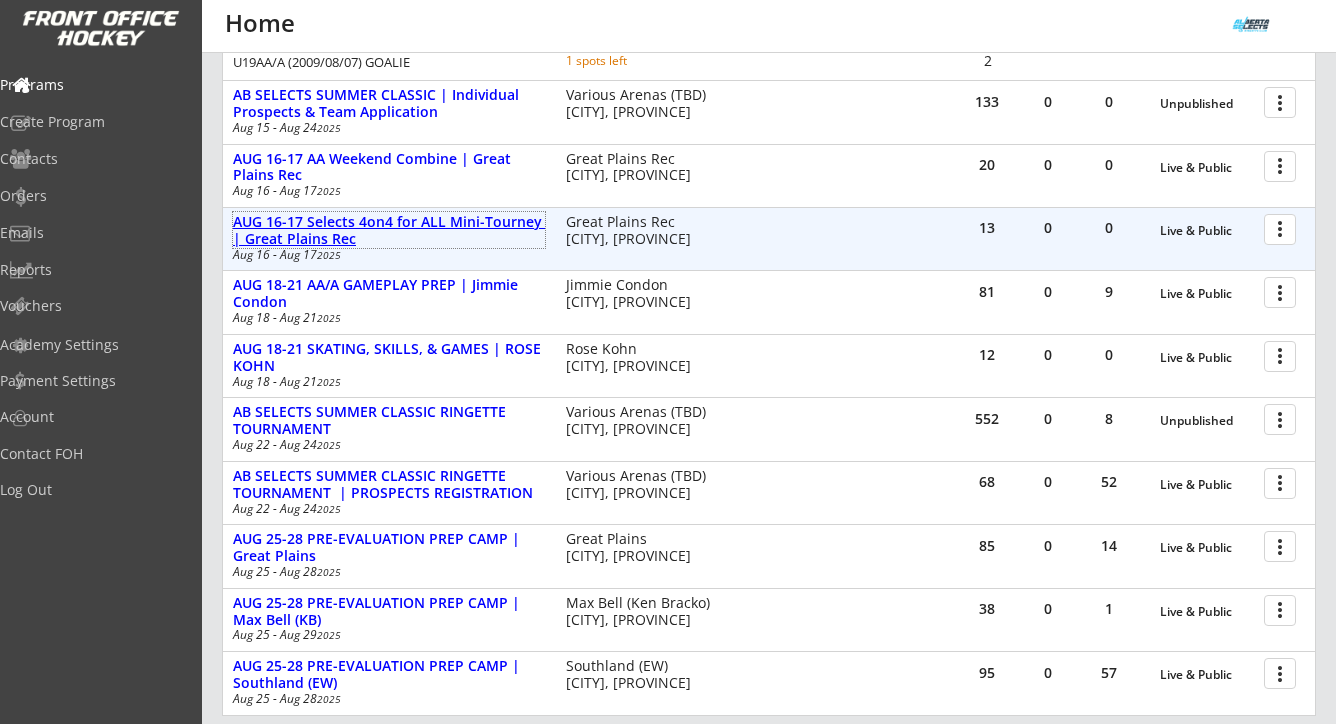 click on "AUG 16-17 Selects 4on4 for ALL Mini-Tourney | Great Plains Rec" at bounding box center (389, 231) 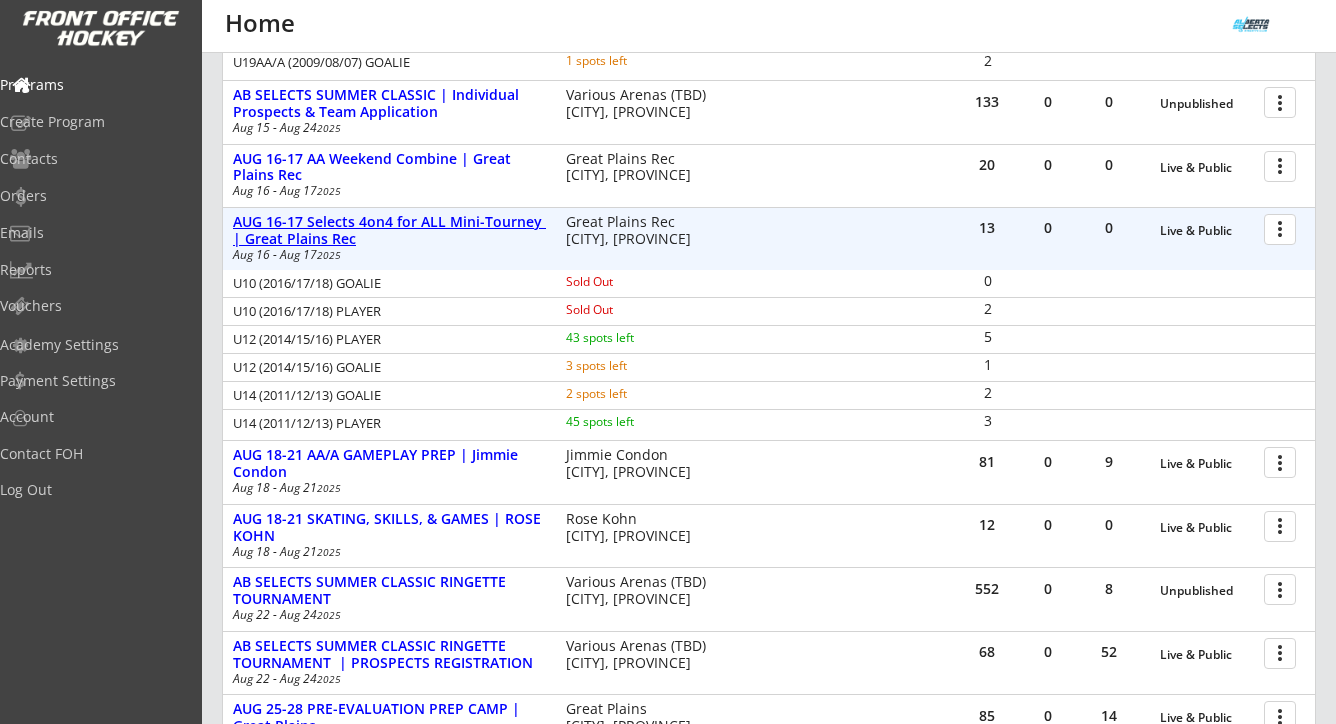 click on "AUG 16-17 Selects 4on4 for ALL Mini-Tourney | Great Plains Rec" at bounding box center (389, 231) 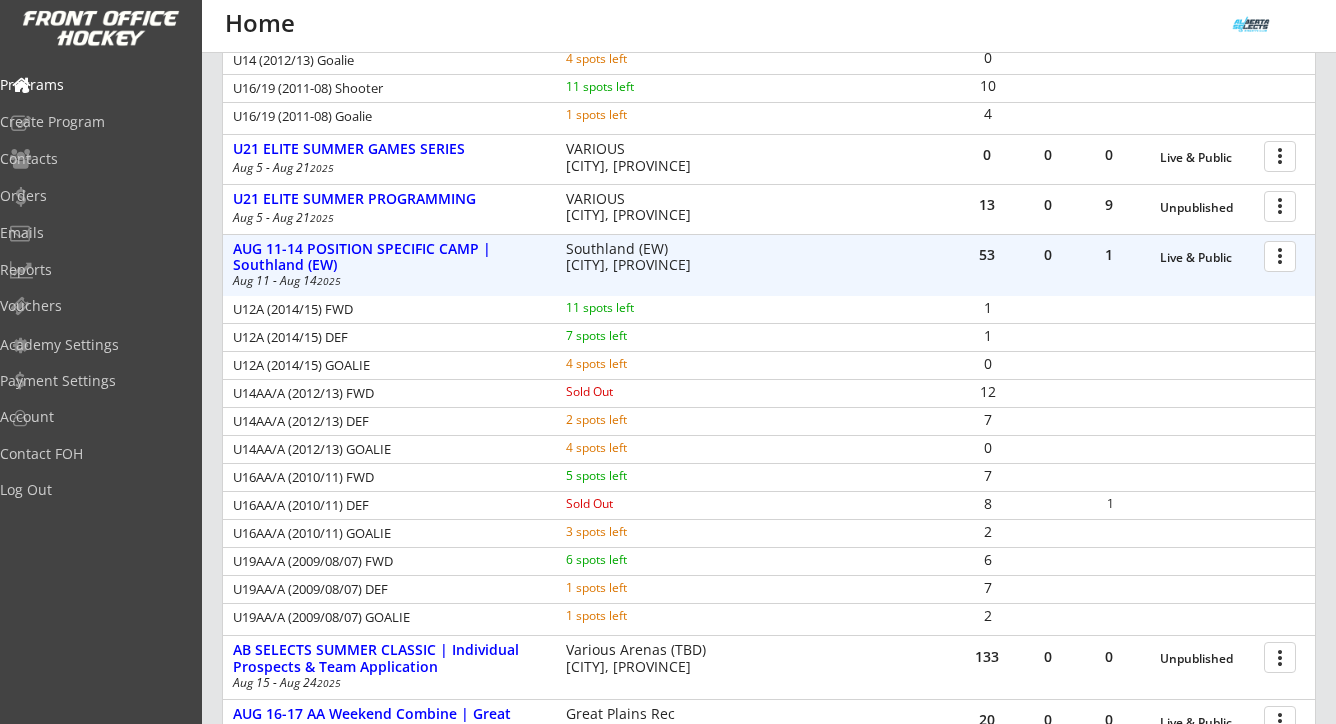 scroll, scrollTop: 873, scrollLeft: 0, axis: vertical 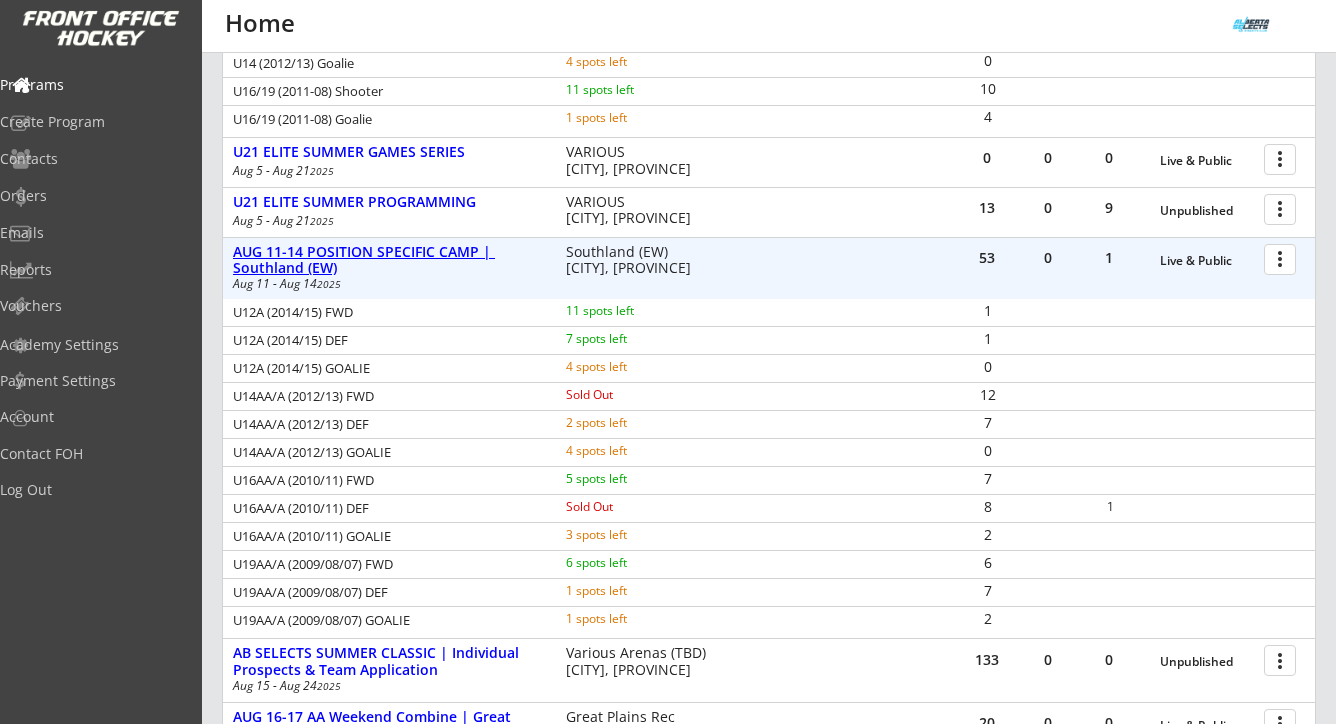 click on "AUG 11-14 POSITION SPECIFIC CAMP | Southland (EW)" at bounding box center [389, 261] 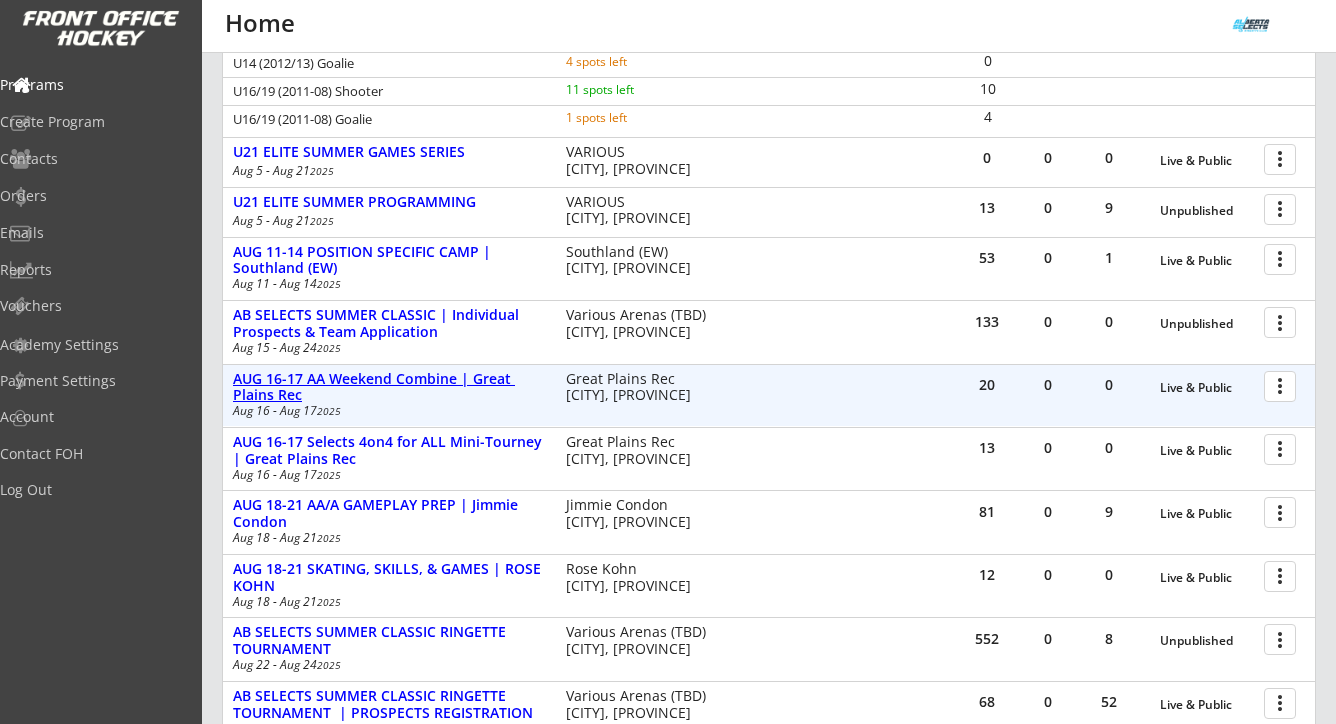click on "AUG 16-17 AA Weekend Combine | Great Plains Rec" at bounding box center [389, 388] 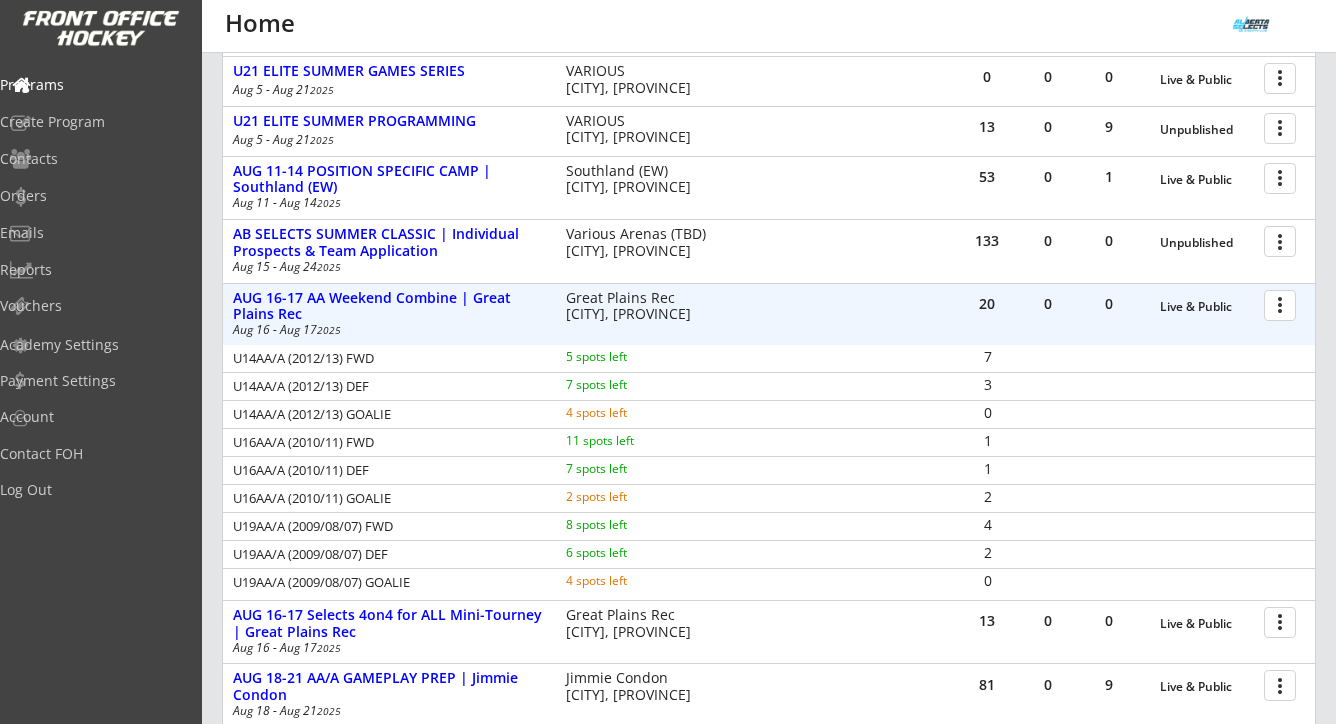 scroll, scrollTop: 960, scrollLeft: 0, axis: vertical 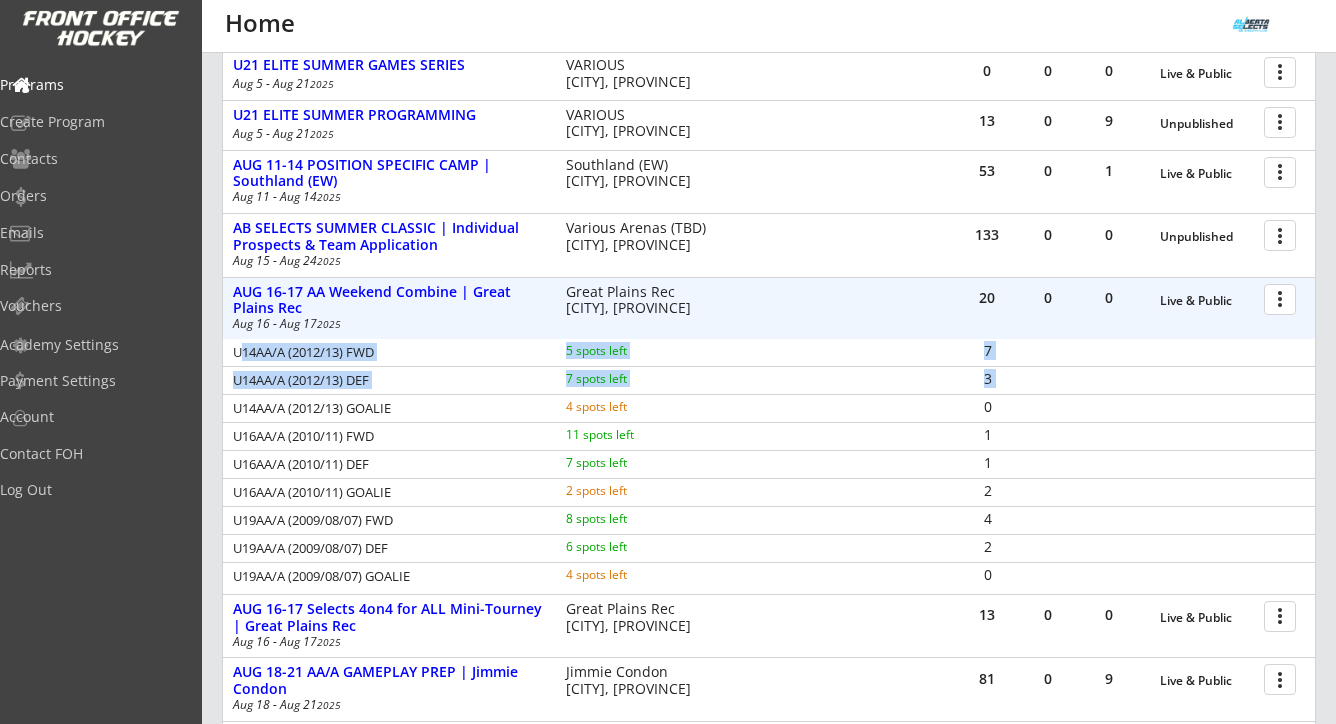 drag, startPoint x: 237, startPoint y: 353, endPoint x: 938, endPoint y: 385, distance: 701.73 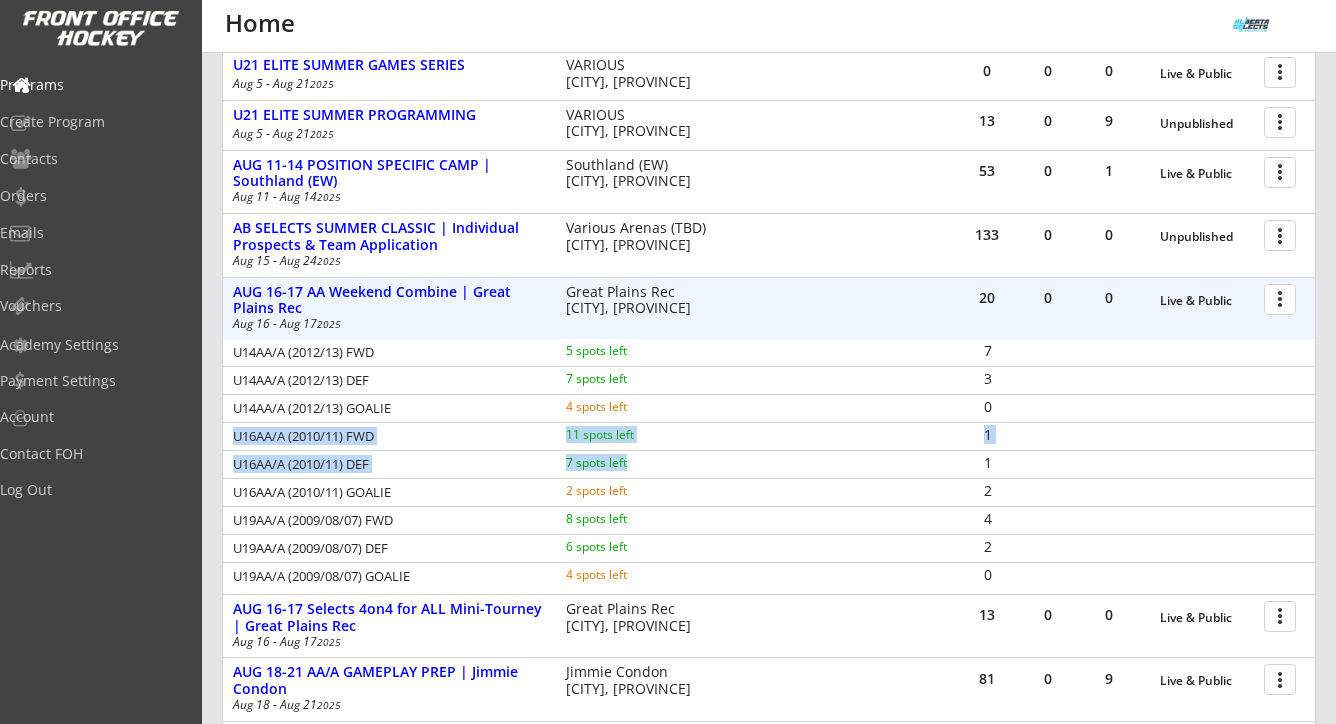 drag, startPoint x: 234, startPoint y: 437, endPoint x: 632, endPoint y: 471, distance: 399.44962 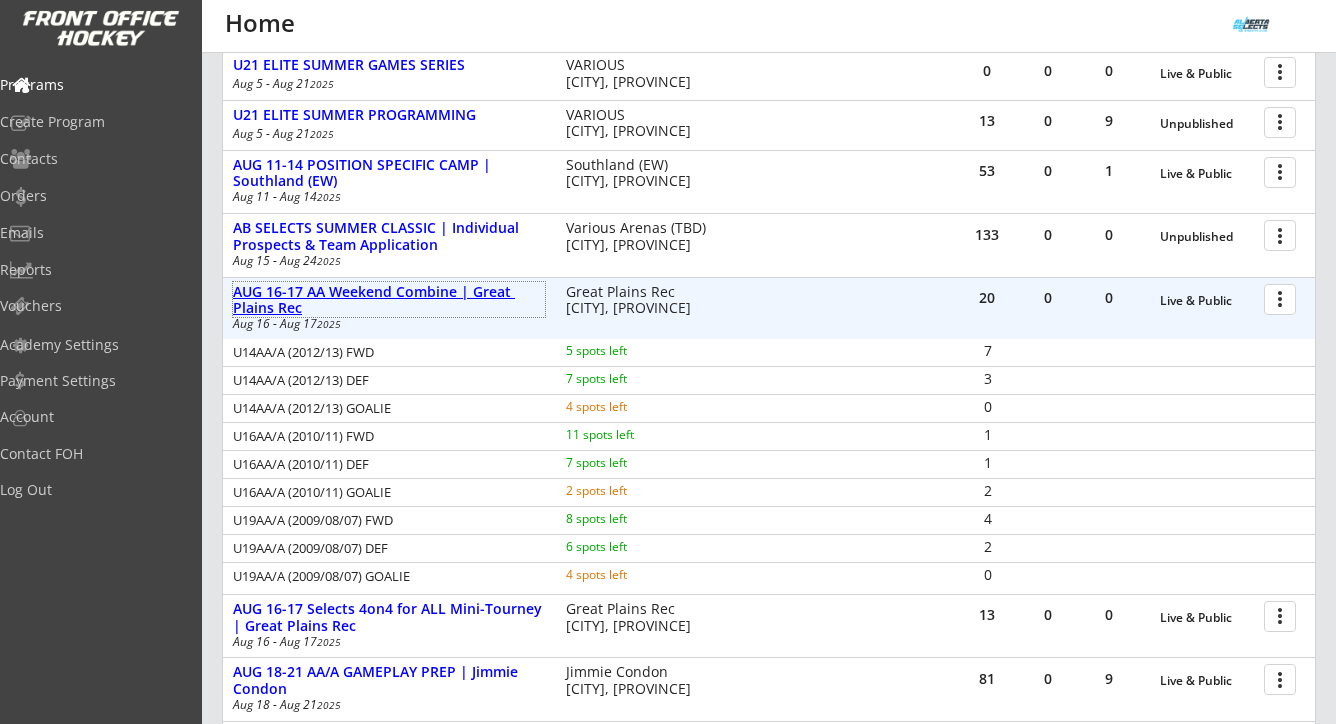 click on "AUG 16-17 AA Weekend Combine | Great Plains Rec" at bounding box center [389, 301] 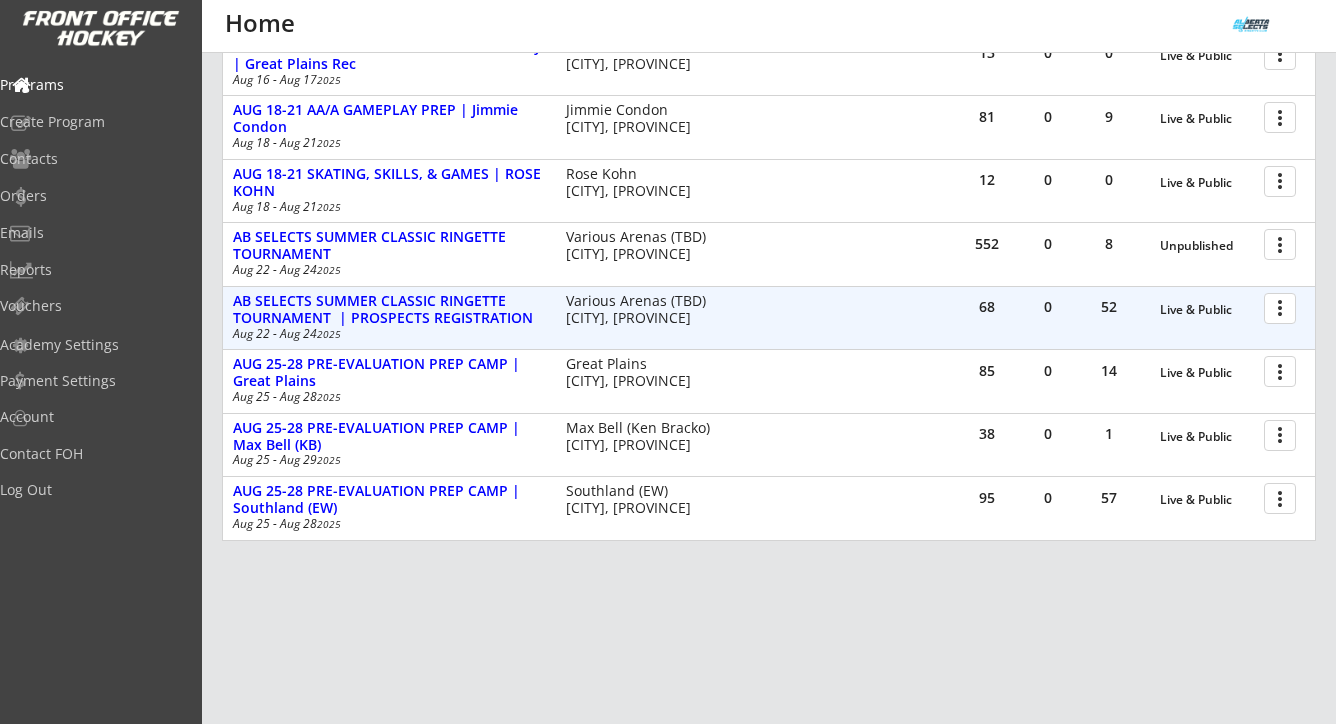 scroll, scrollTop: 1272, scrollLeft: 0, axis: vertical 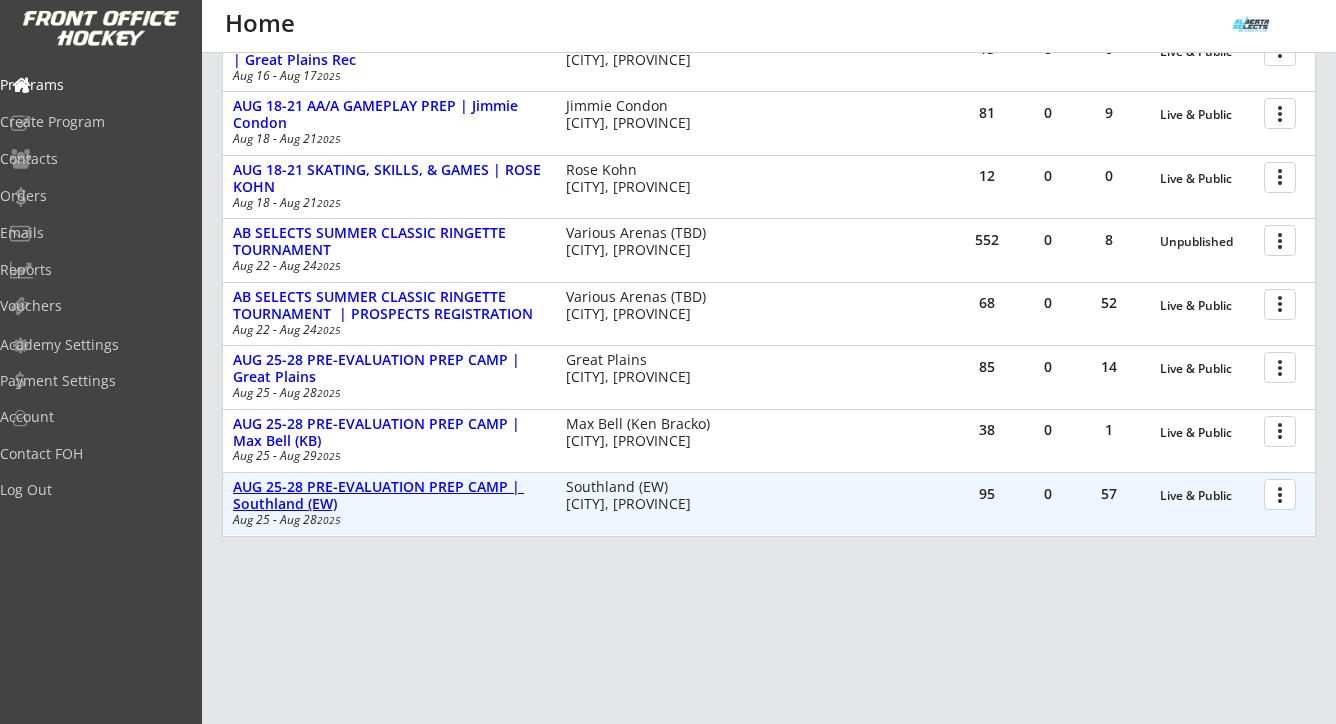 click on "AUG 25-28 PRE-EVALUATION PREP CAMP | Southland (EW)" at bounding box center (389, 496) 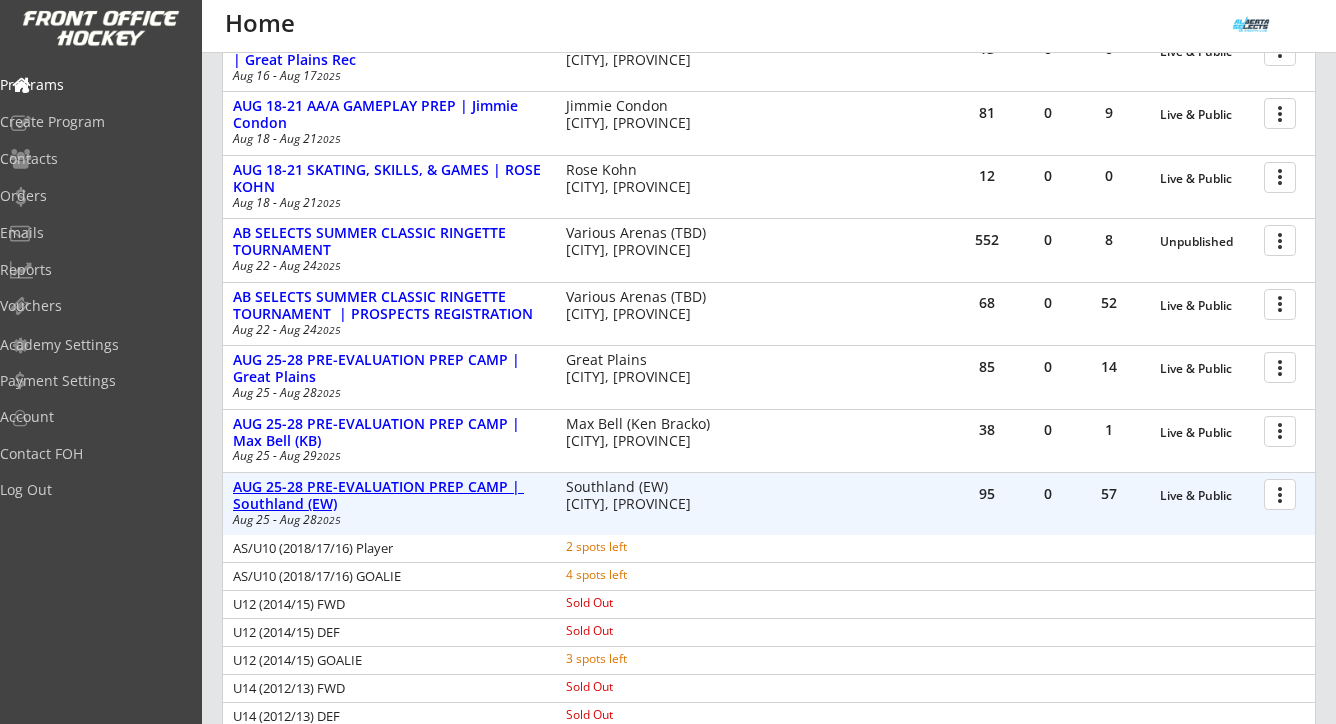 click on "AUG 25-28 PRE-EVALUATION PREP CAMP | Southland (EW)" at bounding box center [389, 496] 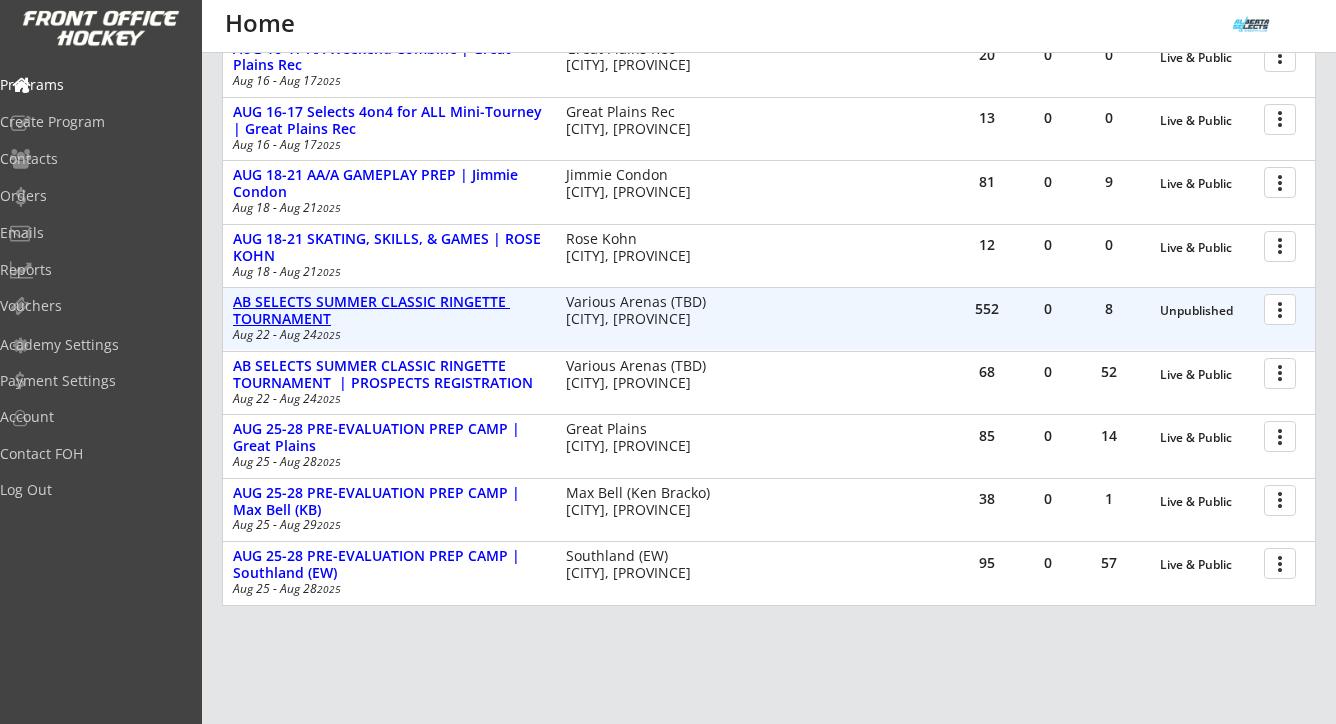 scroll, scrollTop: 1197, scrollLeft: 0, axis: vertical 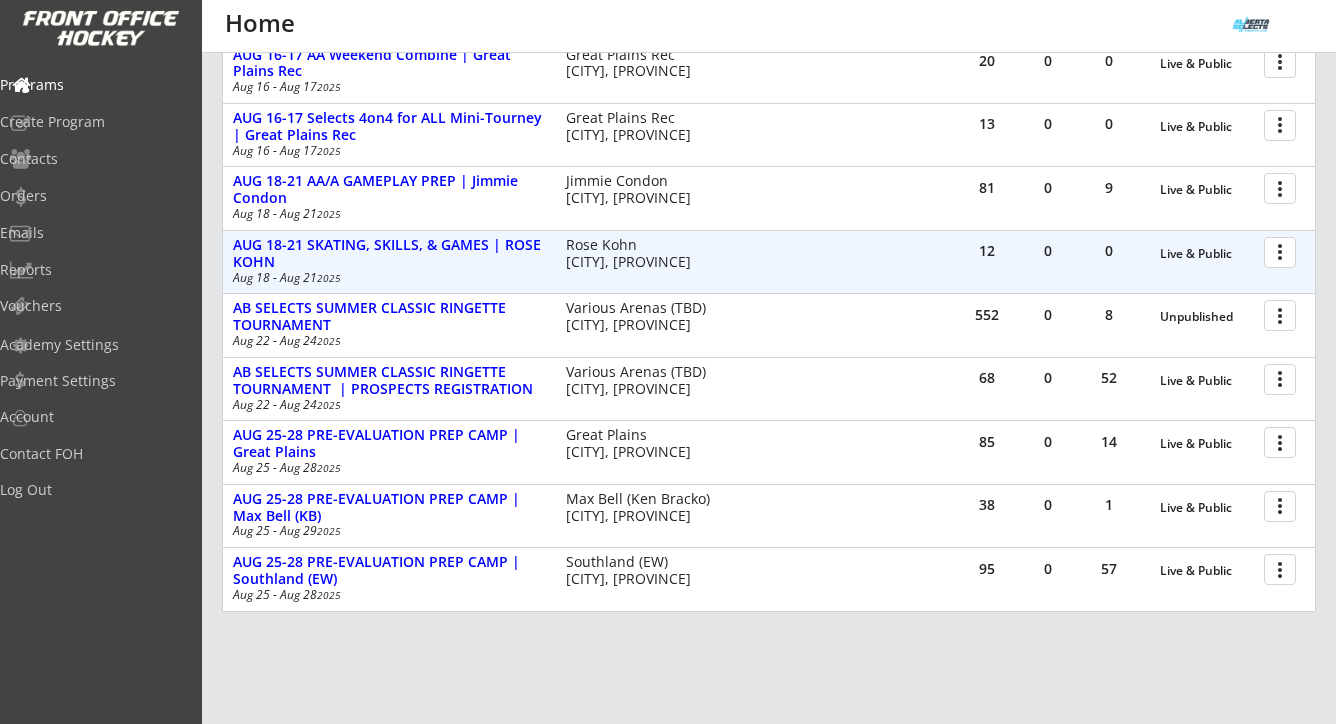 click on "AUG 18-21 SKATING, SKILLS, & GAMES | ROSE KOHN" at bounding box center [389, 254] 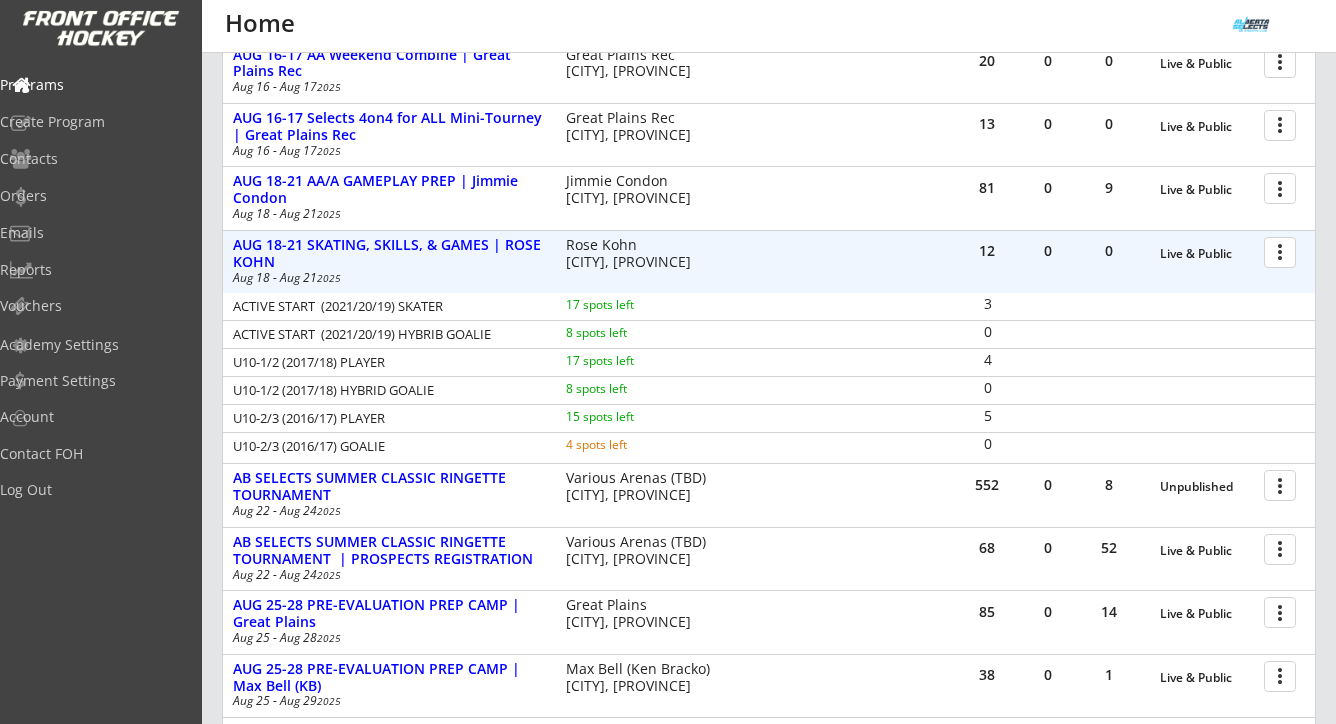 click at bounding box center [1283, 251] 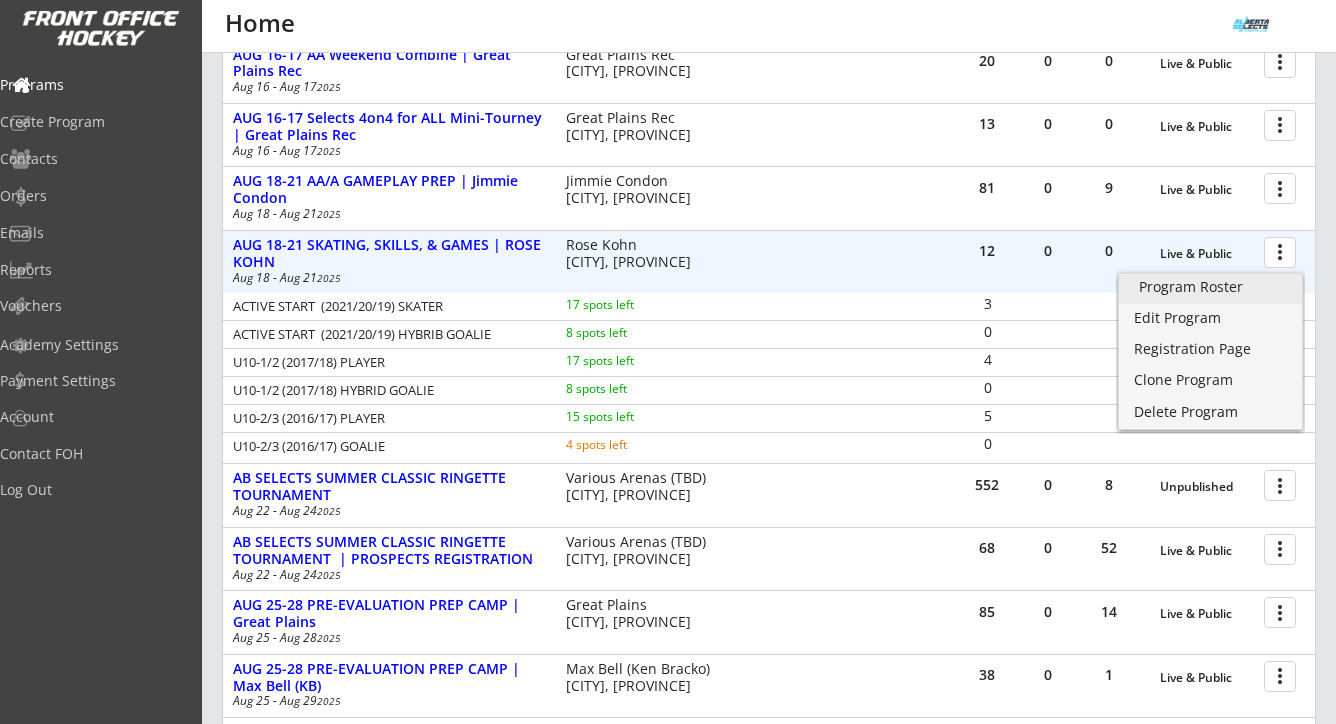 click on "Program Roster" at bounding box center [1210, 287] 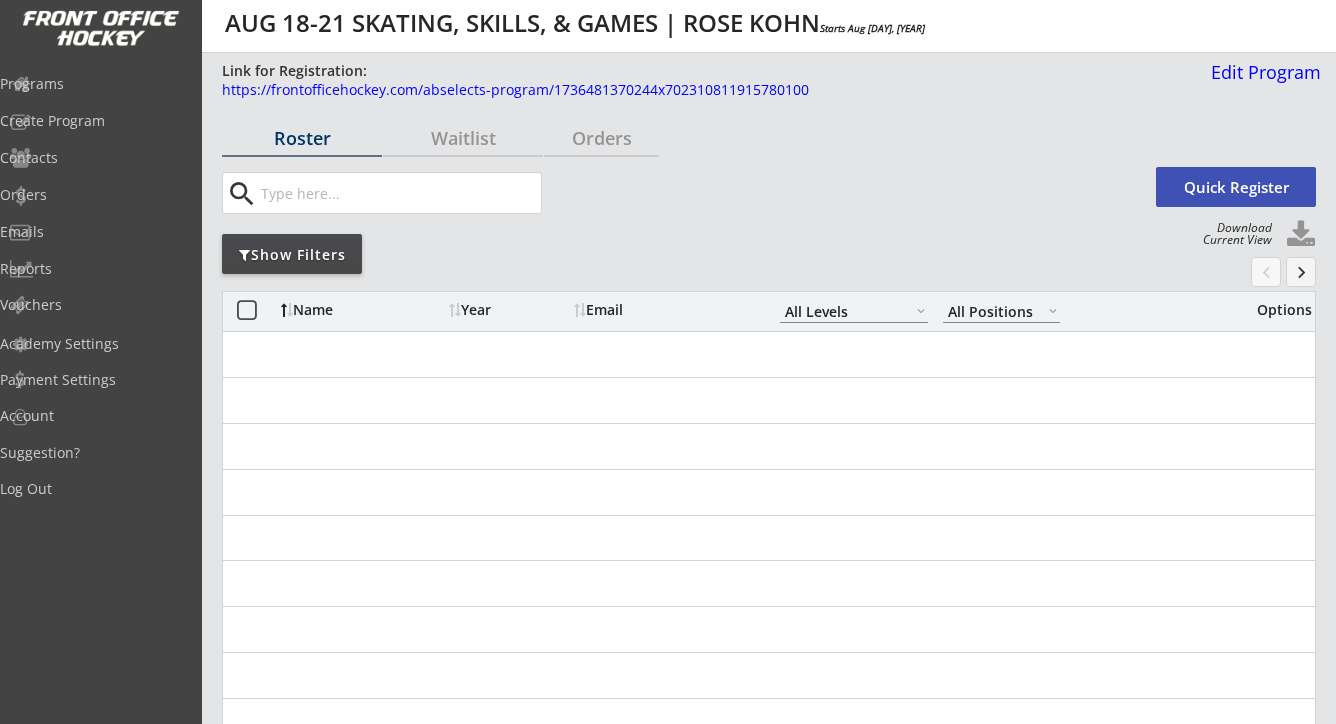 select on ""All Levels"" 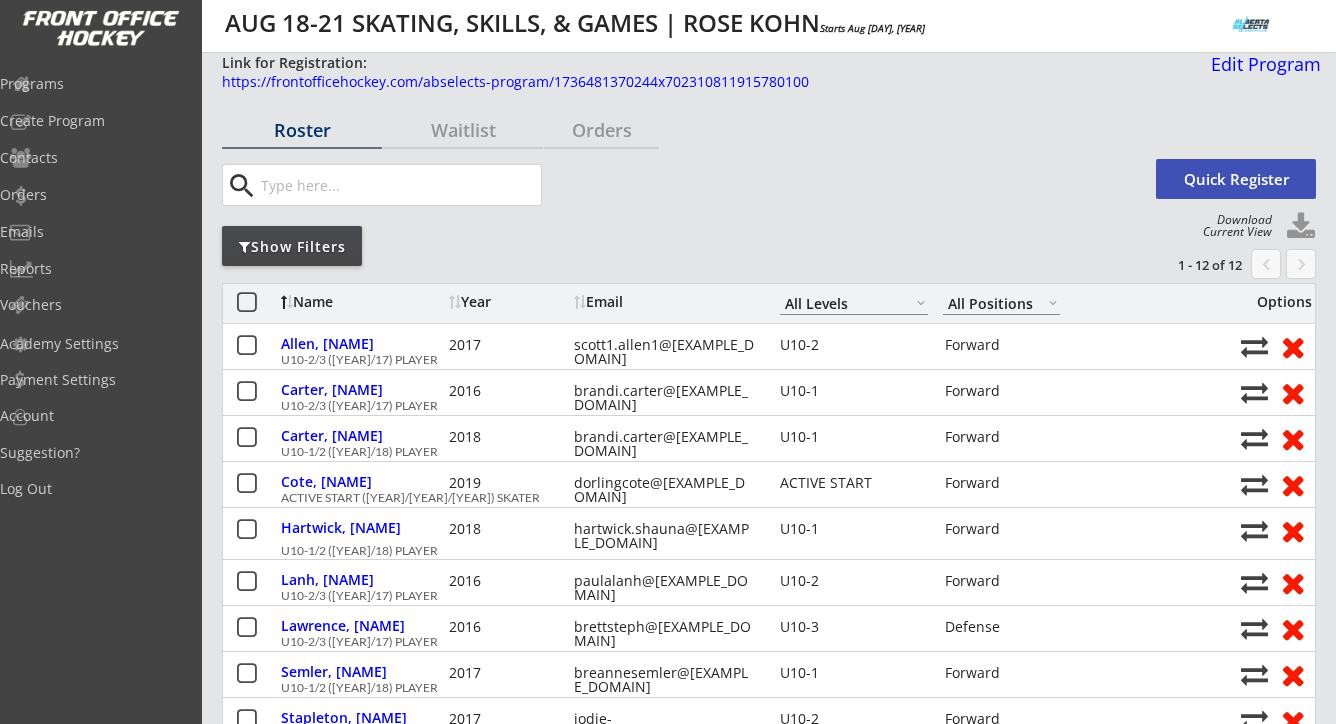 scroll, scrollTop: 10, scrollLeft: 0, axis: vertical 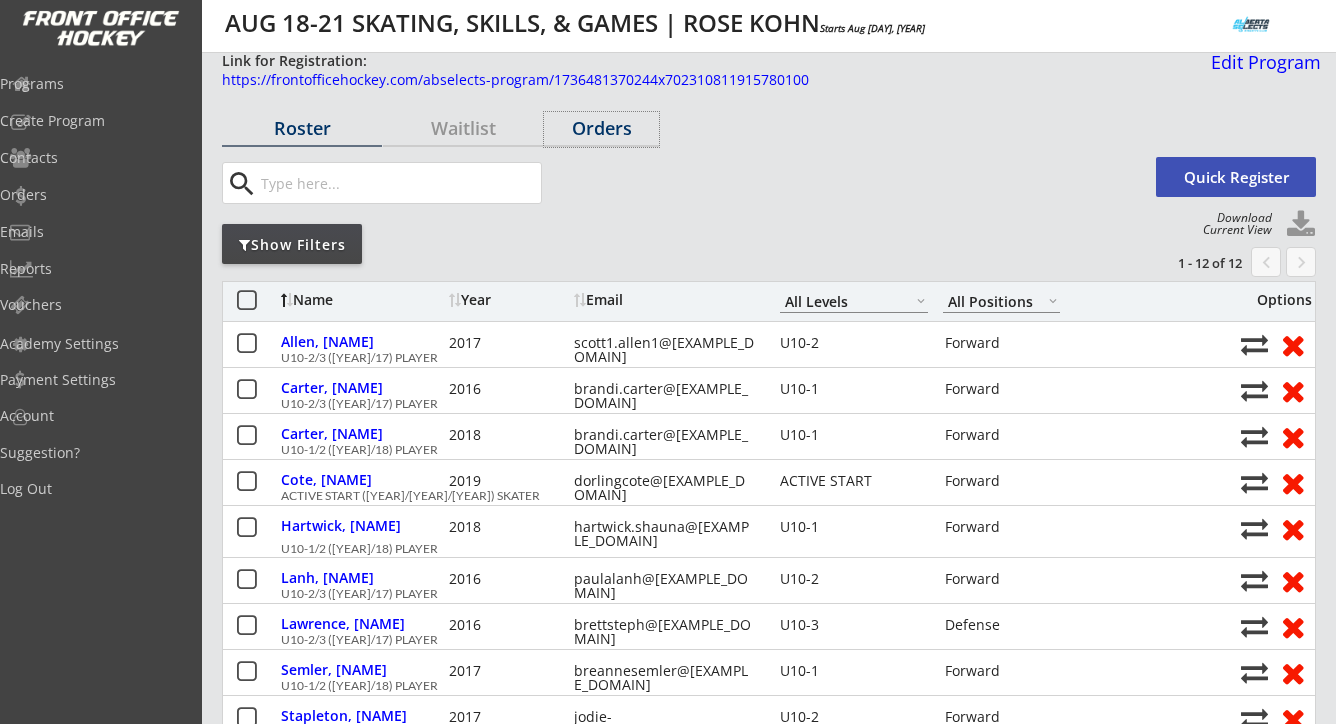 click on "Orders" at bounding box center (601, 128) 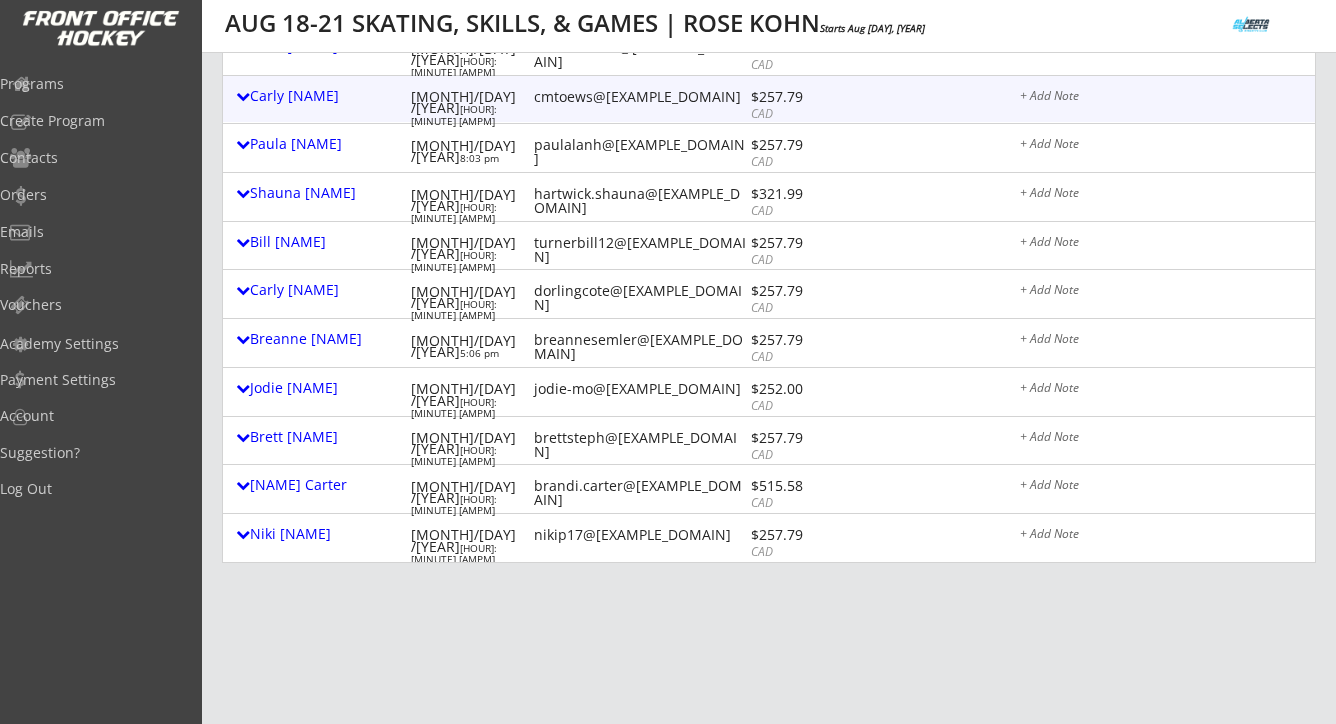 scroll, scrollTop: 322, scrollLeft: 0, axis: vertical 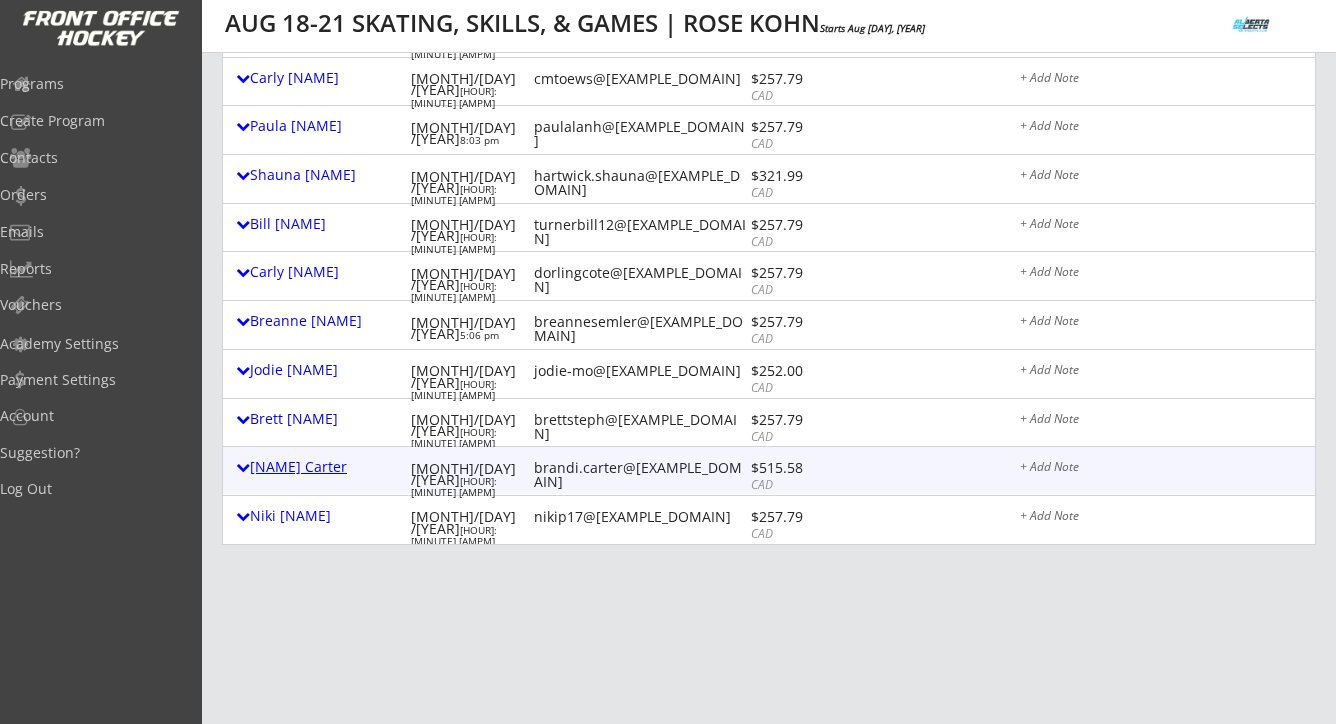 click on "Brandi Carter" at bounding box center [318, 469] 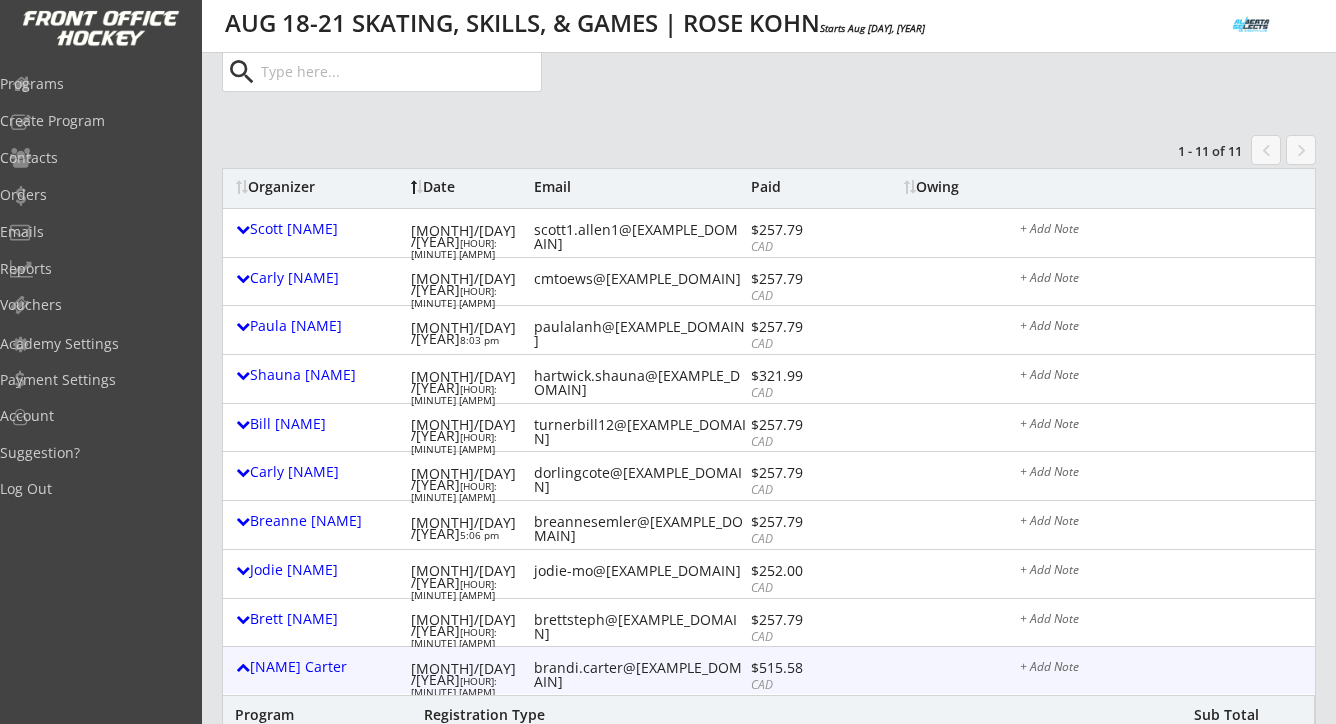 scroll, scrollTop: 20, scrollLeft: 0, axis: vertical 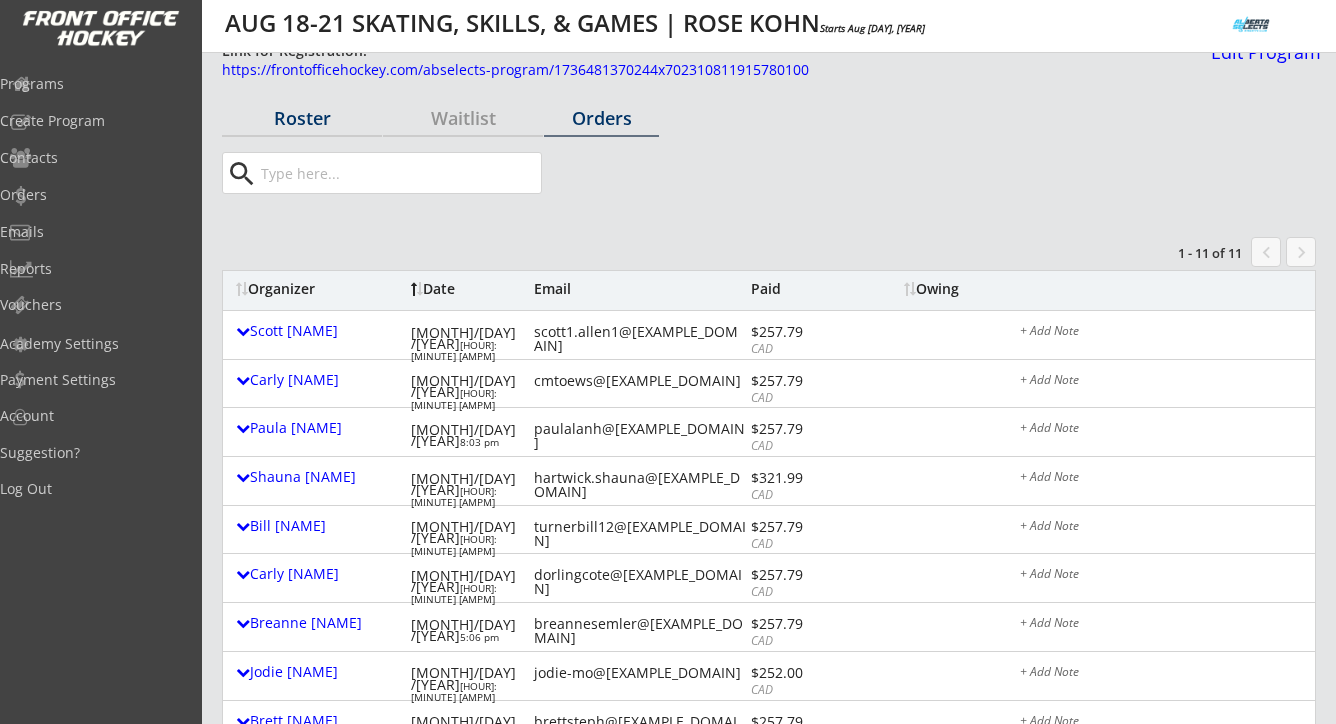click on "Roster" at bounding box center (302, 118) 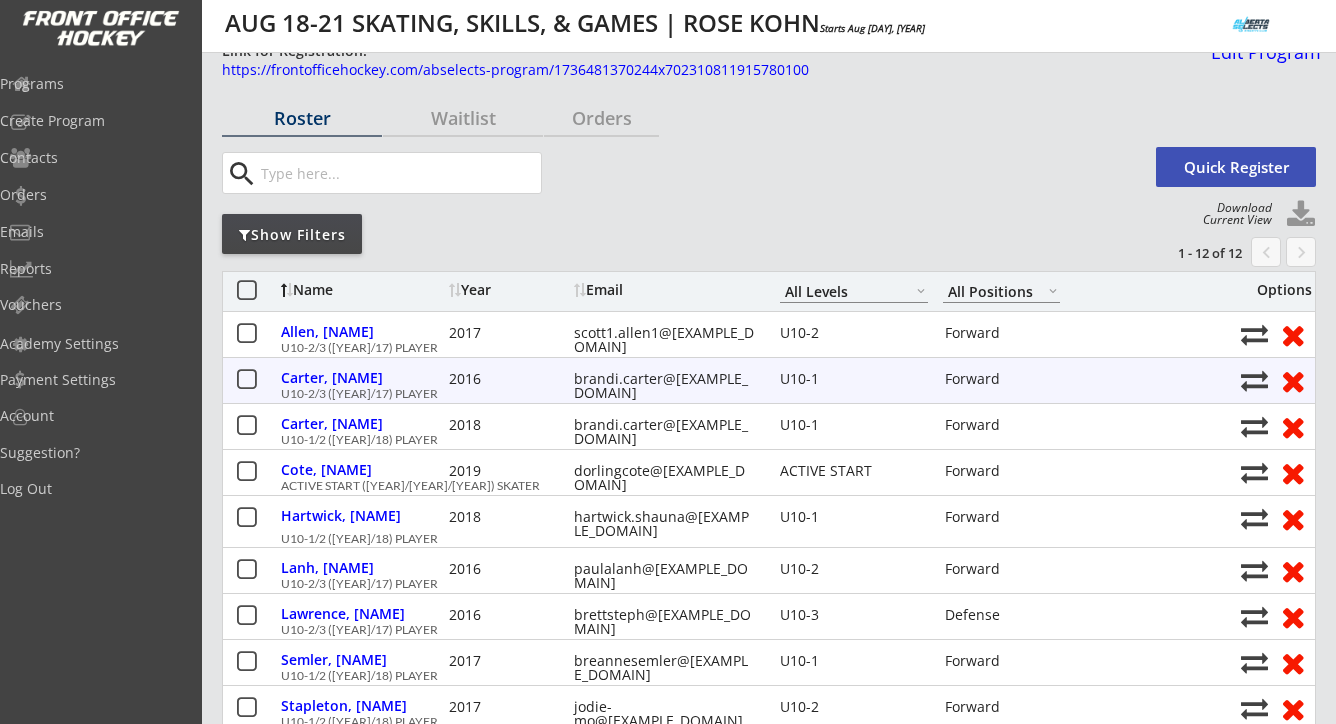click at bounding box center [246, 380] 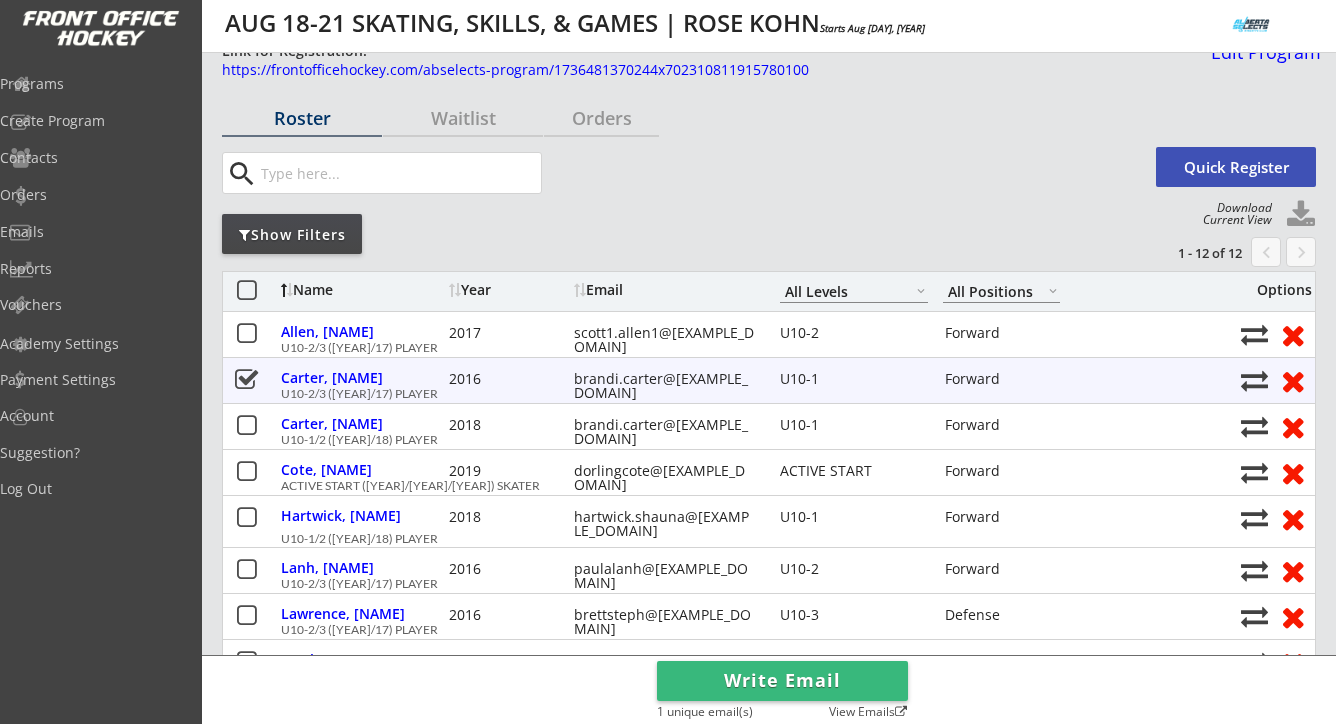 click at bounding box center [246, 380] 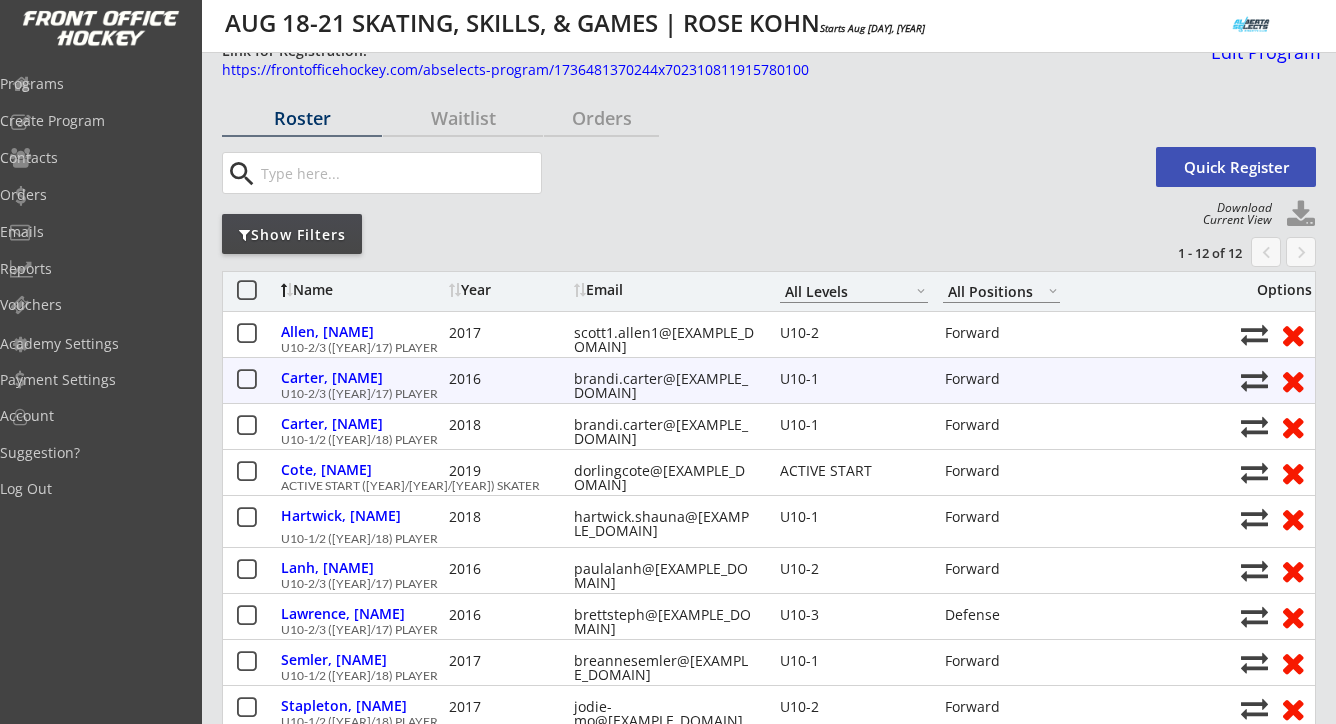 click at bounding box center [1292, 380] 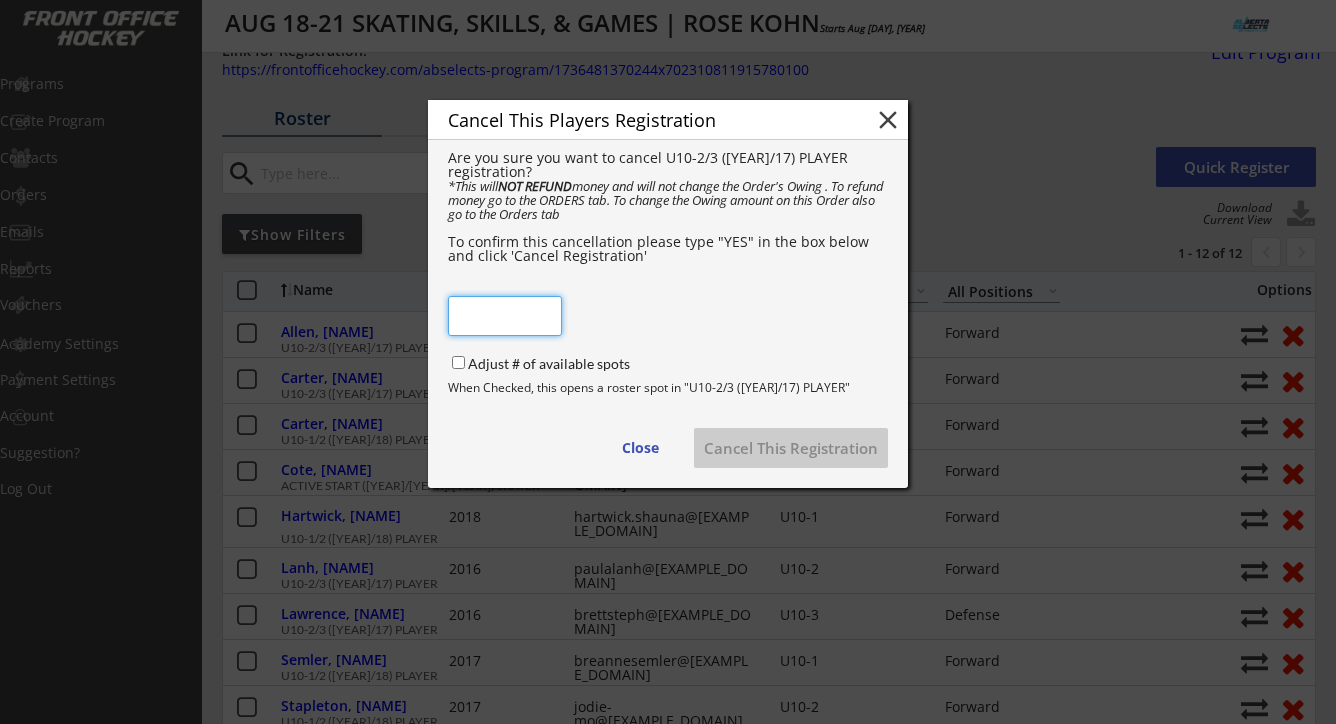 click at bounding box center (505, 316) 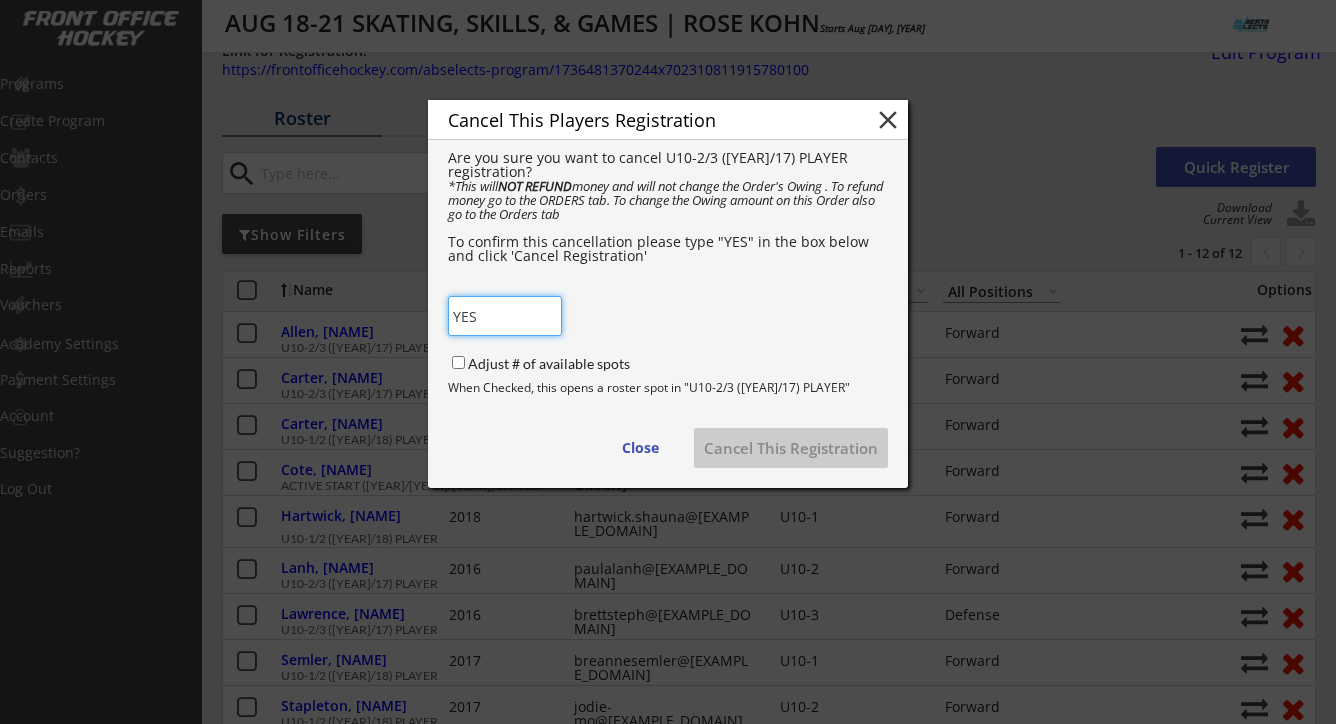 type on "YES" 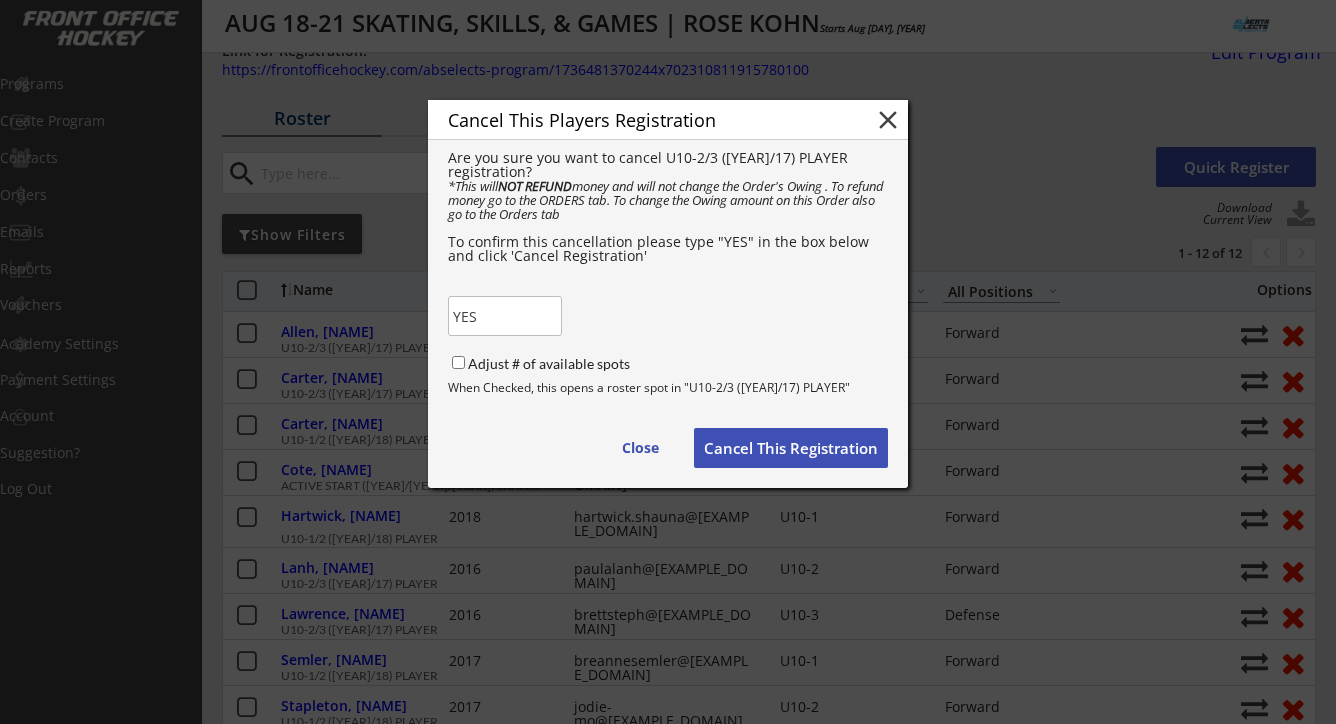 click on "Cancel This Players Registration close Are you sure you want to cancel U10-2/3 (2016/17) PLAYER registration?
*This will  NOT REFUND  money and will not change the Order's Owing . To refund money go to the ORDERS tab. To change the Owing amount on this Order also go to the Orders tab To confirm this cancellation please type "YES" in the box below and click 'Cancel Registration' Adjust # of available spots When Checked, this opens a roster spot in "U10-2/3 (2016/17) PLAYER" Close Cancel This Registration" at bounding box center [668, 294] 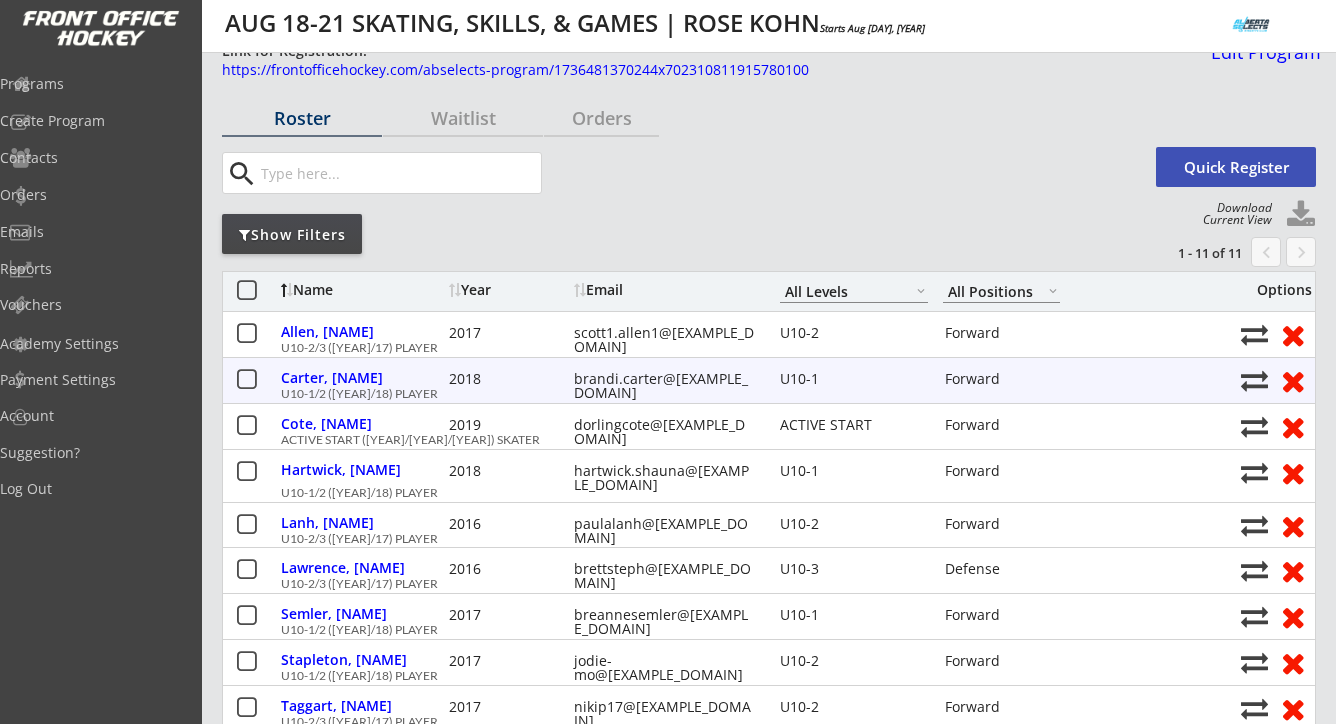 click at bounding box center [1292, 380] 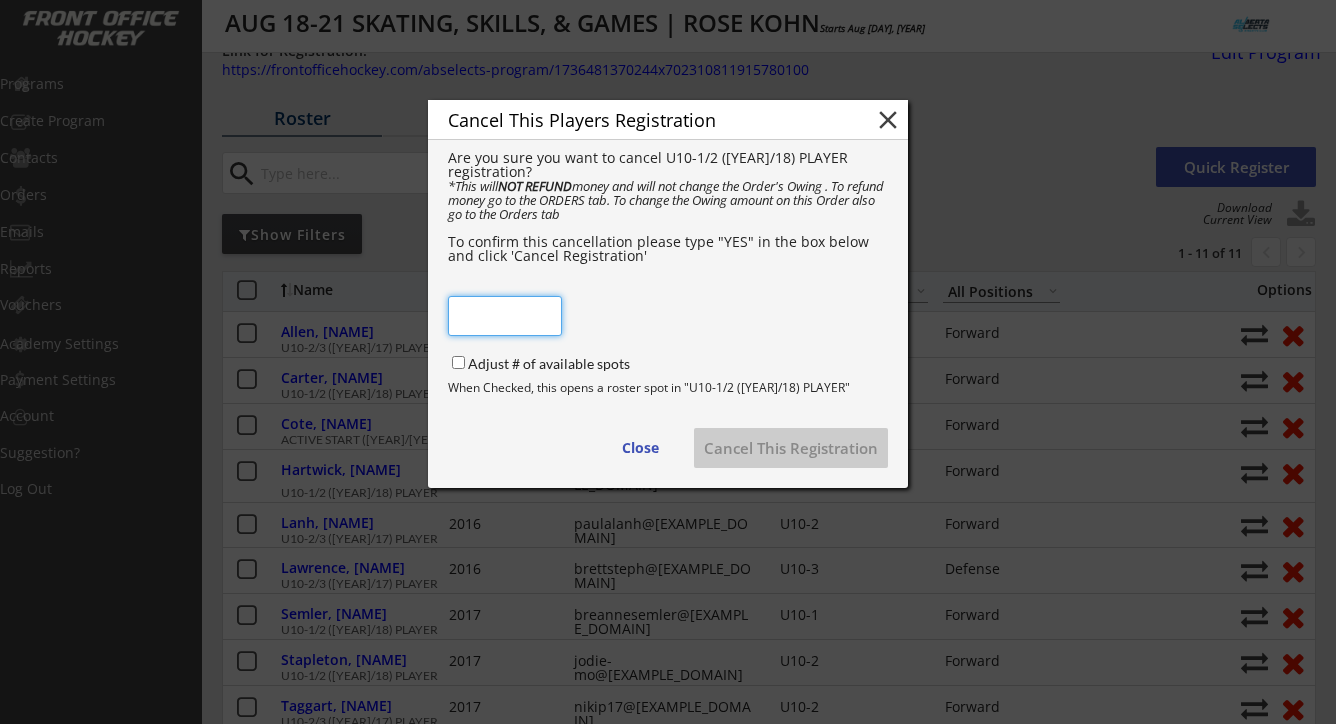 click at bounding box center (505, 316) 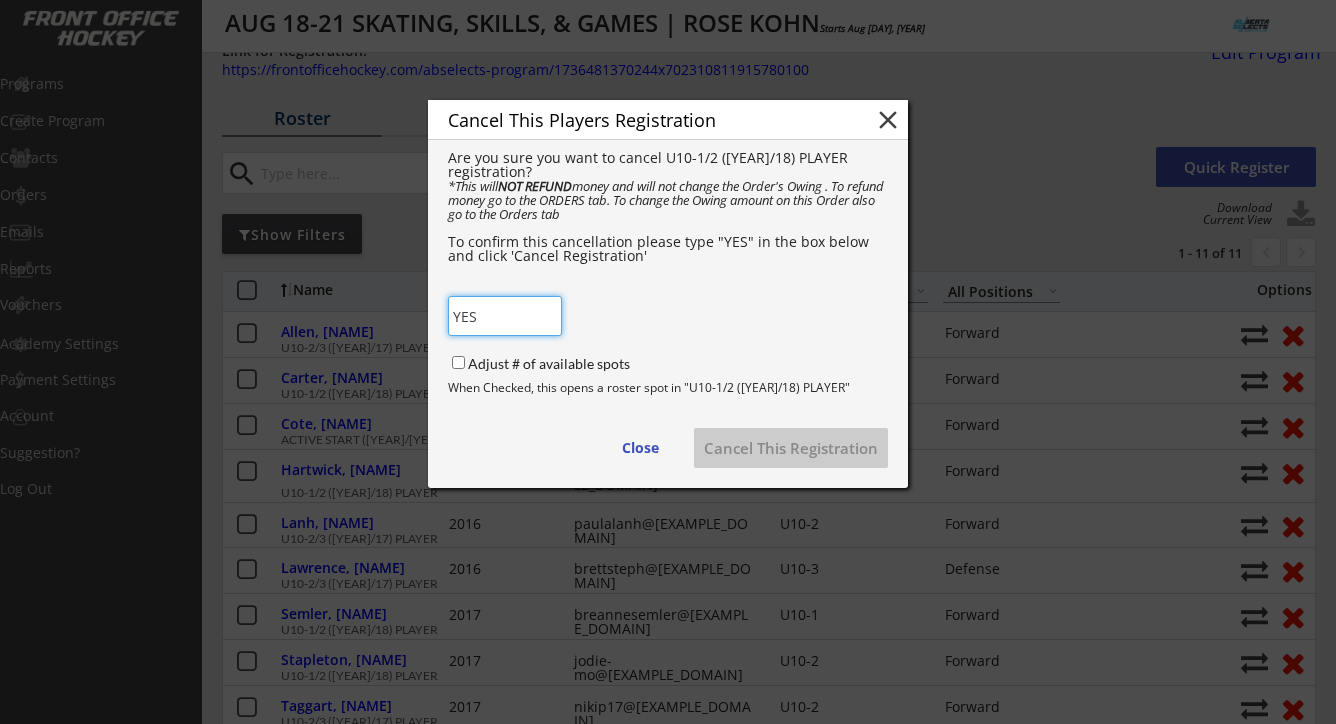 type on "YES" 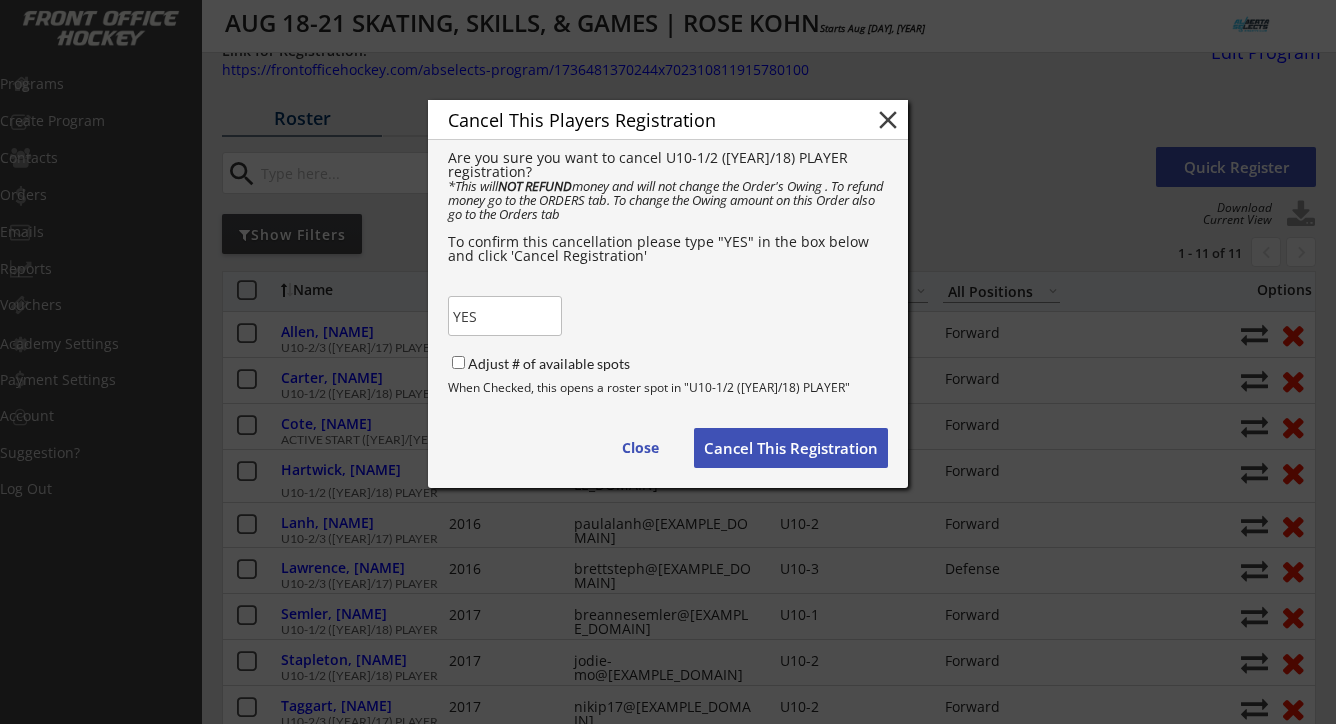 click on "Cancel This Players Registration close Are you sure you want to cancel U10-1/2 (2017/18) PLAYER registration?
*This will  NOT REFUND  money and will not change the Order's Owing . To refund money go to the ORDERS tab. To change the Owing amount on this Order also go to the Orders tab To confirm this cancellation please type "YES" in the box below and click 'Cancel Registration' Adjust # of available spots When Checked, this opens a roster spot in "U10-1/2 (2017/18) PLAYER" Close Cancel This Registration" at bounding box center [668, 294] 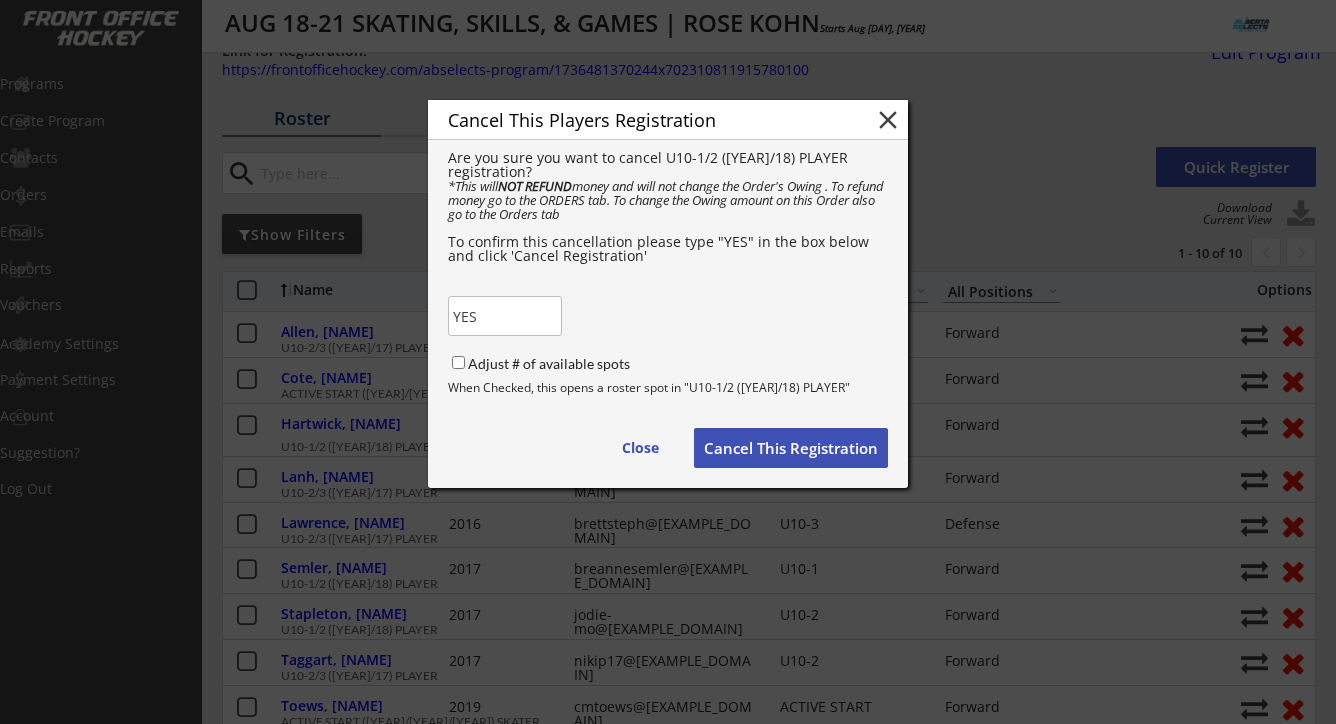 type 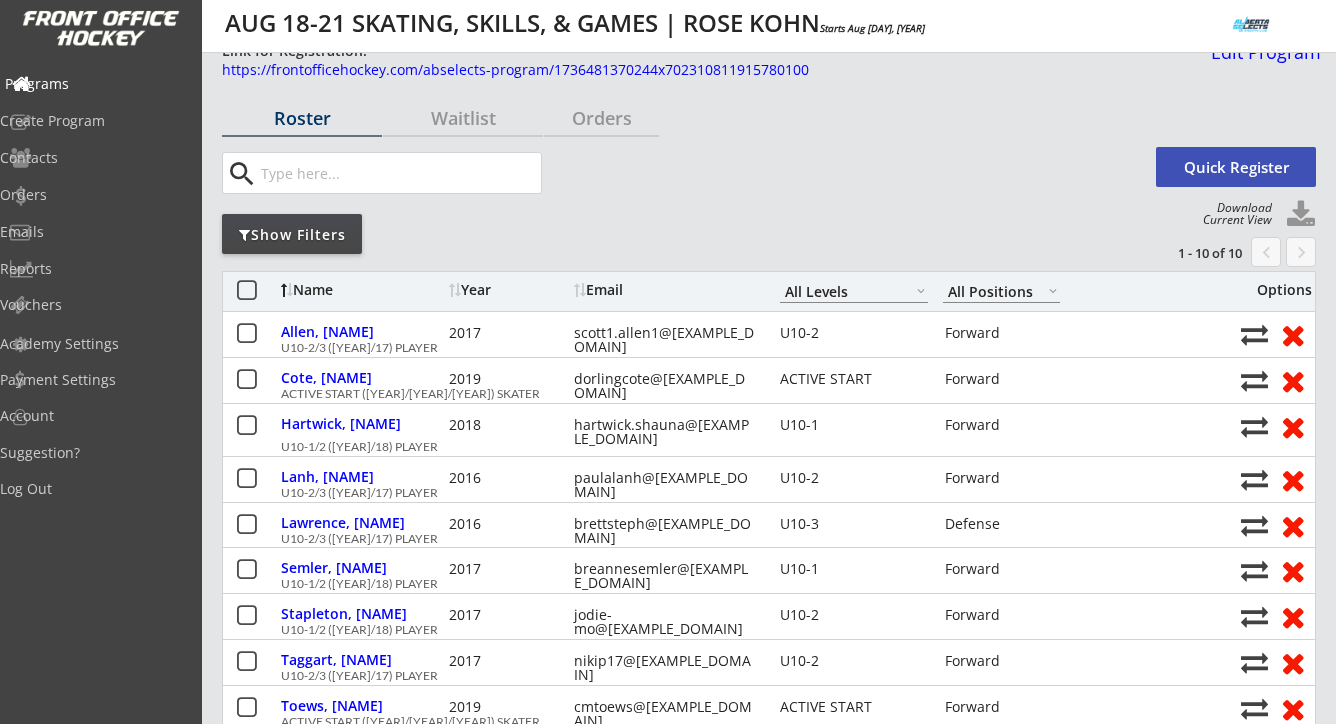 click on "Programs" at bounding box center (95, 84) 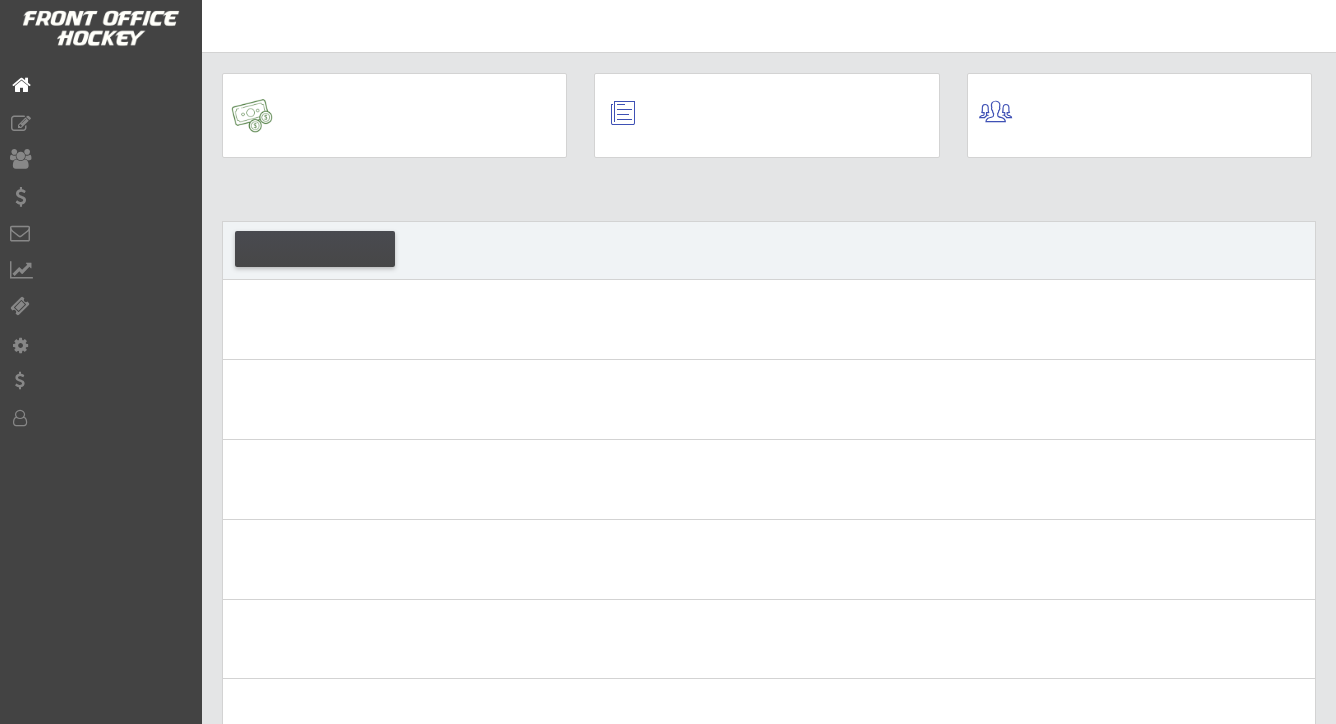 scroll, scrollTop: 0, scrollLeft: 0, axis: both 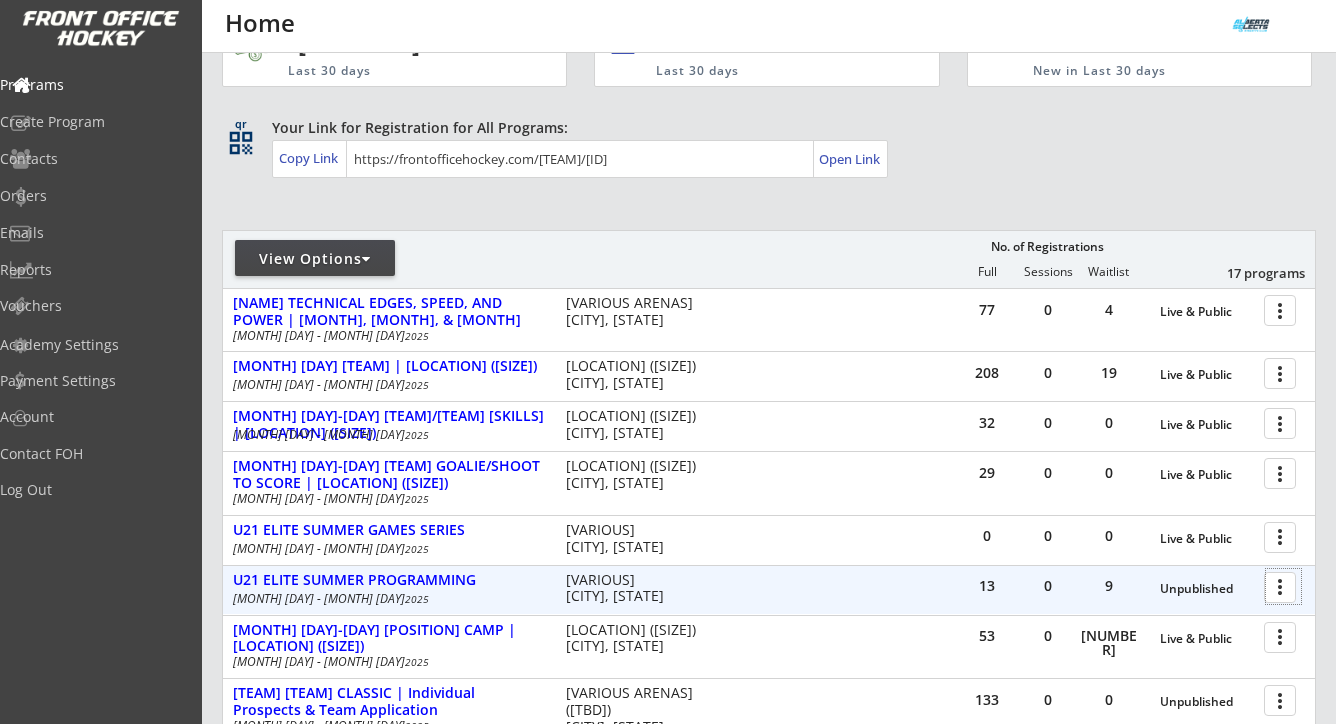 click at bounding box center (1283, 586) 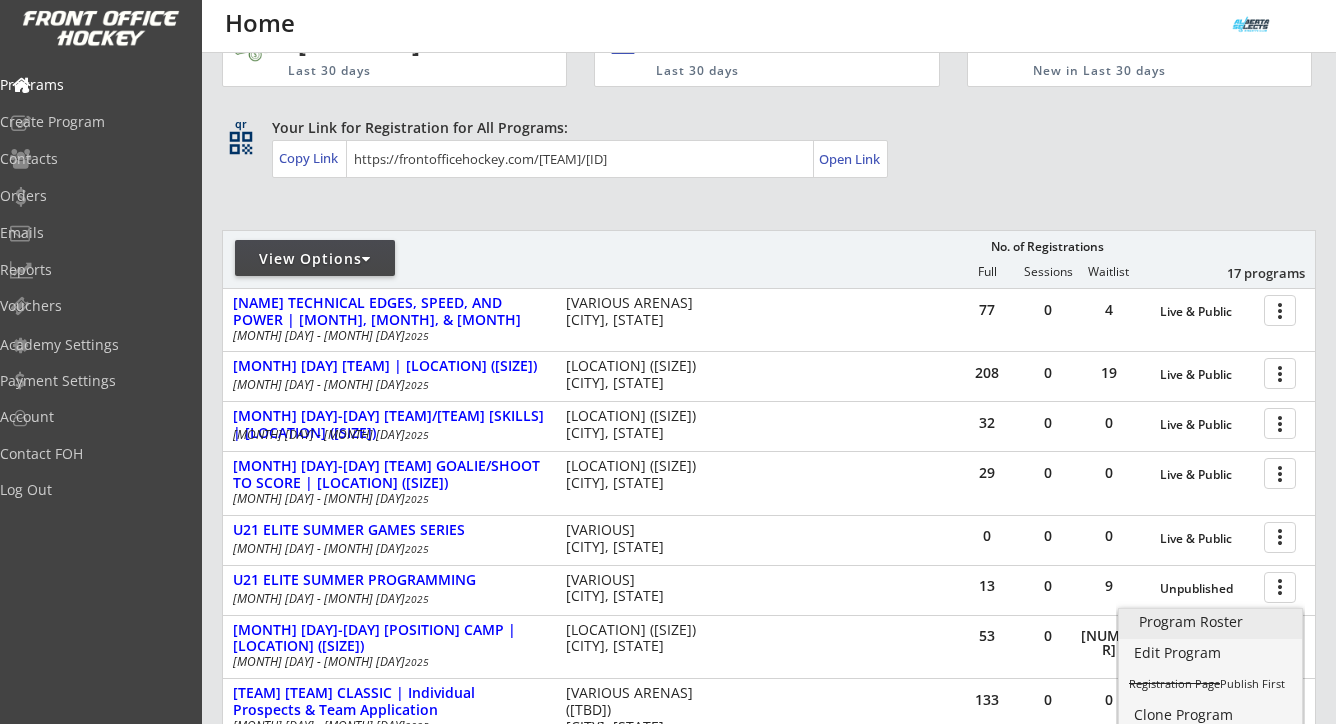 click on "Program Roster" at bounding box center (1210, 622) 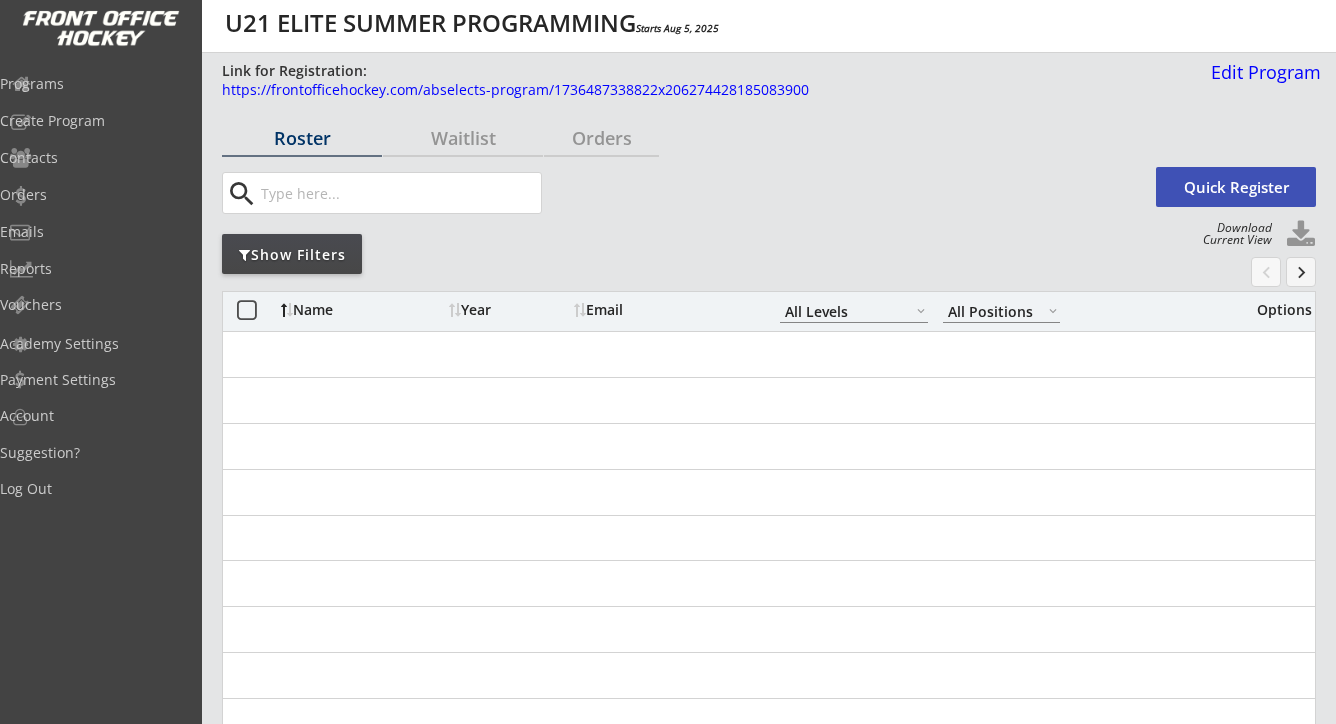 select on ""All Levels"" 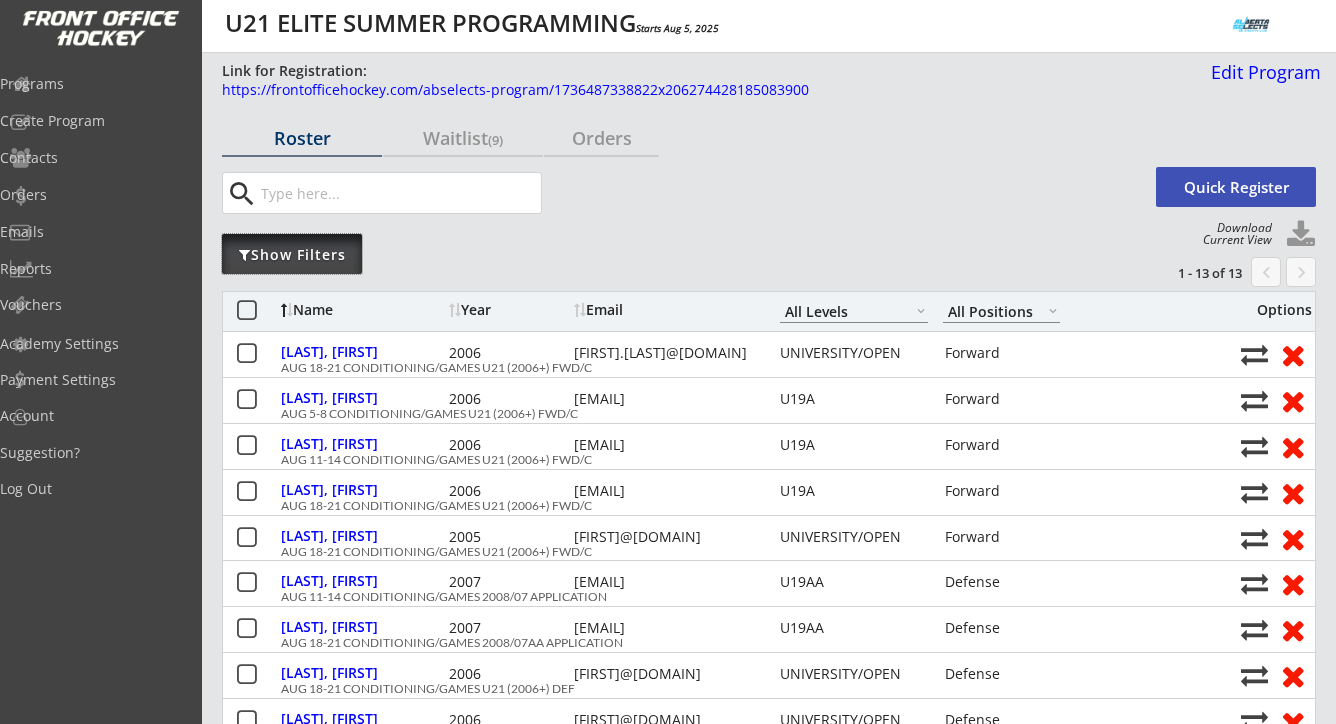 click on "Show Filters" at bounding box center (292, 255) 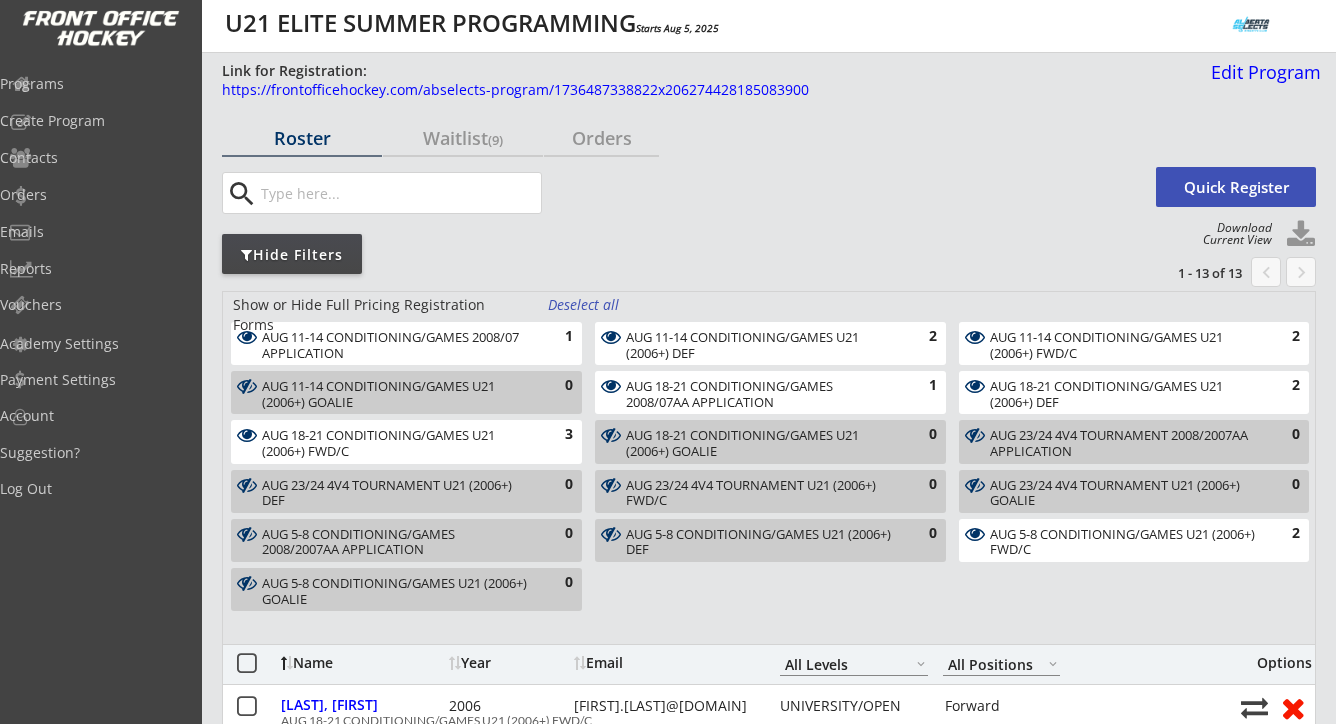 click on "Deselect all" at bounding box center (585, 305) 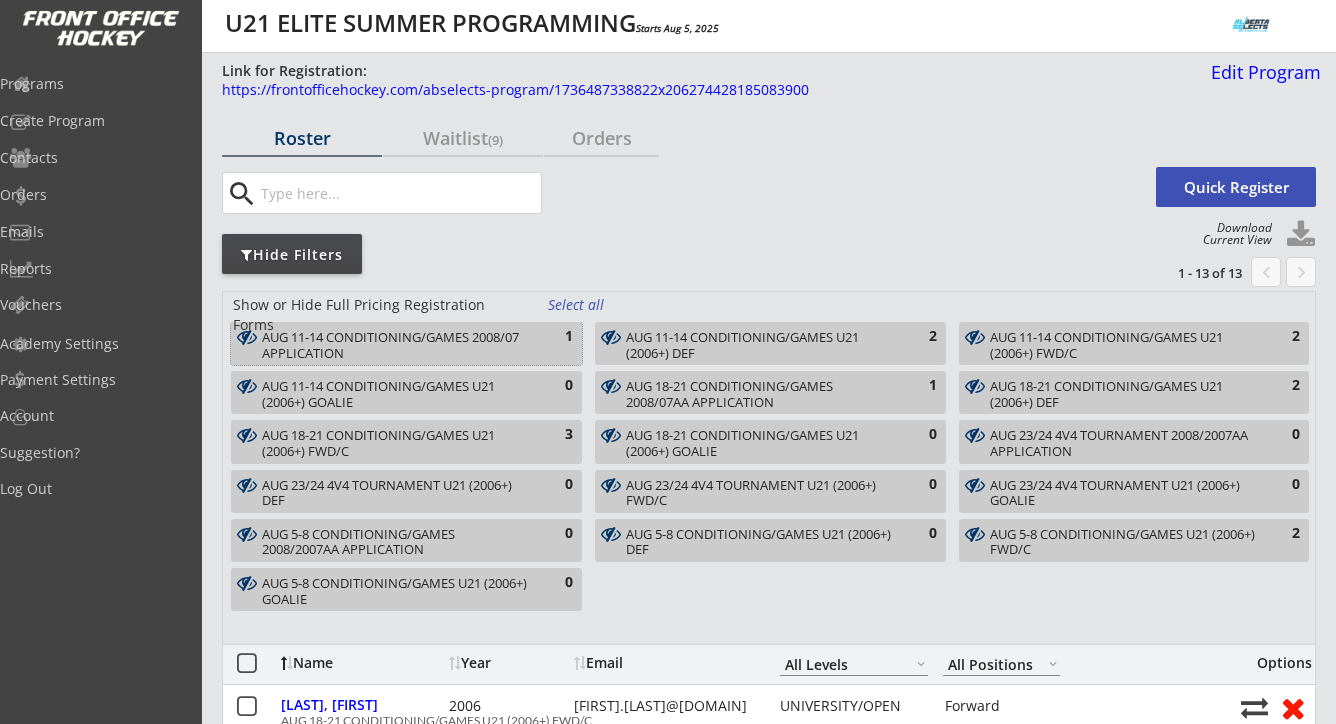 click on "AUG 11-14 CONDITIONING/GAMES 2008/07 APPLICATION" at bounding box center [395, 345] 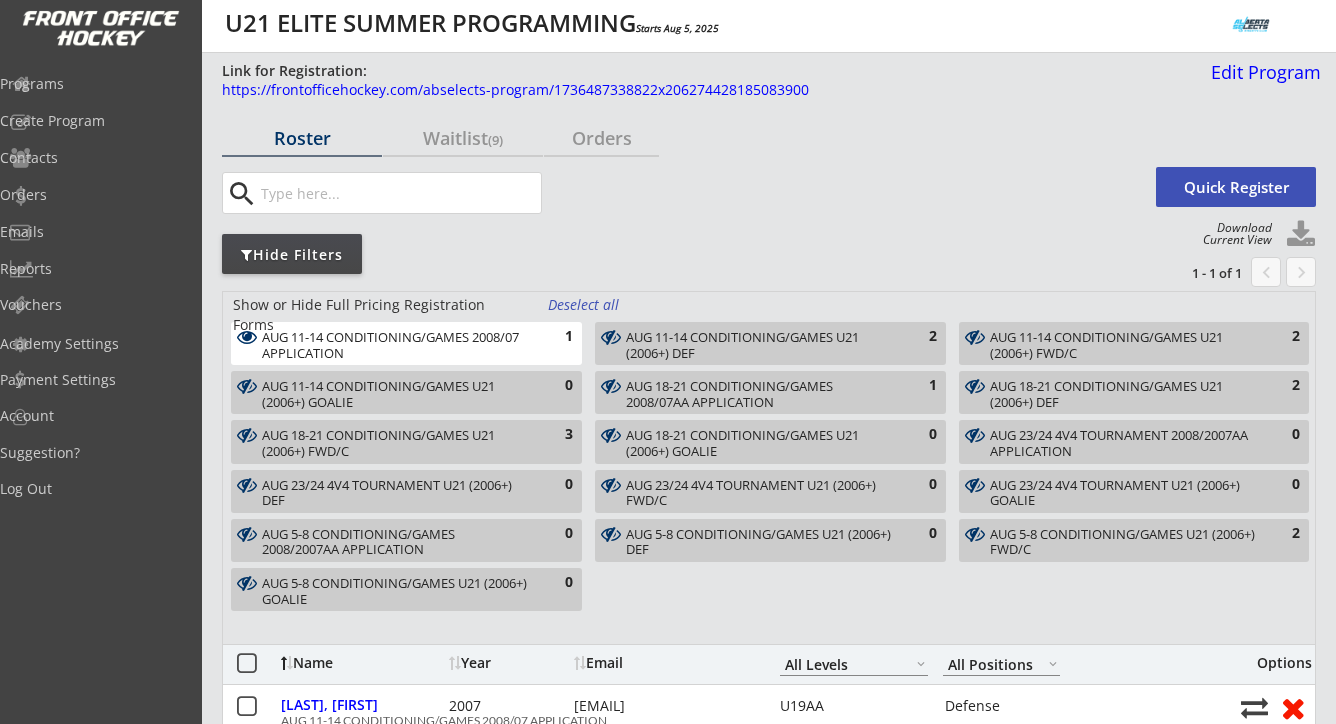 click on "1" at bounding box center (553, 337) 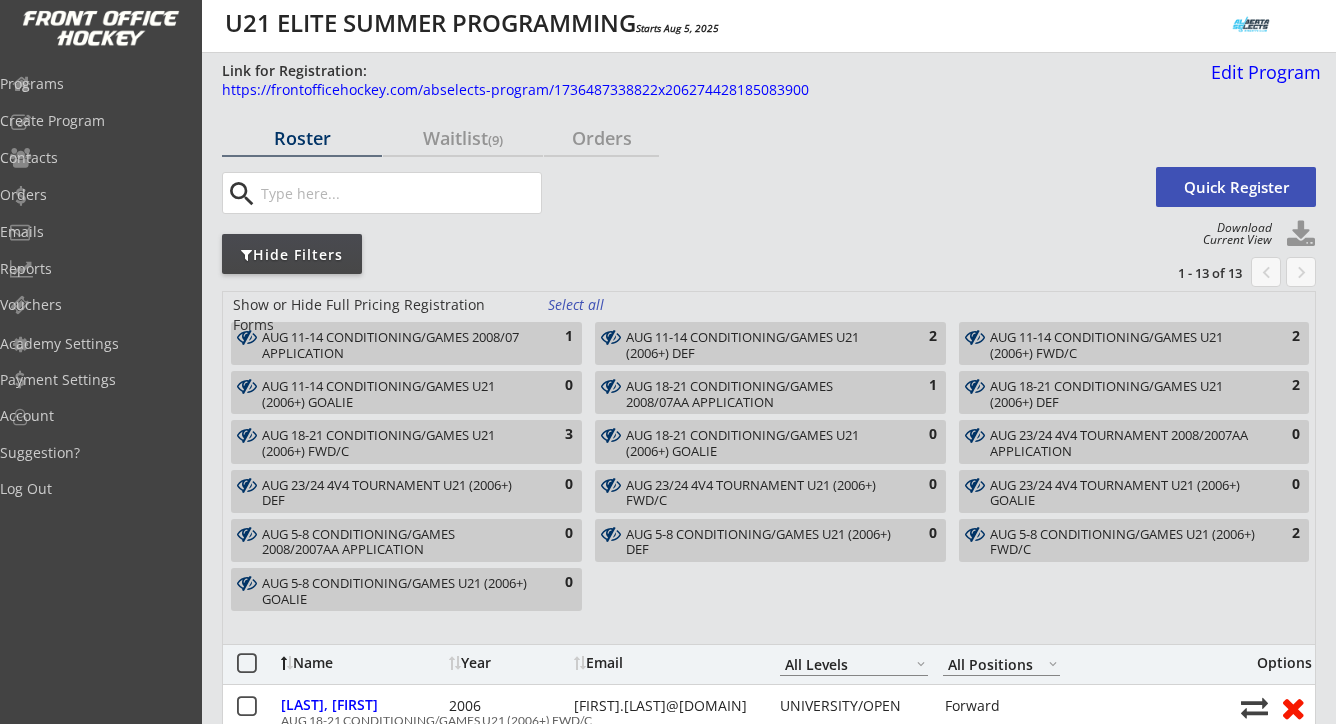 click on "AUG 11-14 CONDITIONING/GAMES 2008/07 APPLICATION 1" at bounding box center (406, 343) 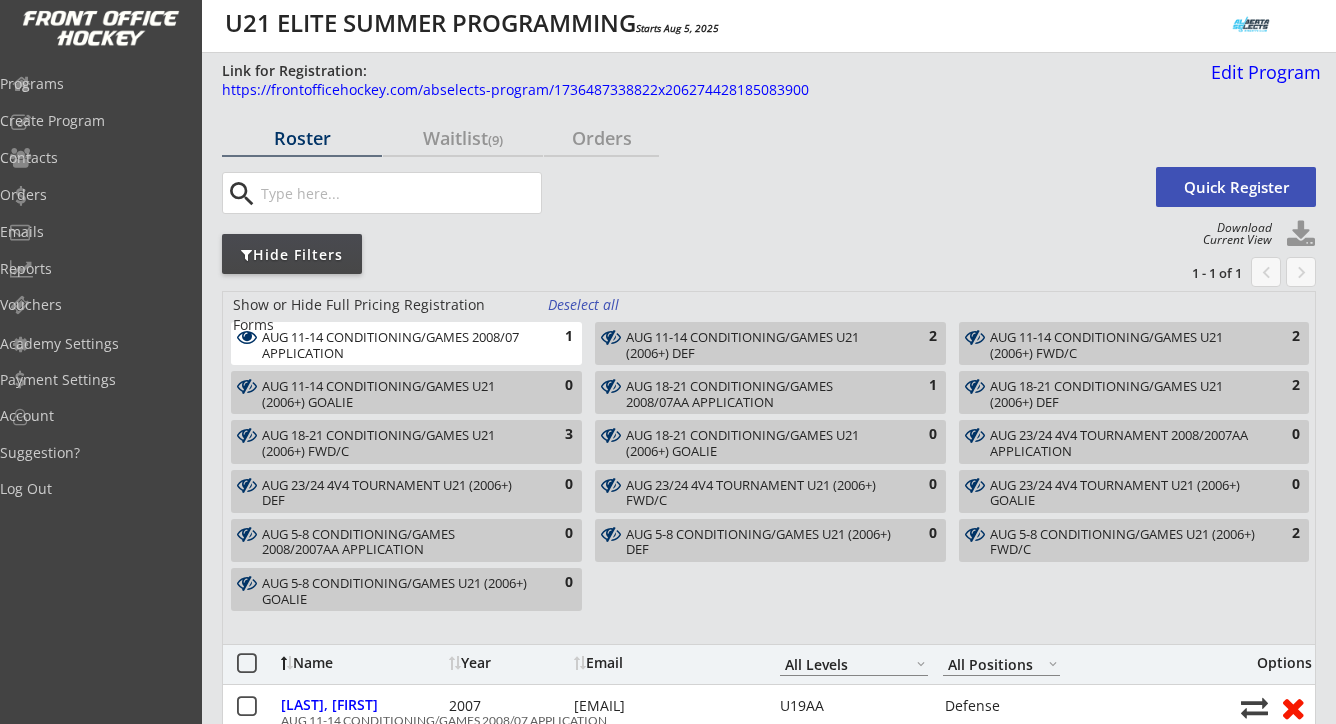 click on "AUG 11-14 CONDITIONING/GAMES U21 (2006+) DEF 2" at bounding box center [770, 343] 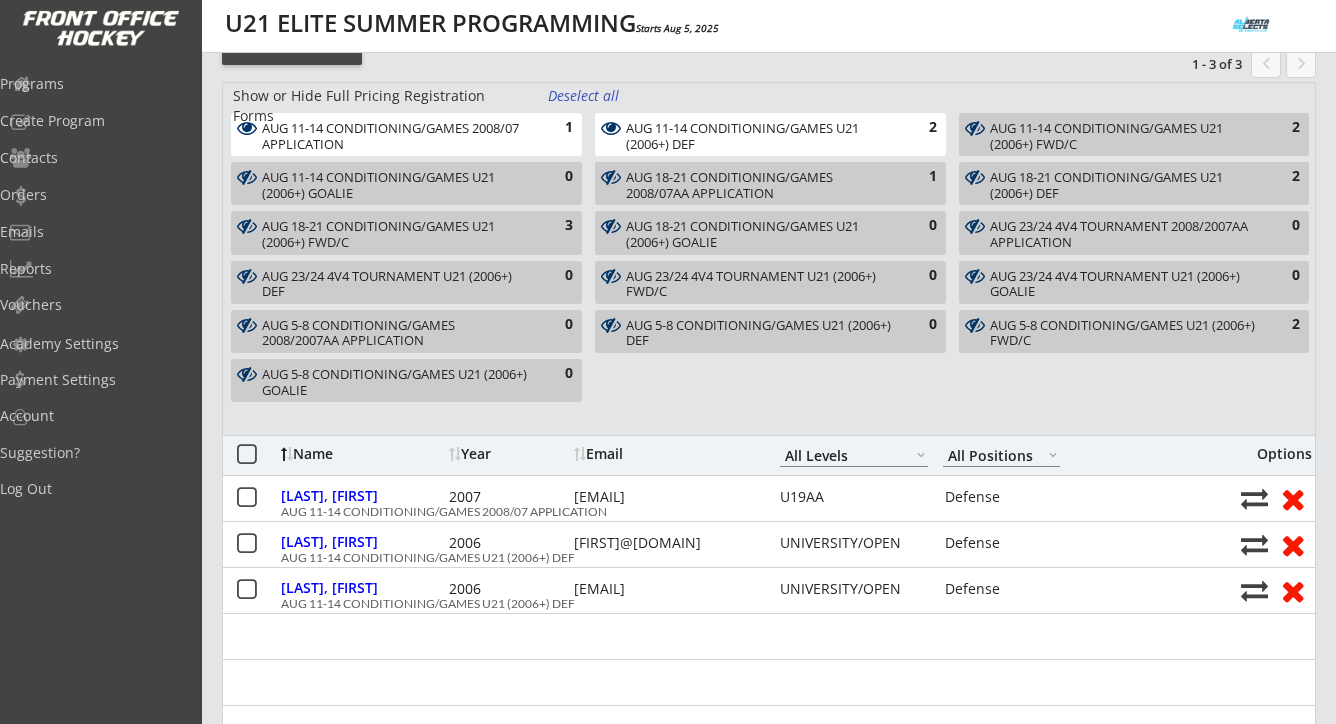scroll, scrollTop: 208, scrollLeft: 0, axis: vertical 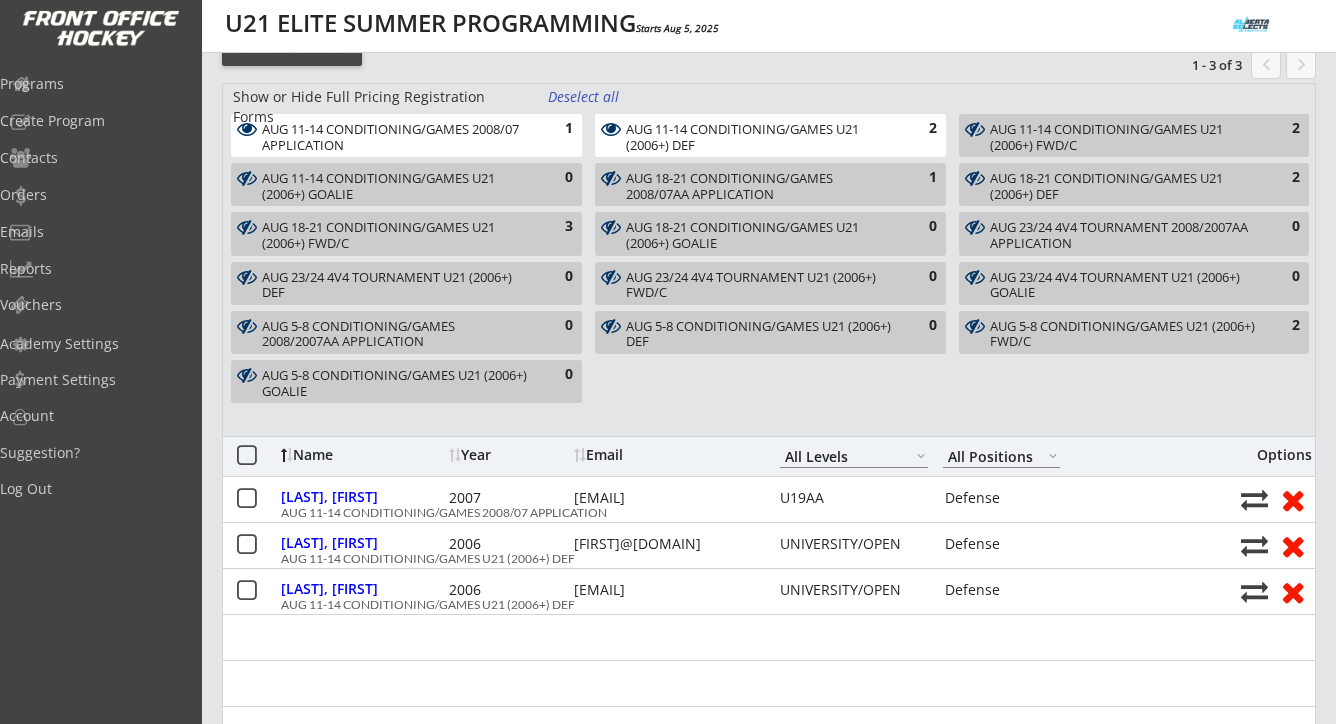 click on "AUG 11-14 CONDITIONING/GAMES U21 (2006+) FWD/C" at bounding box center (1122, 137) 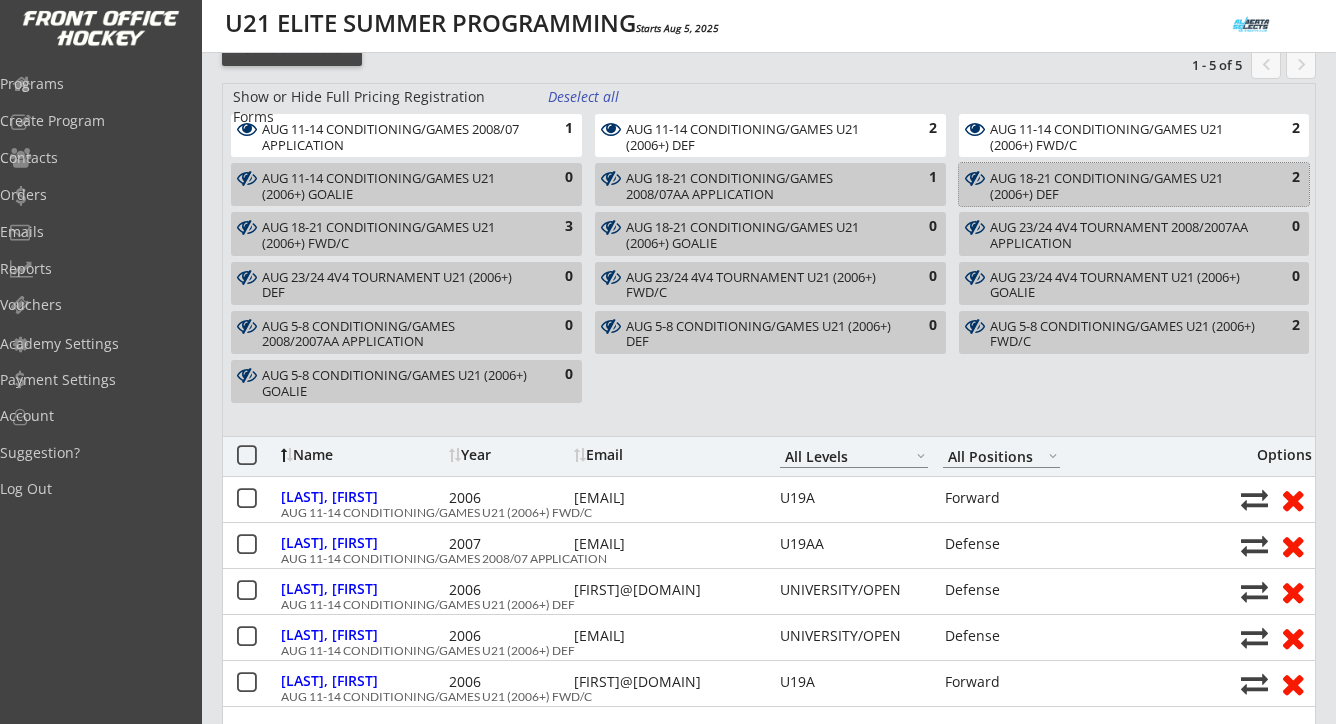 click on "AUG 18-21 CONDITIONING/GAMES U21 (2006+) DEF 2" at bounding box center (1134, 184) 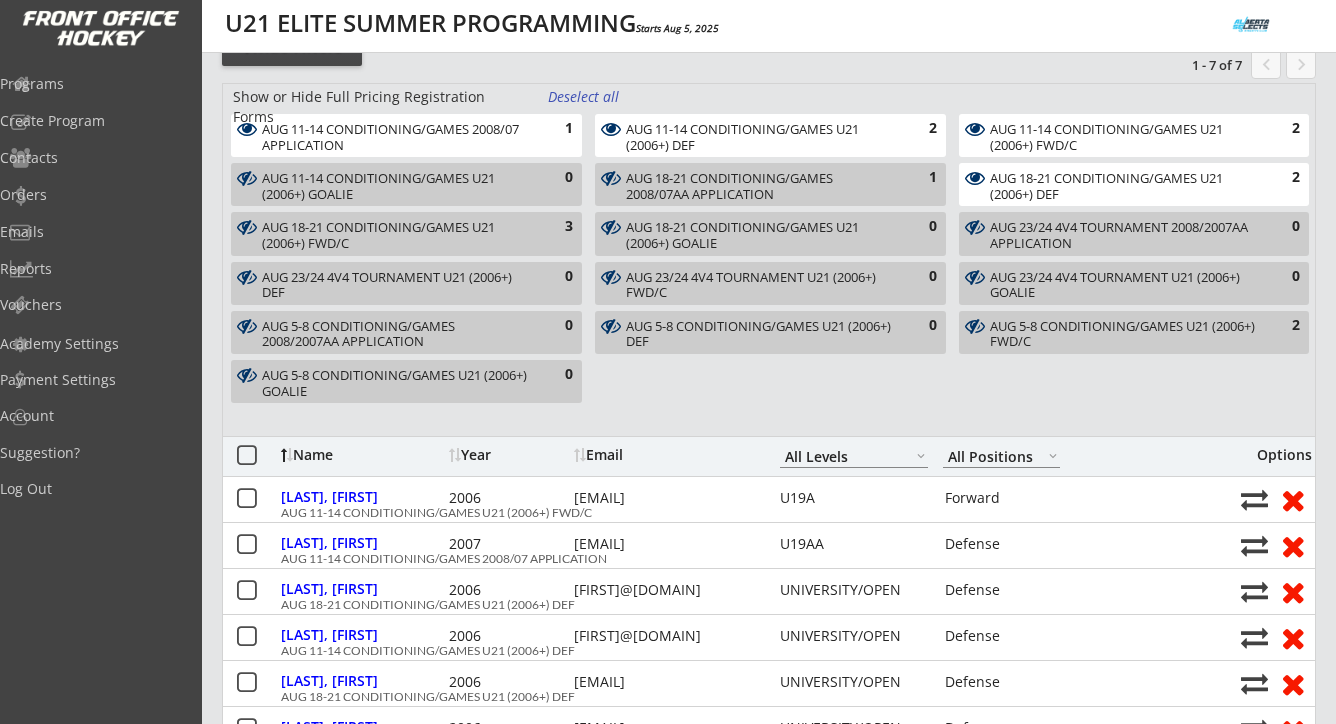click on "3" at bounding box center (553, 227) 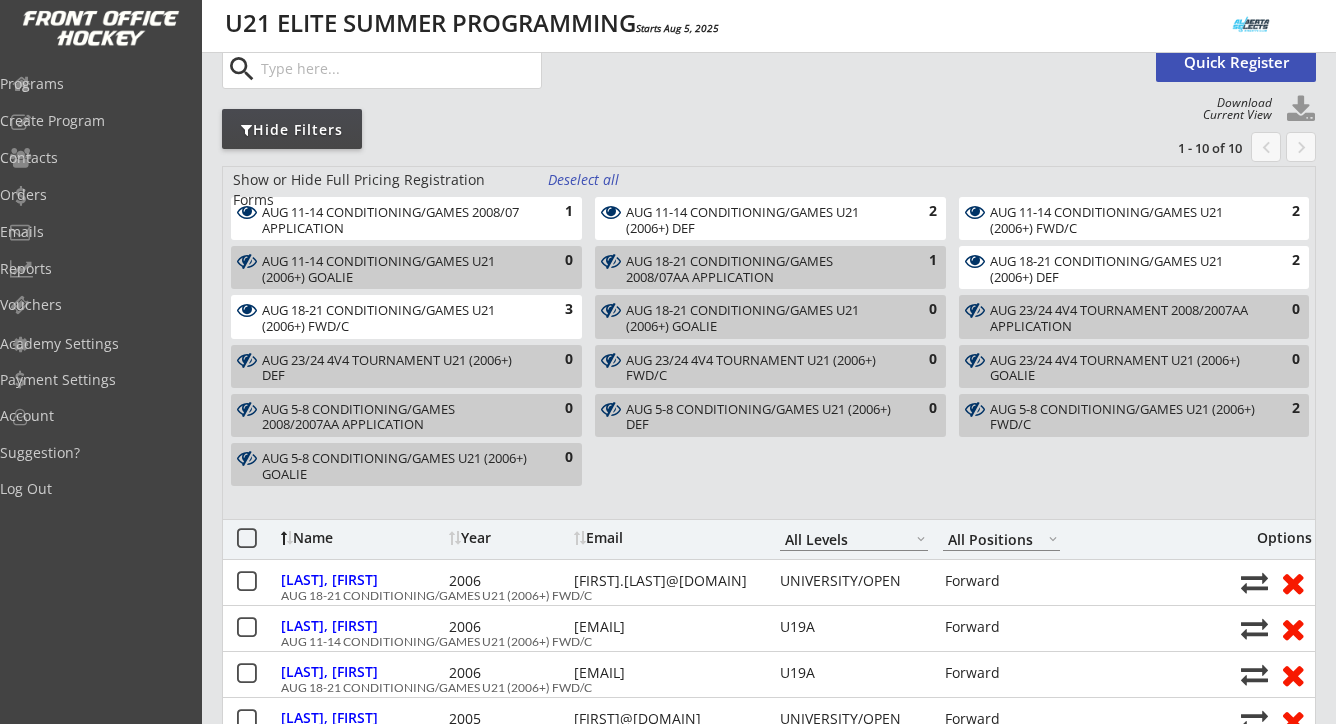 scroll, scrollTop: 114, scrollLeft: 0, axis: vertical 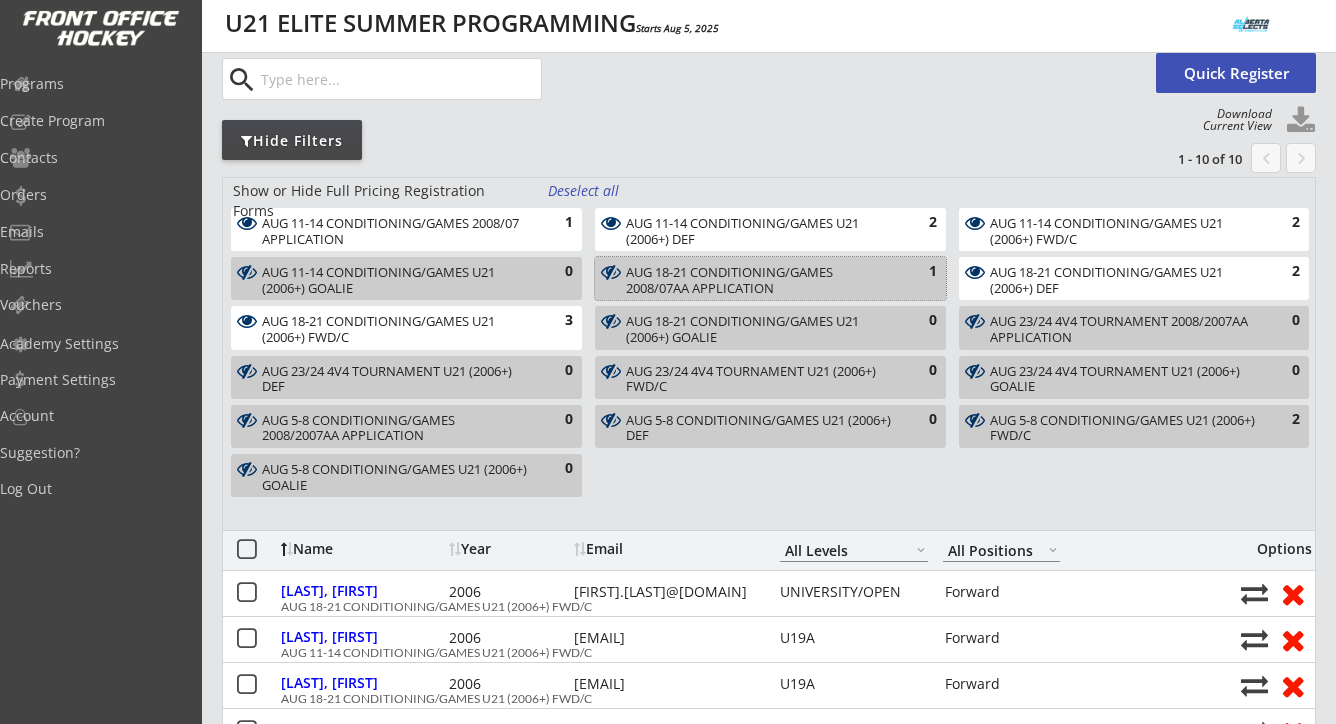 click on "AUG 18-21 CONDITIONING/GAMES 2008/07AA APPLICATION" at bounding box center [759, 280] 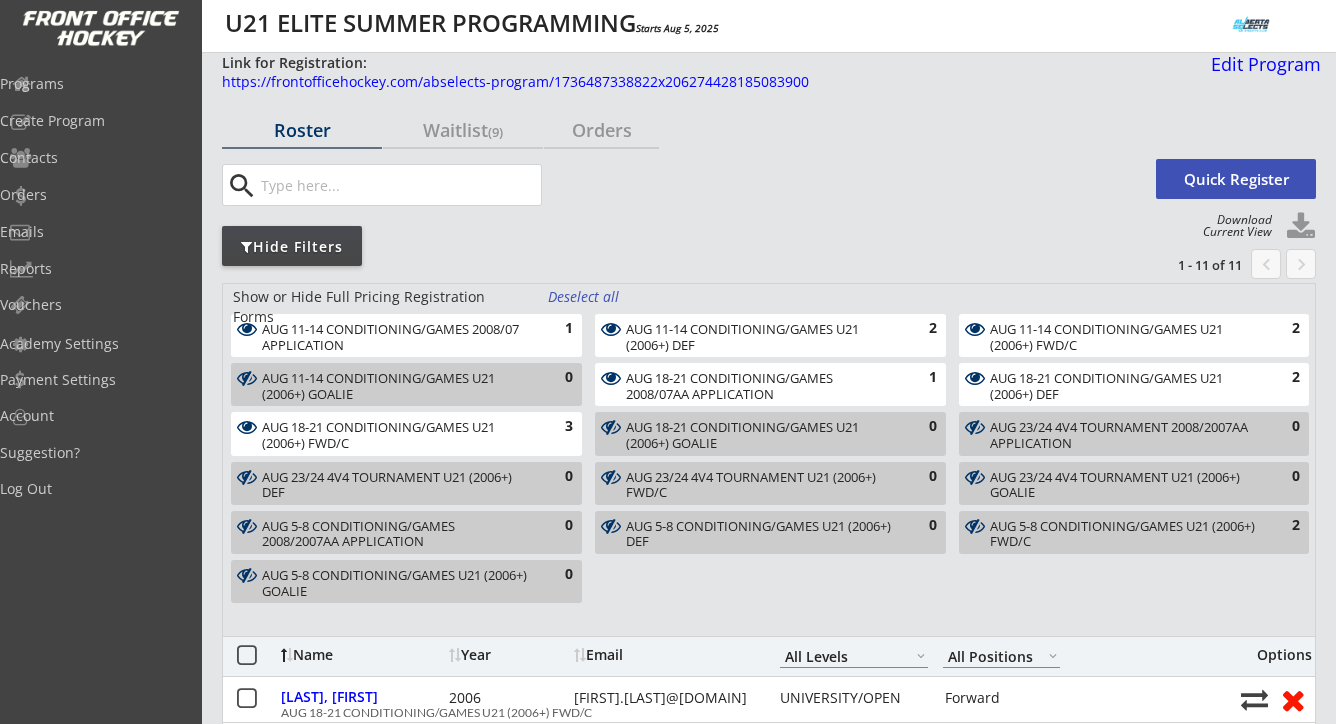 scroll, scrollTop: 0, scrollLeft: 0, axis: both 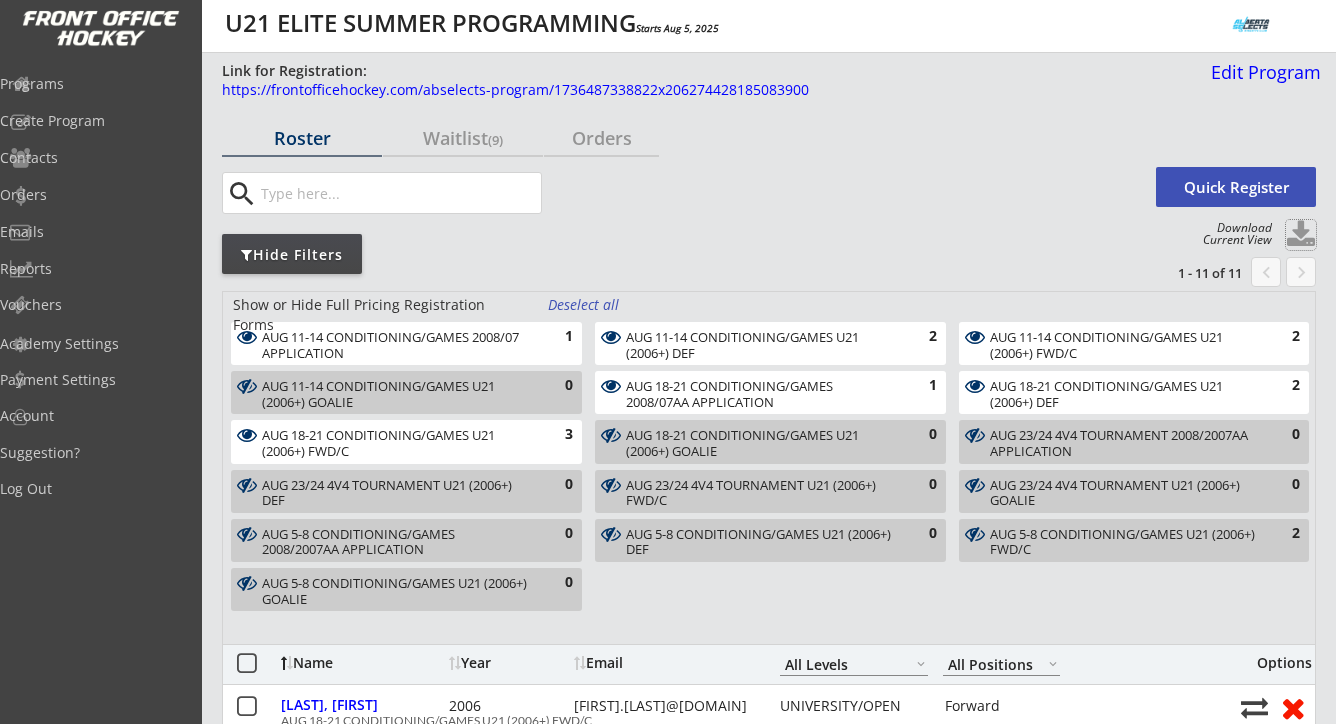 click at bounding box center (1301, 235) 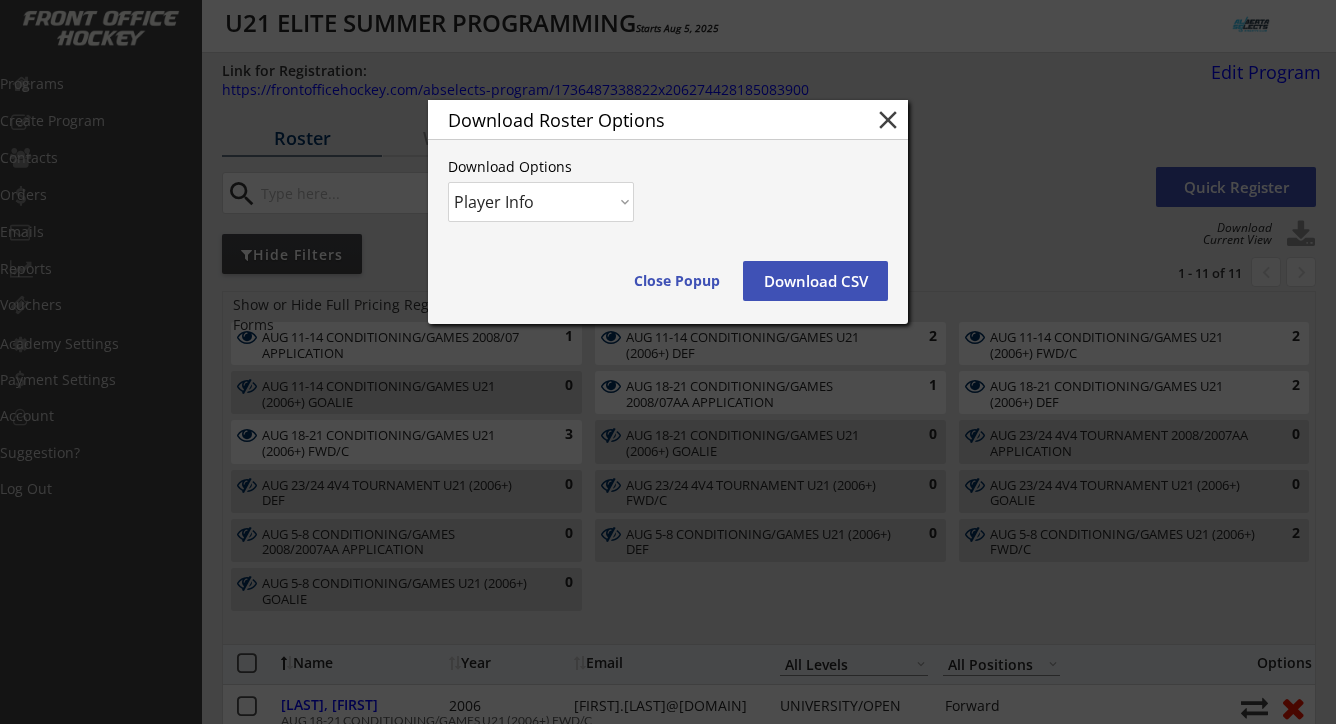 click at bounding box center [668, 362] 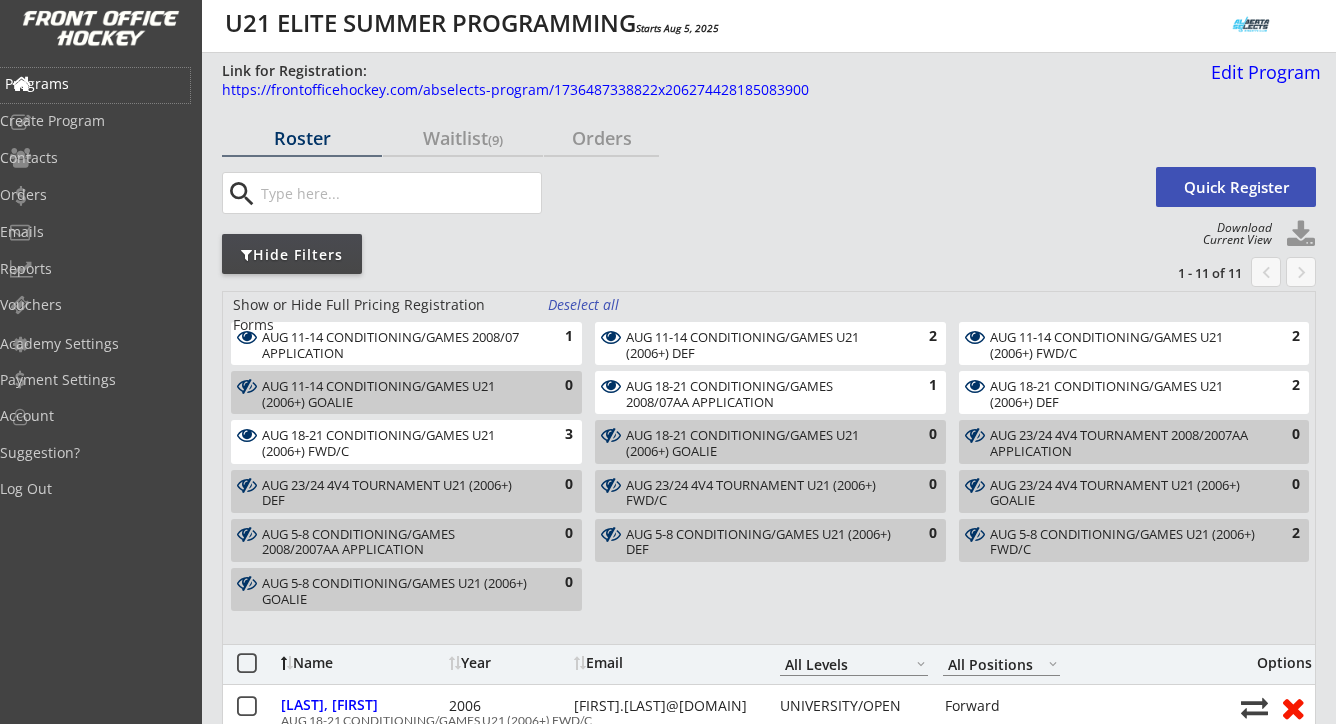 click on "Programs" at bounding box center (95, 84) 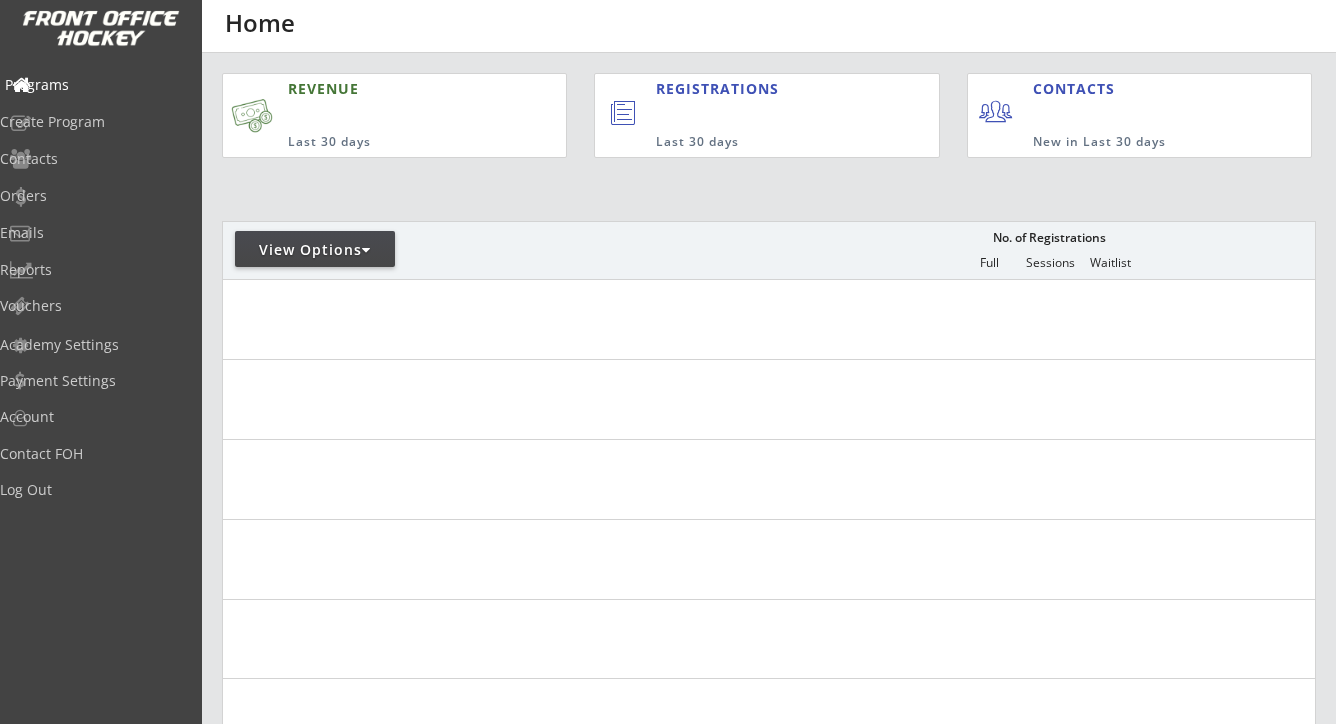 scroll, scrollTop: 0, scrollLeft: 0, axis: both 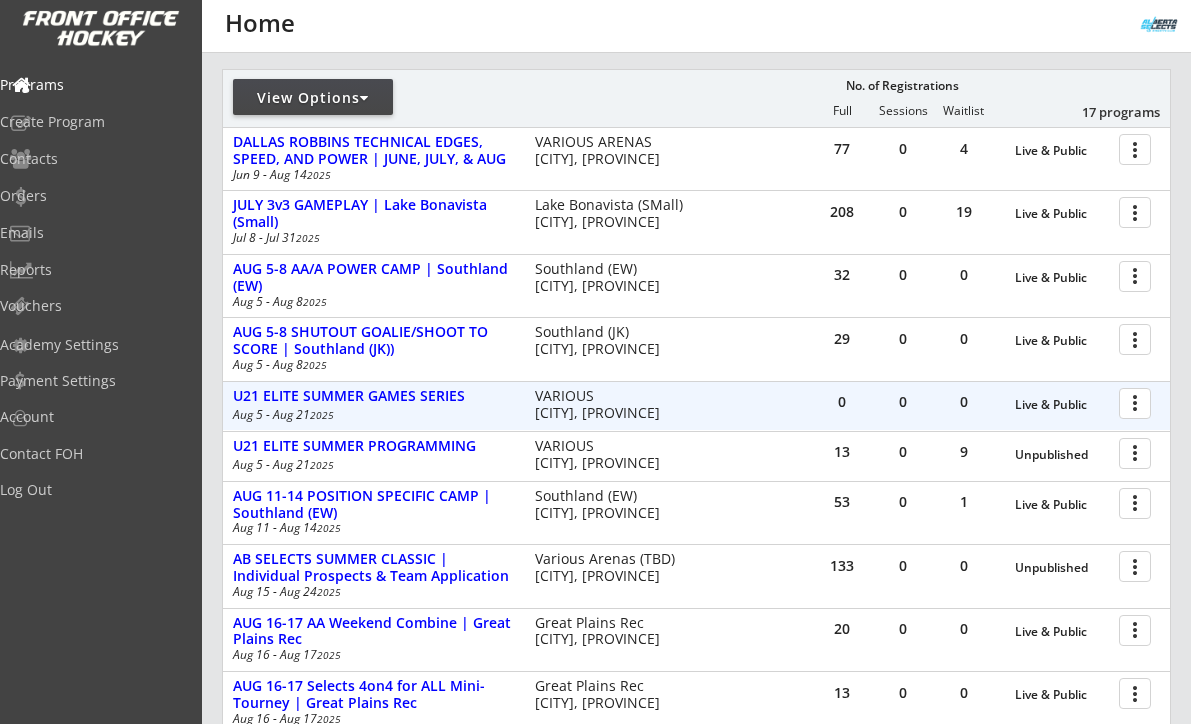 click at bounding box center (1138, 402) 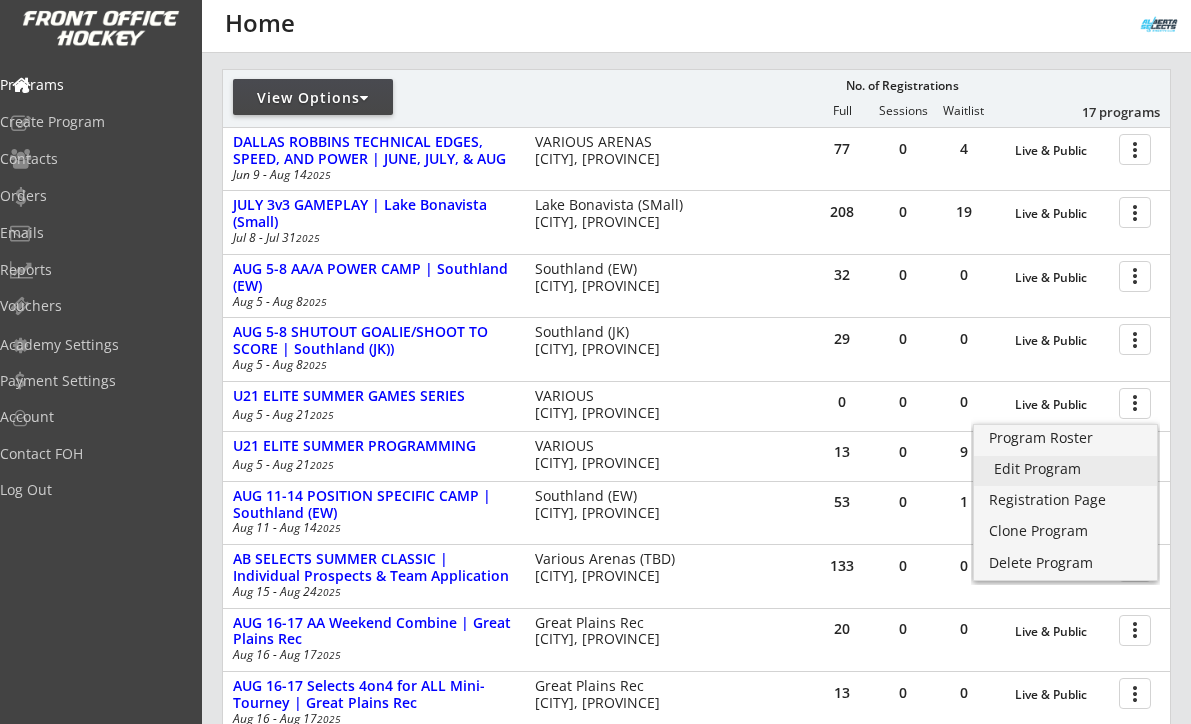 click on "Edit Program" at bounding box center [1065, 469] 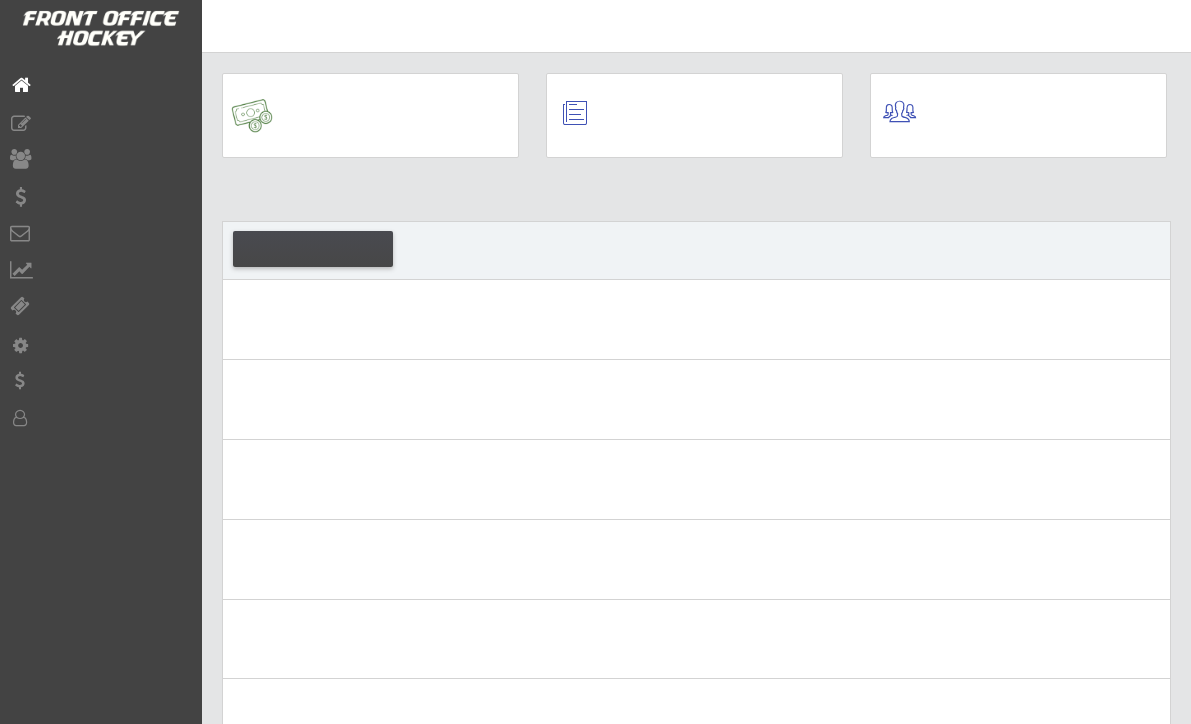 scroll, scrollTop: 0, scrollLeft: 0, axis: both 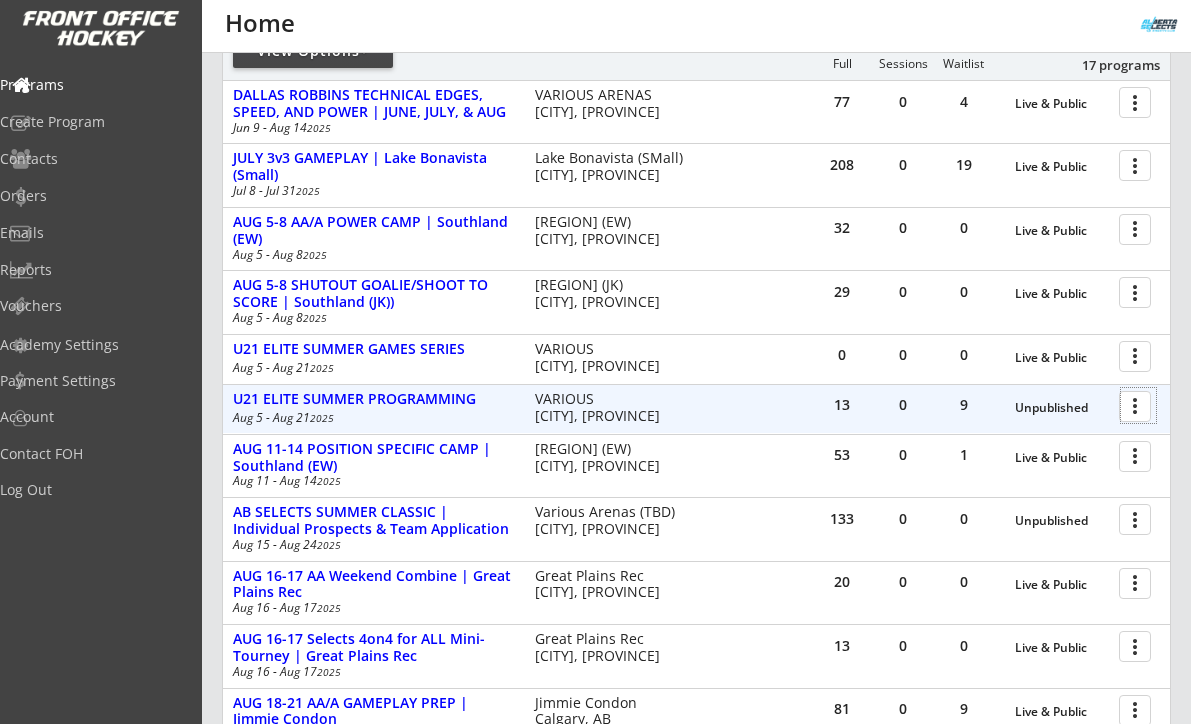 click at bounding box center (1138, 405) 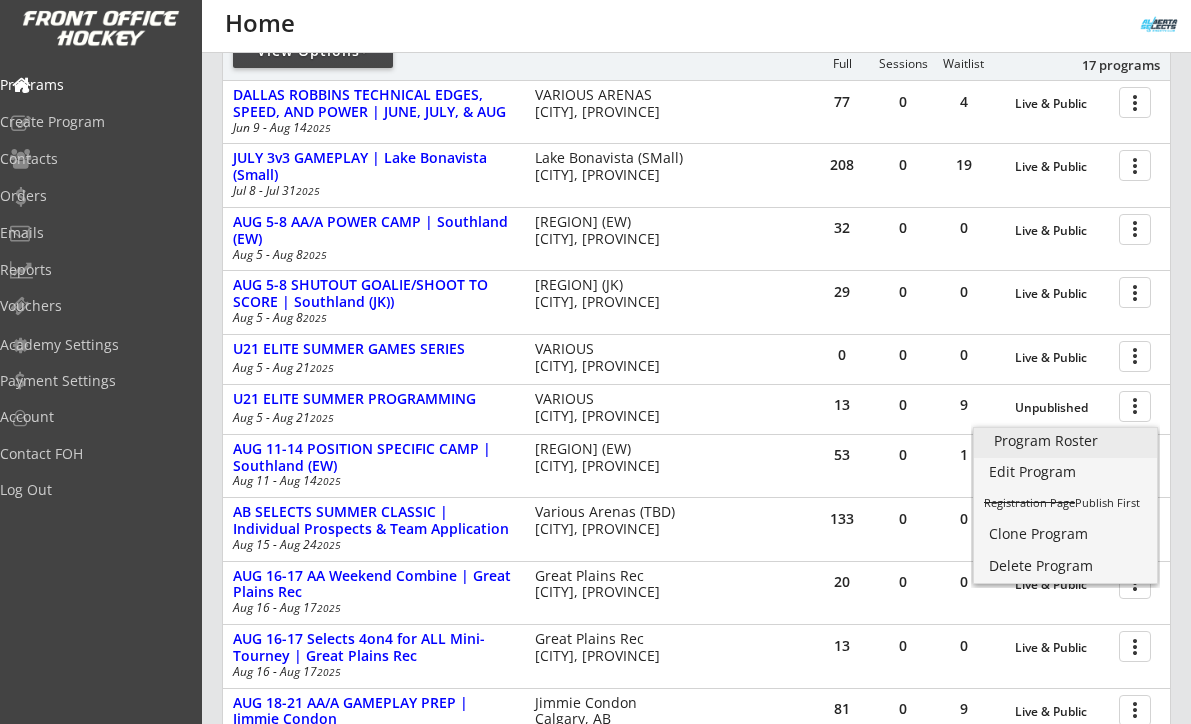click on "Program Roster" at bounding box center [1065, 443] 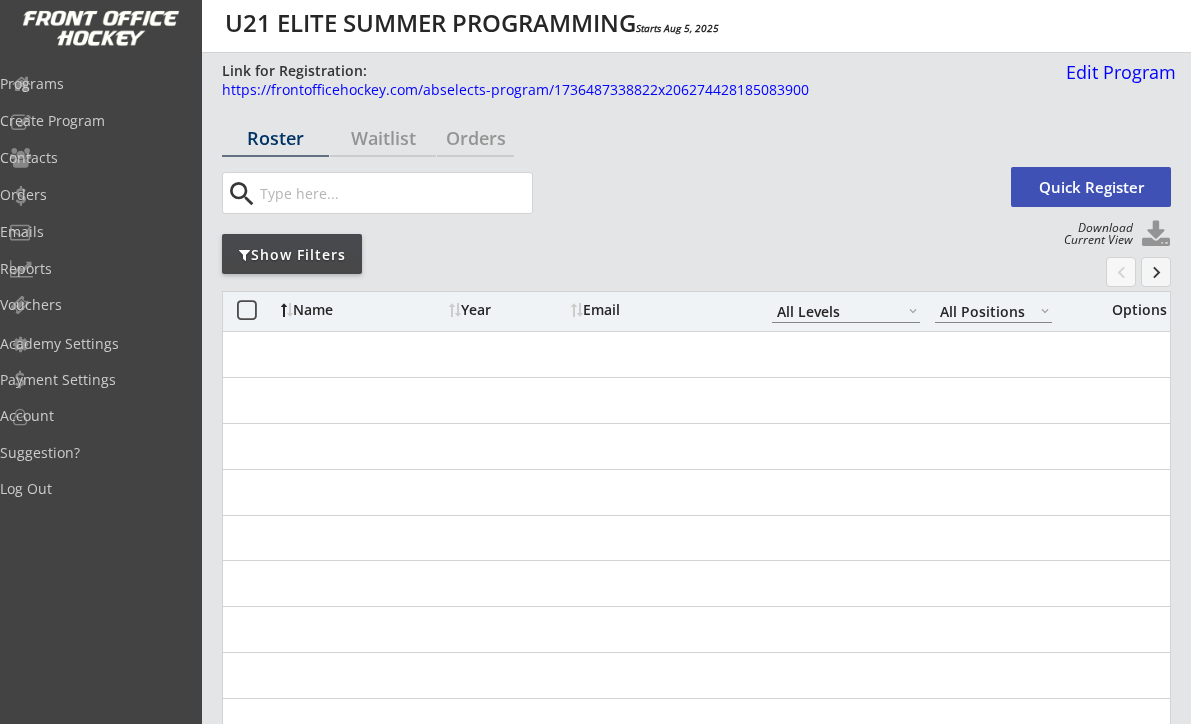 select on ""All Levels"" 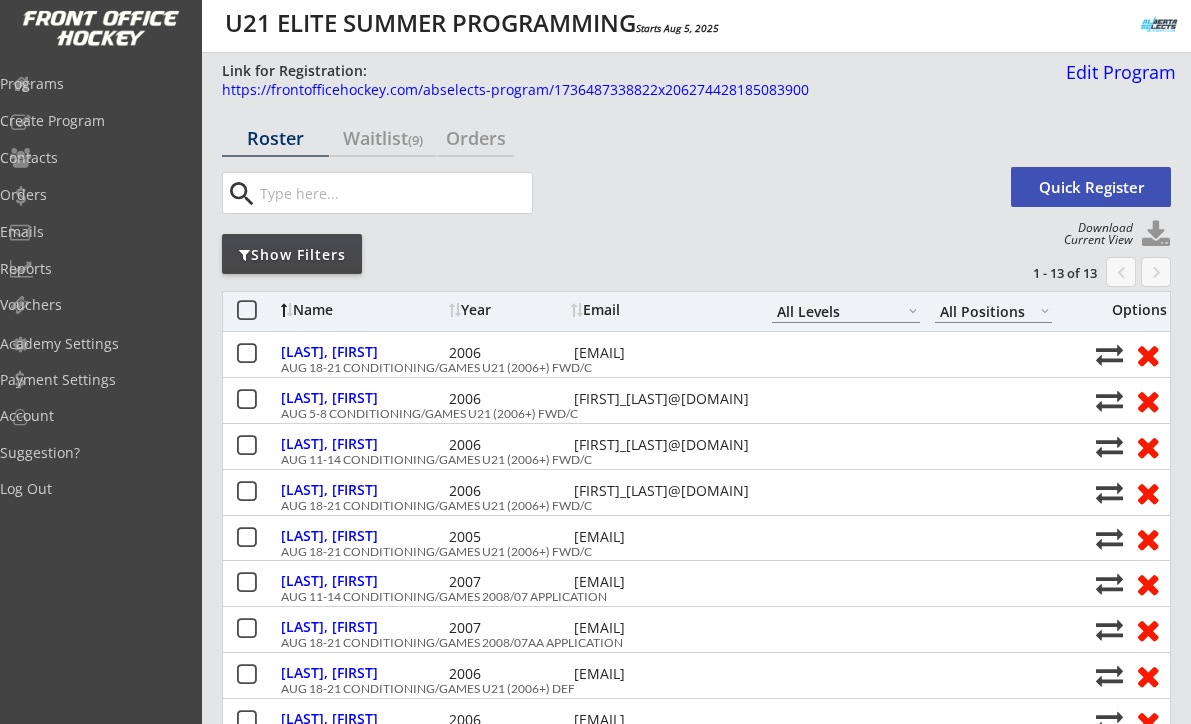 click on "Show Filters" at bounding box center (292, 255) 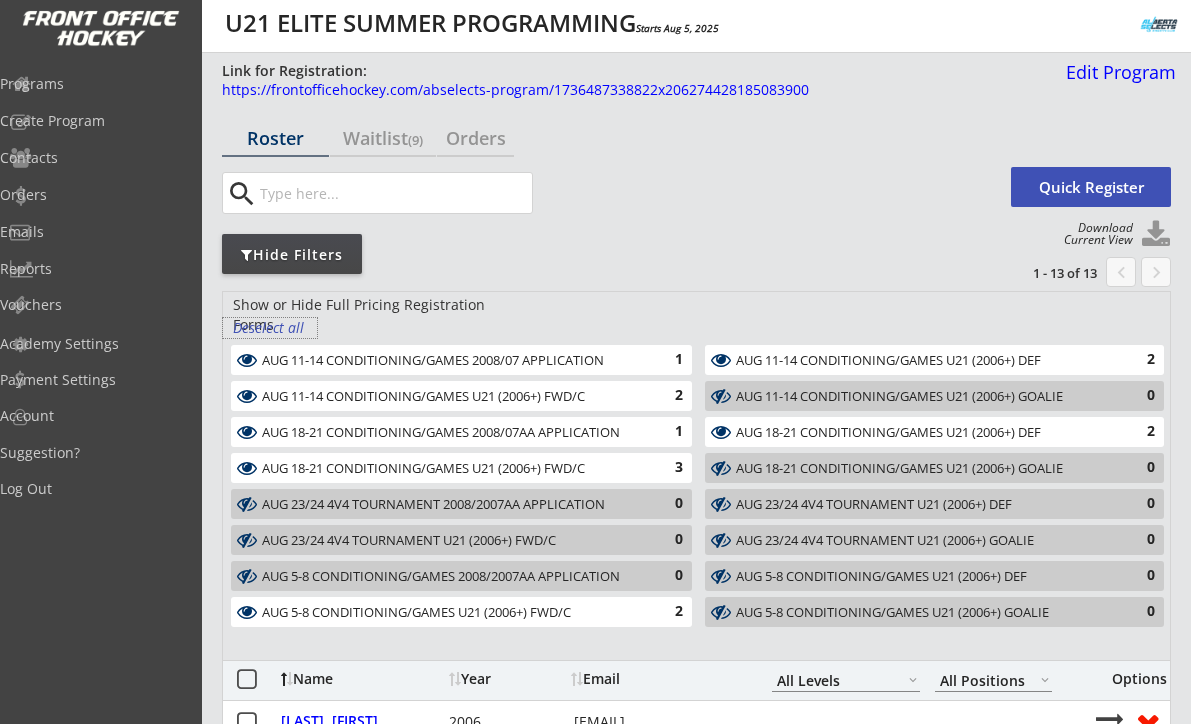 click on "Deselect all" at bounding box center (270, 328) 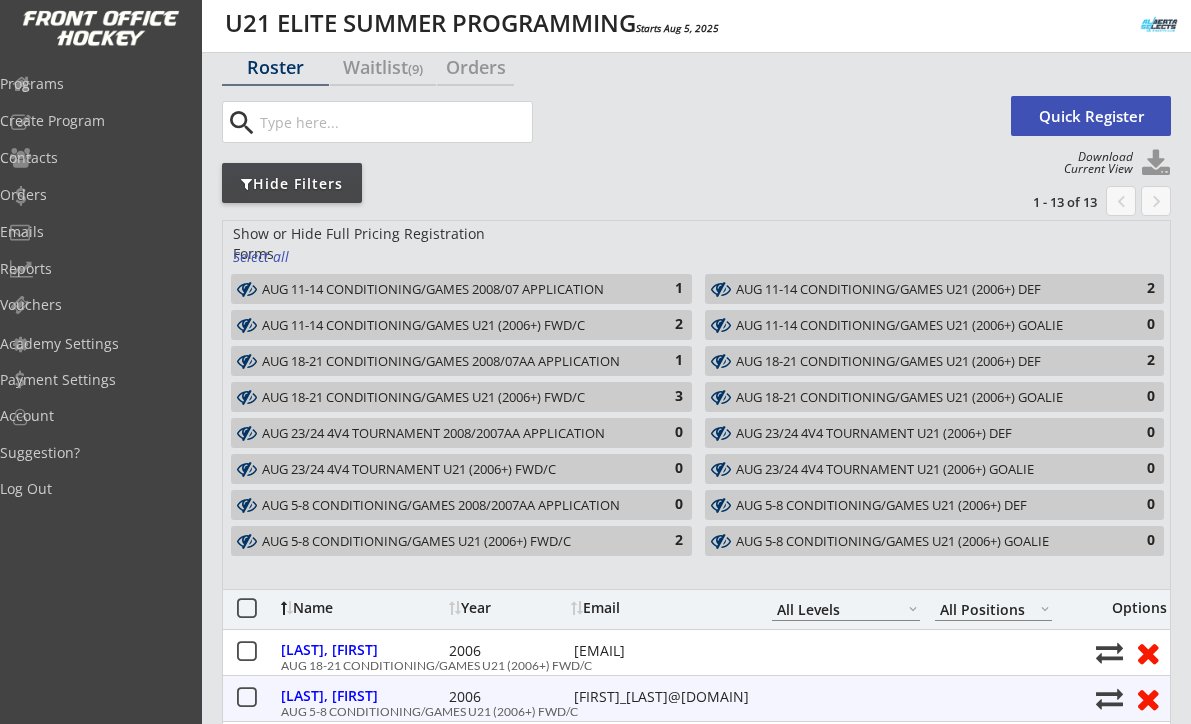 scroll, scrollTop: 32, scrollLeft: 0, axis: vertical 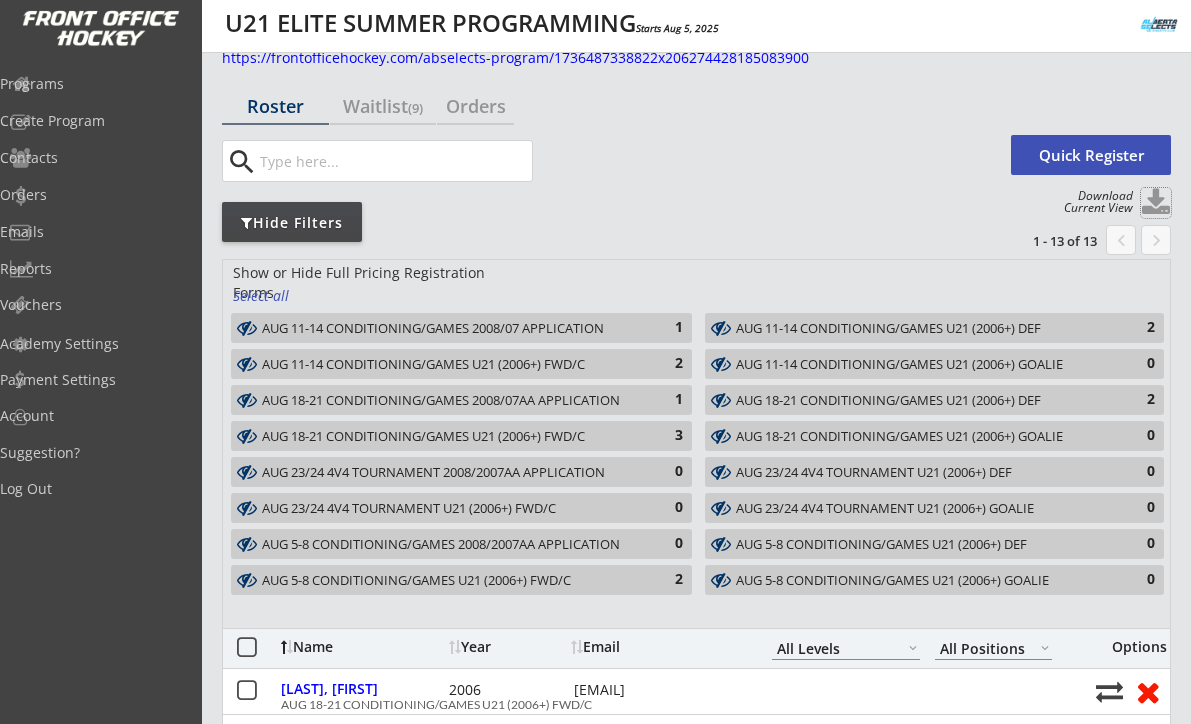 click at bounding box center [1156, 203] 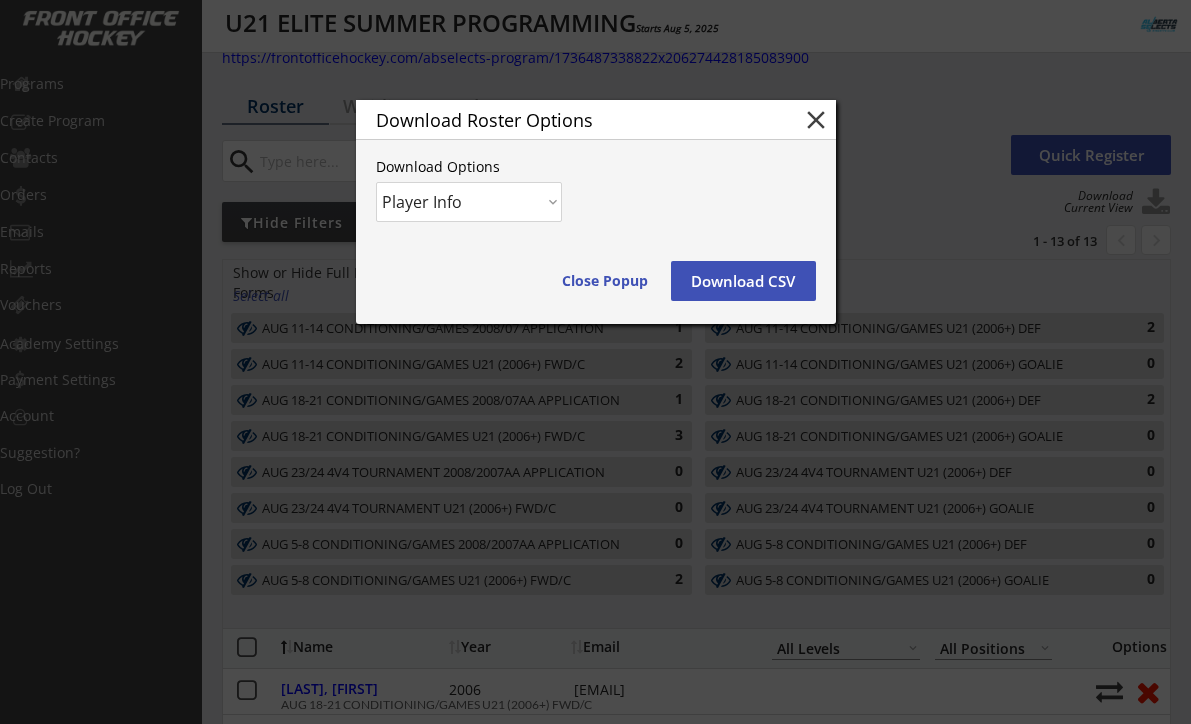 click on "Download CSV" at bounding box center [743, 281] 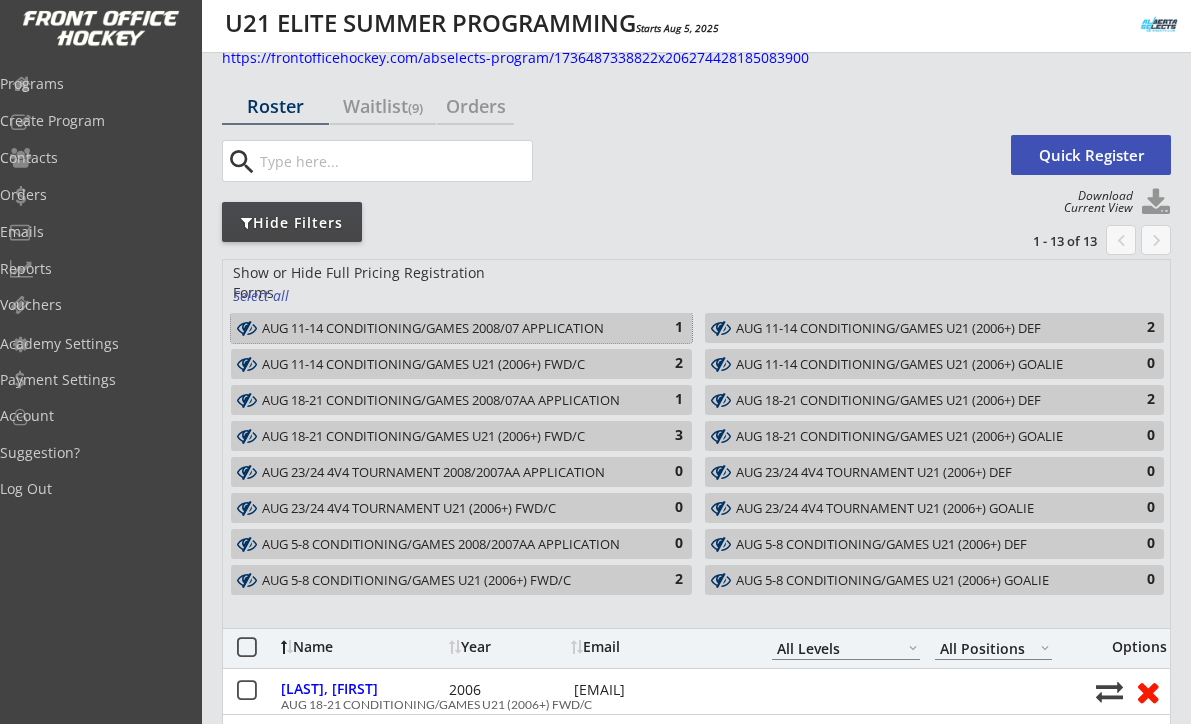 click on "1" at bounding box center (663, 328) 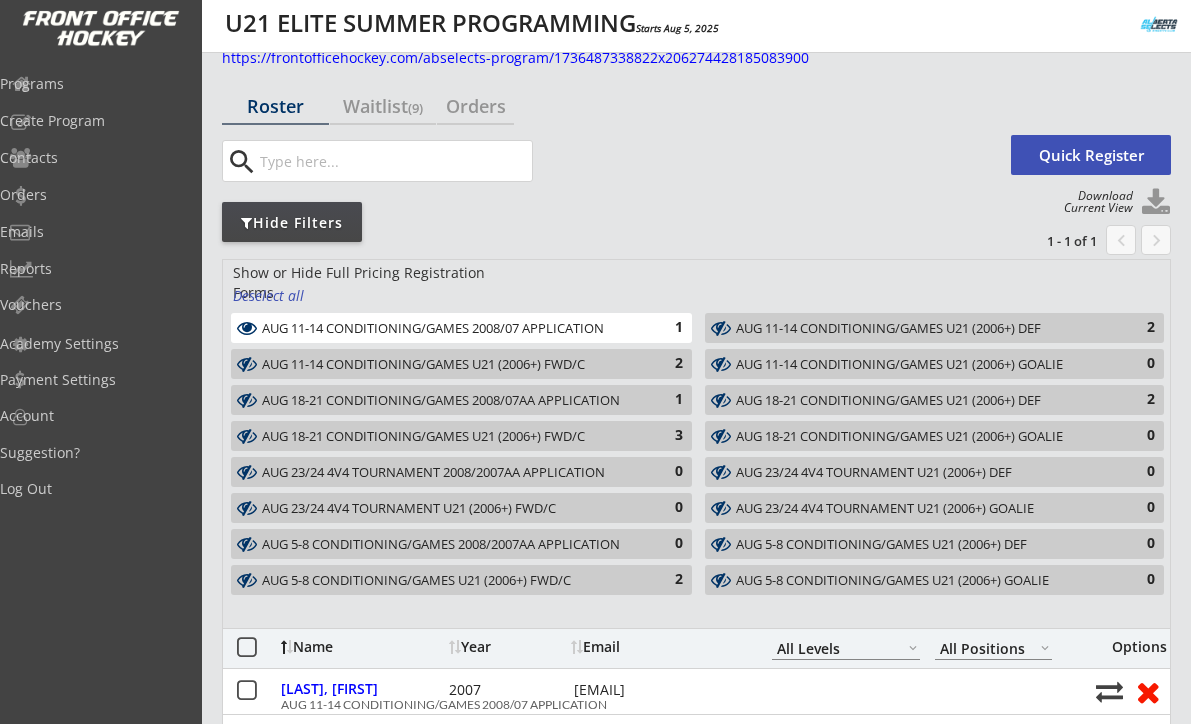 click on "AUG 11-14 CONDITIONING/GAMES U21 (2006+) FWD/C" at bounding box center (450, 365) 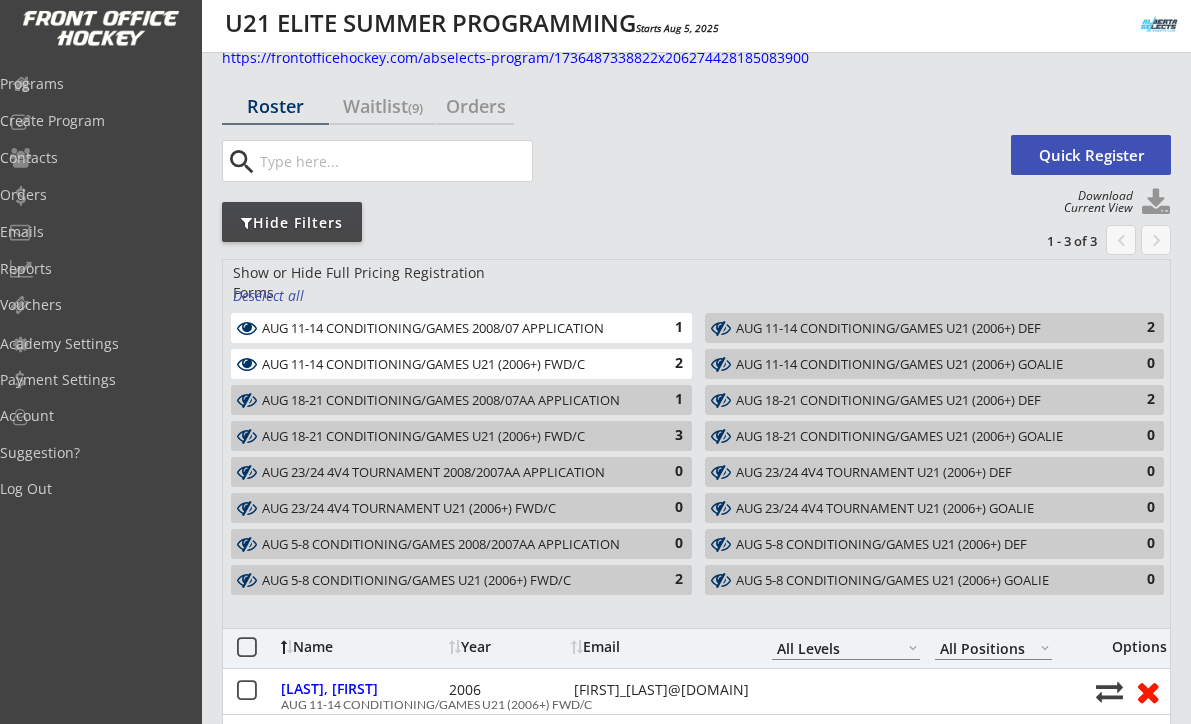 click on "AUG 11-14 CONDITIONING/GAMES U21 (2006+) FWD/C 2" at bounding box center [461, 364] 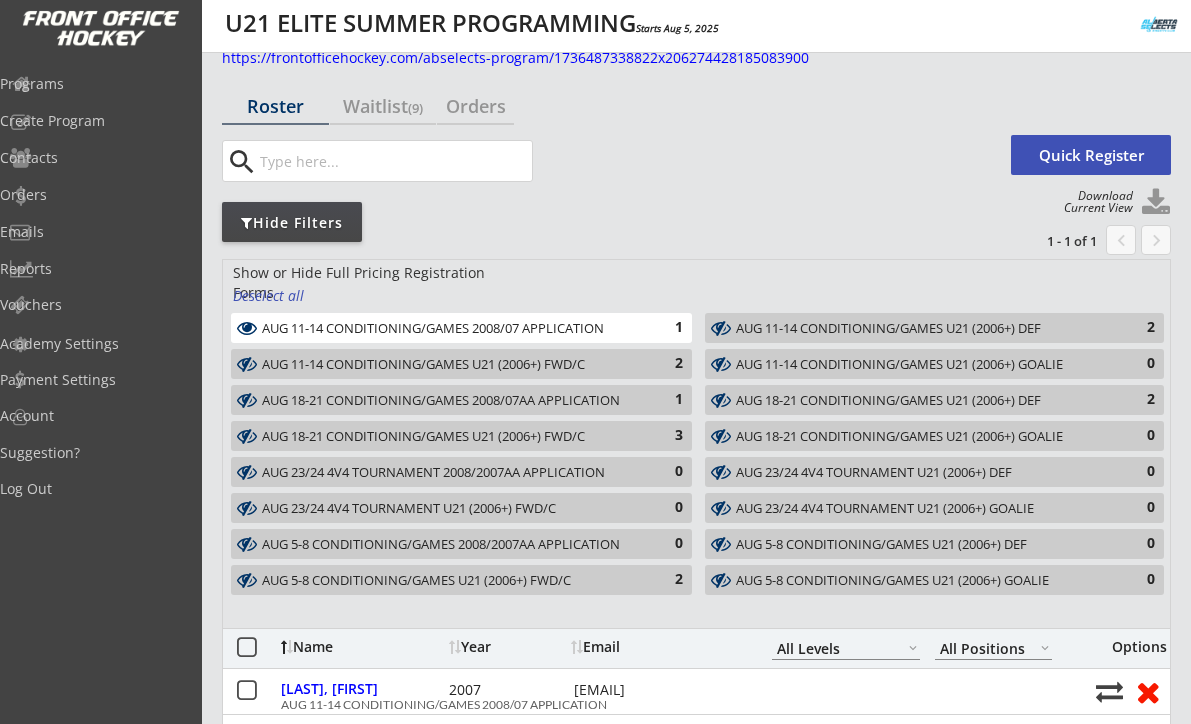click on "AUG 11-14 CONDITIONING/GAMES 2008/07 APPLICATION" at bounding box center [450, 329] 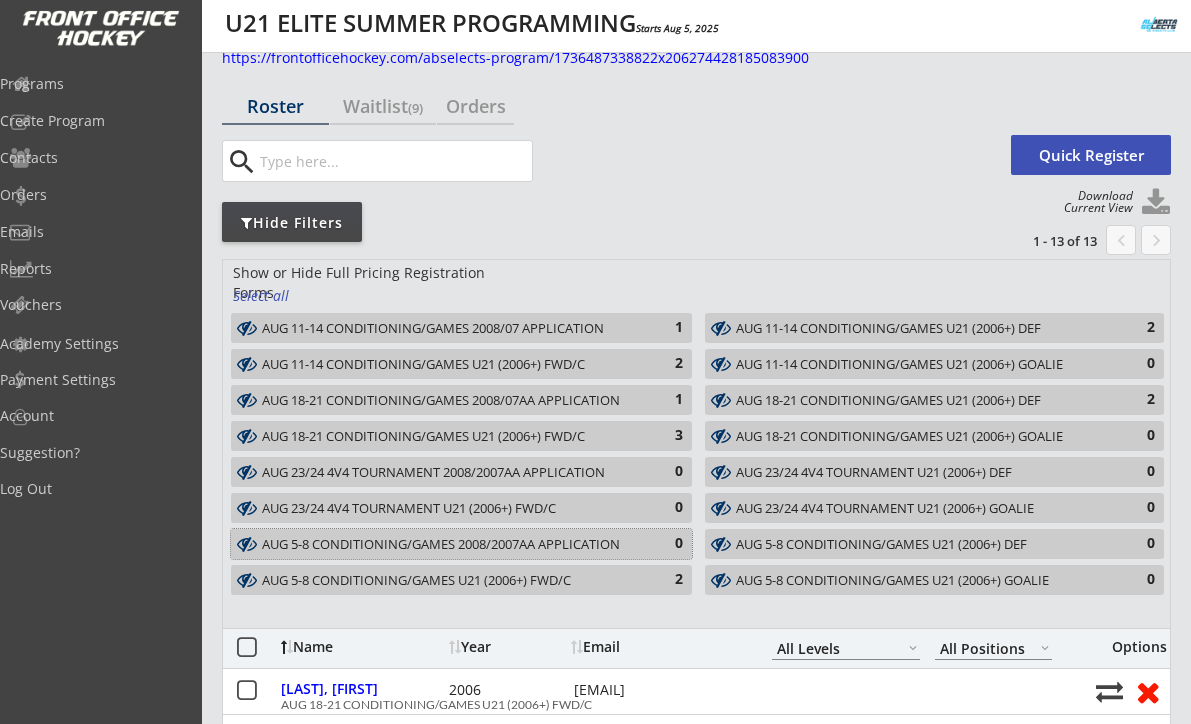 click on "0" at bounding box center [663, 544] 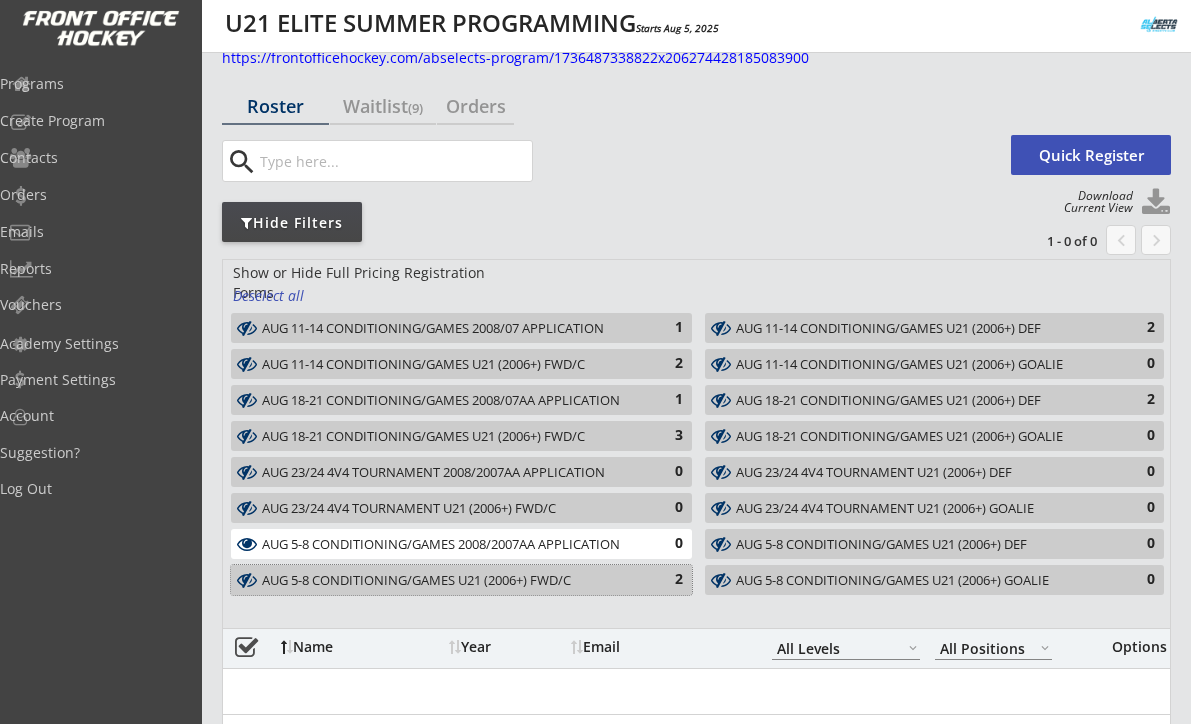 click on "AUG 5-8 CONDITIONING/GAMES U21 (2006+) FWD/C 2" at bounding box center [461, 580] 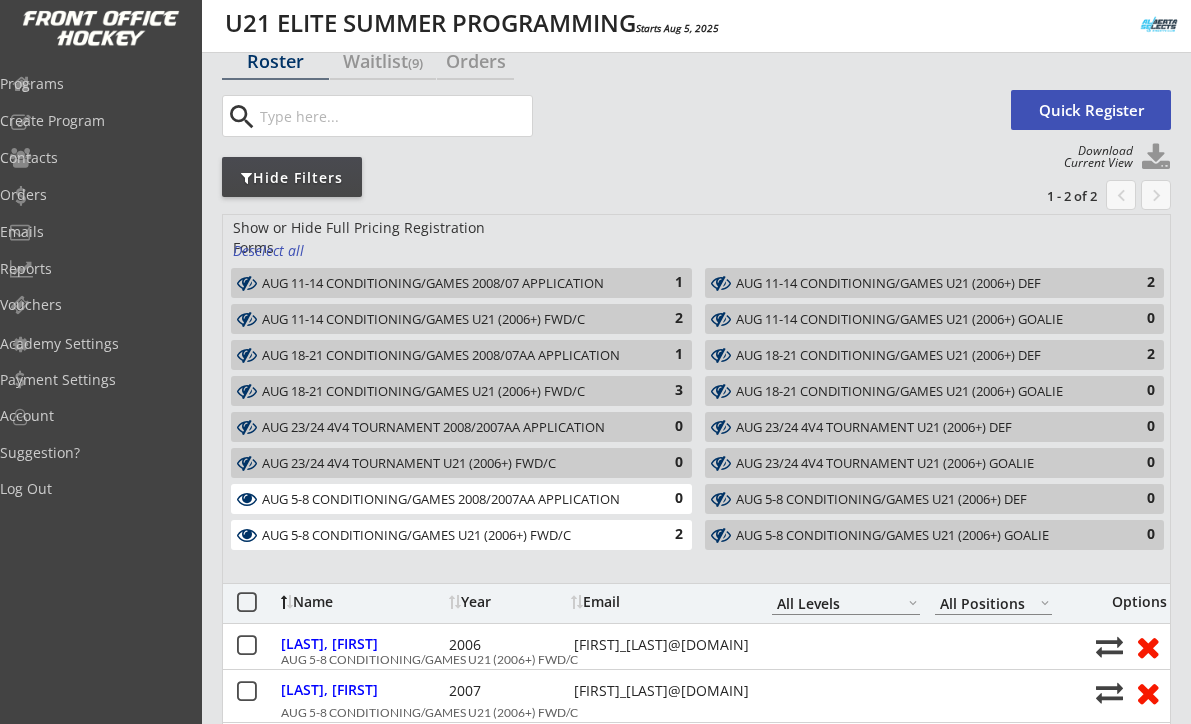 scroll, scrollTop: 78, scrollLeft: 0, axis: vertical 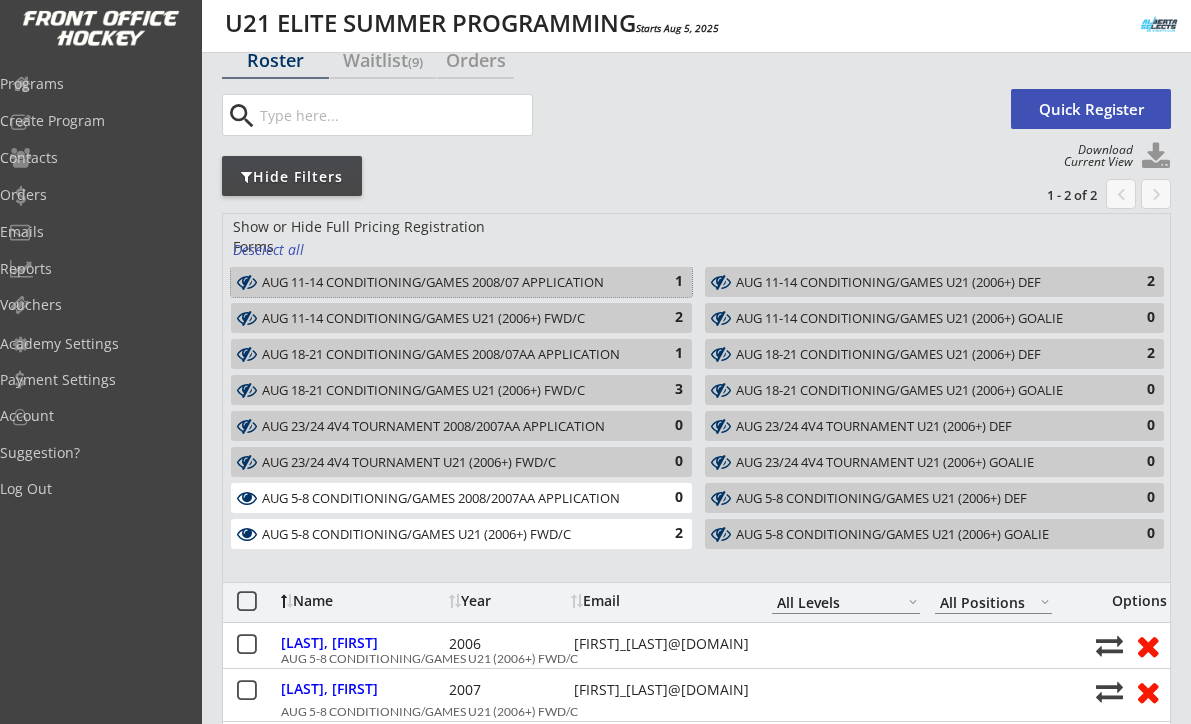 click on "1" at bounding box center (663, 282) 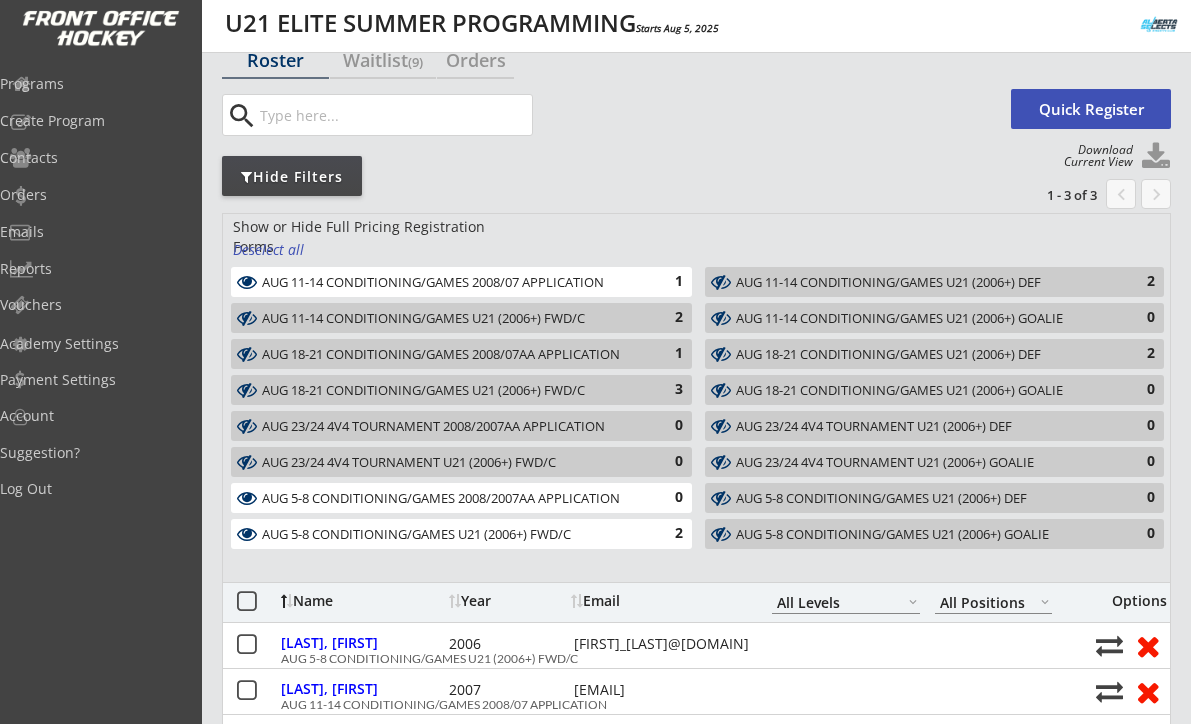 click on "AUG 11-14 CONDITIONING/GAMES U21 (2006+) FWD/C 2" at bounding box center [461, 318] 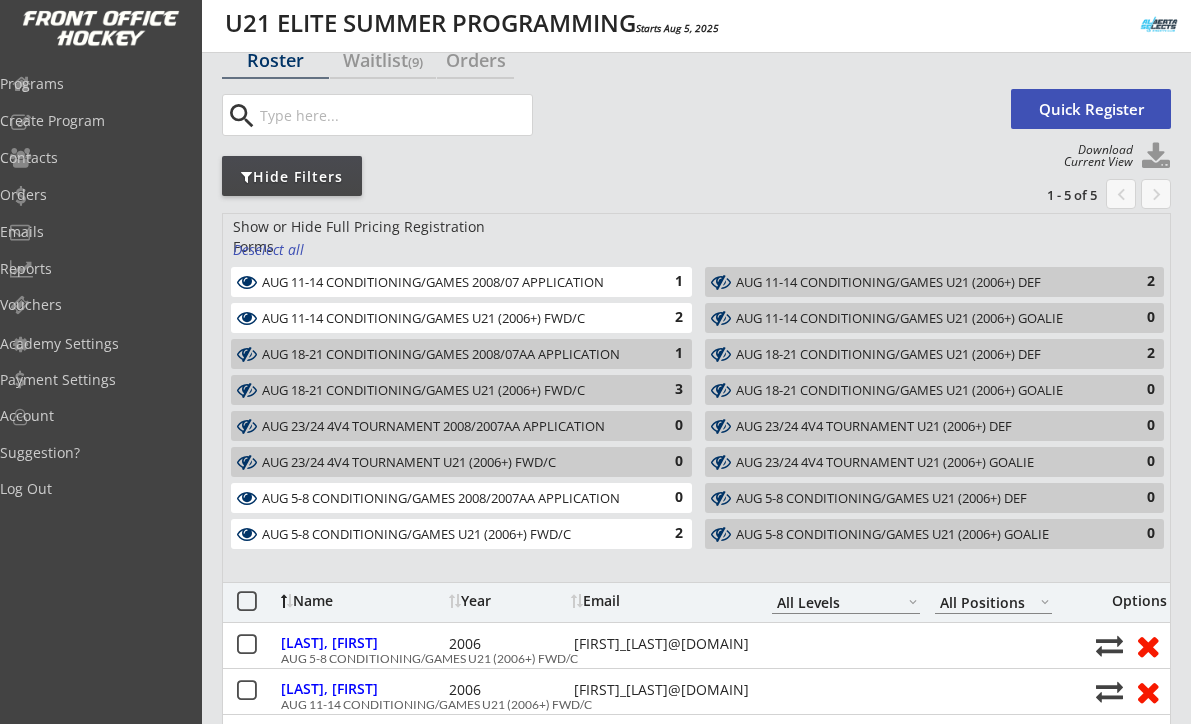 click on "1" at bounding box center [663, 354] 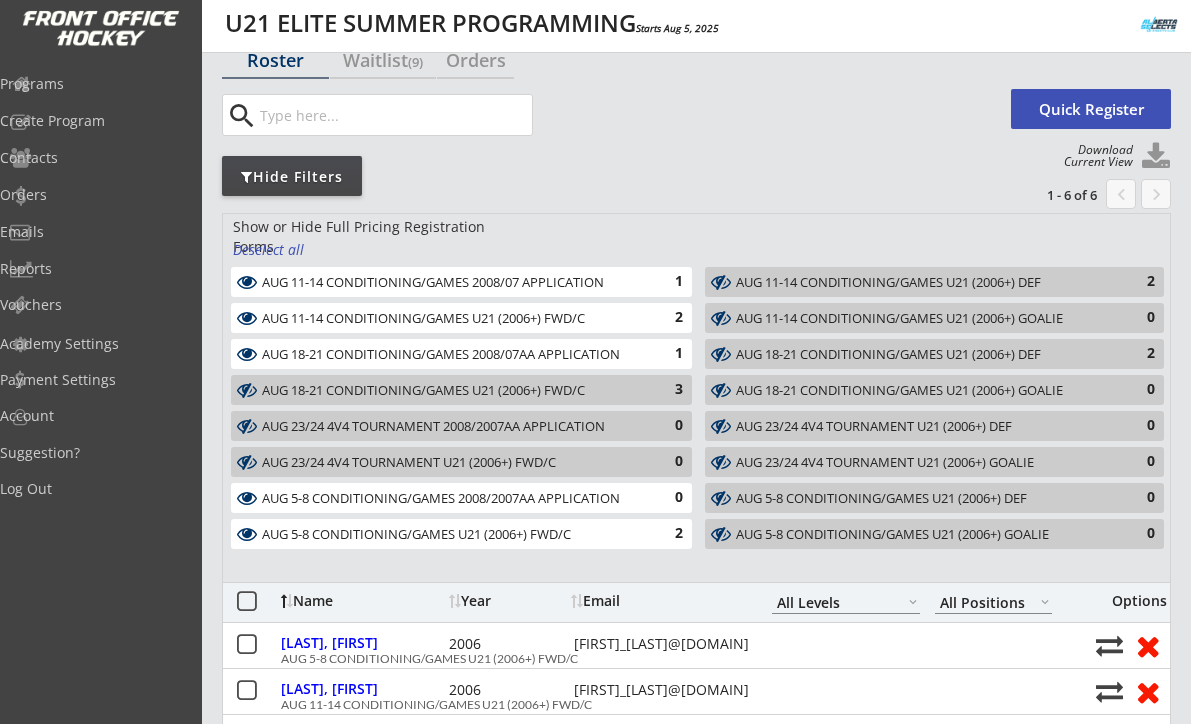 click on "3" at bounding box center (663, 390) 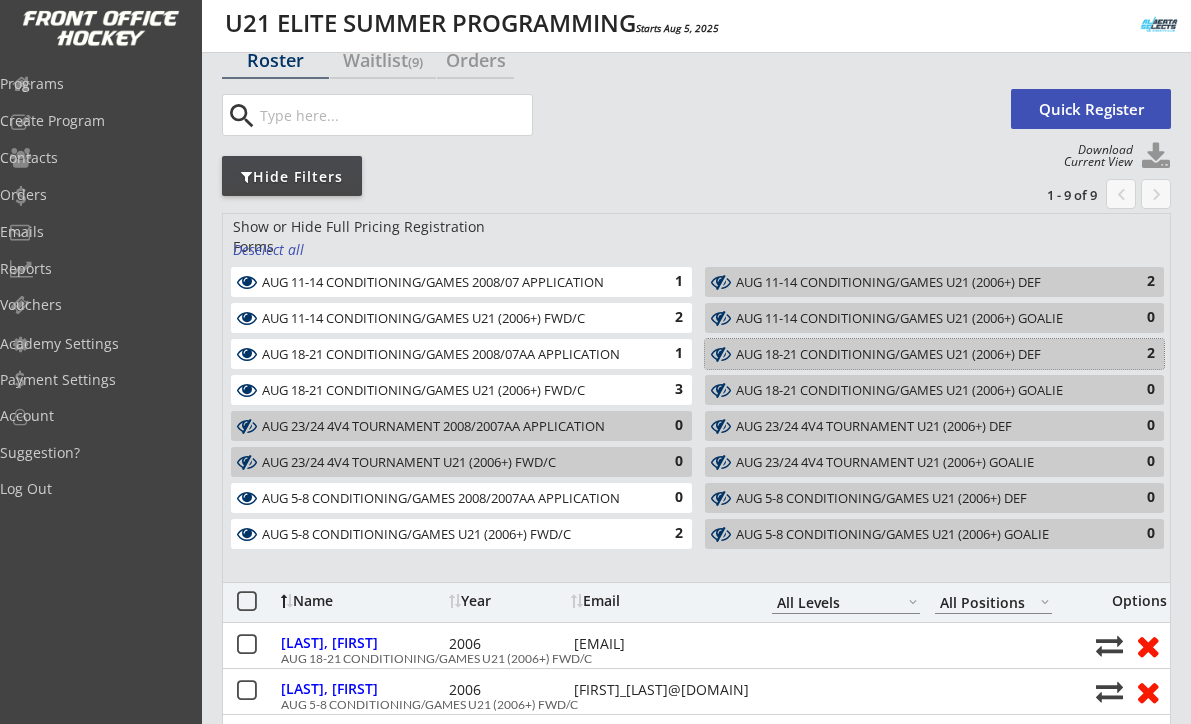 click on "AUG 18-21 CONDITIONING/GAMES U21 (2006+) DEF" at bounding box center (923, 355) 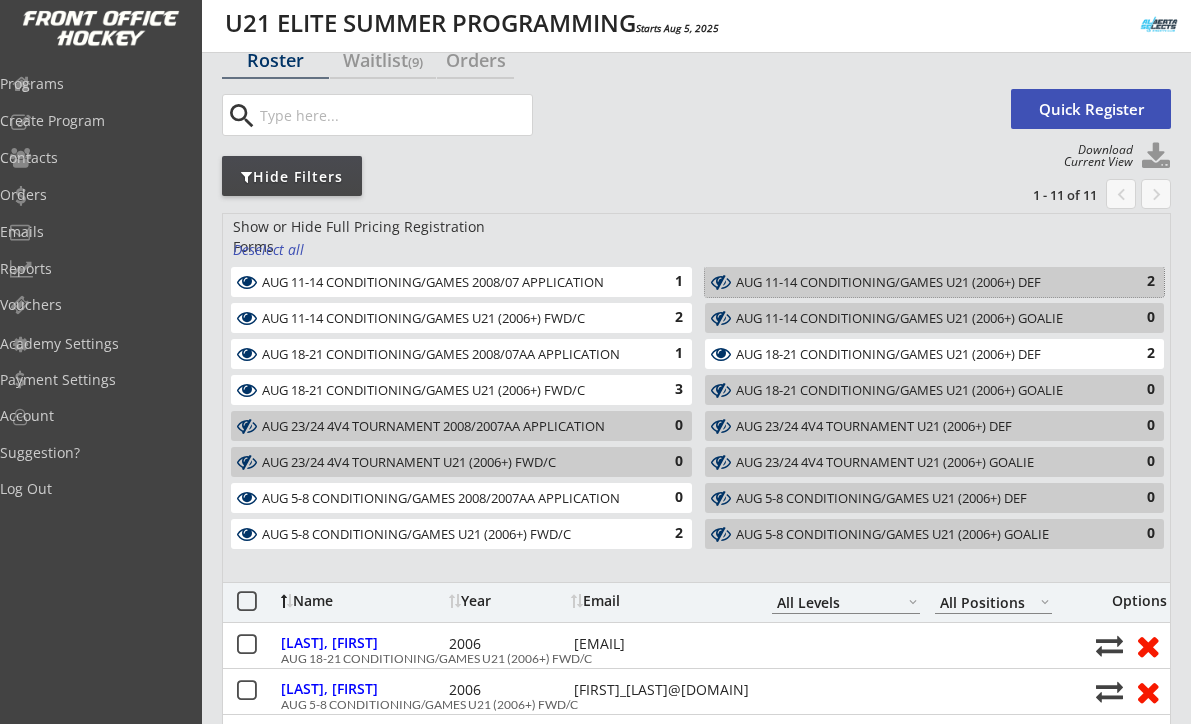 click on "AUG 11-14 CONDITIONING/GAMES U21 (2006+) DEF" at bounding box center [923, 283] 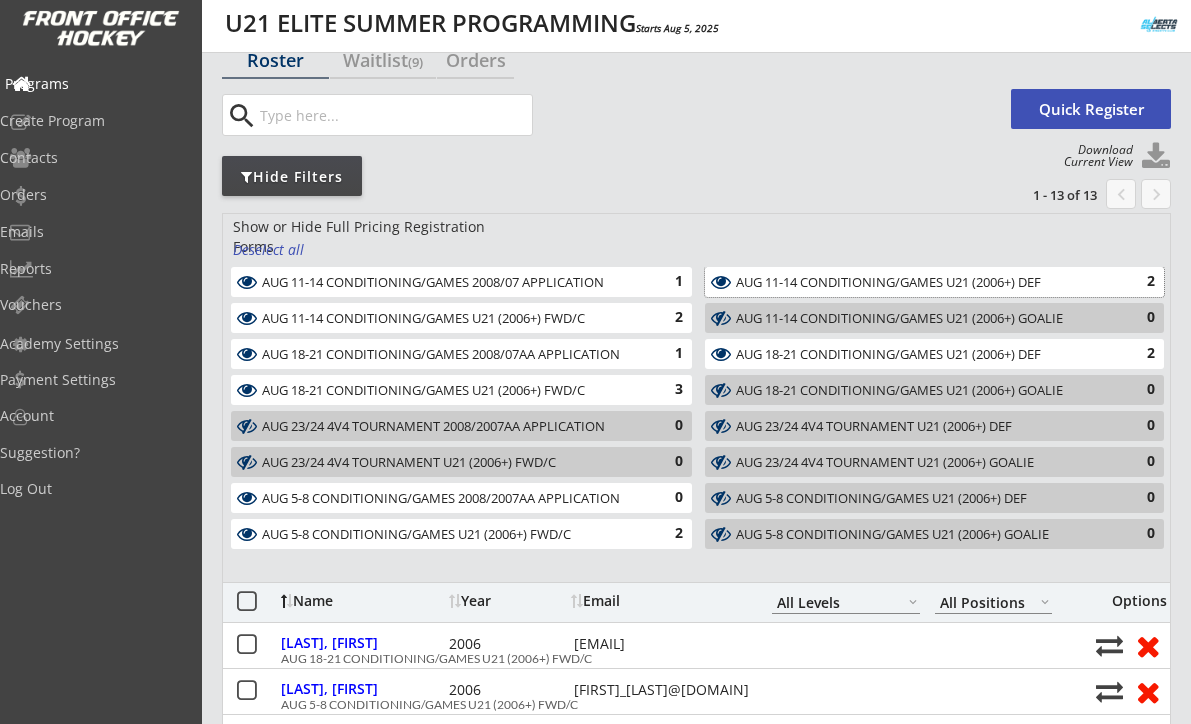 click on "Programs" at bounding box center [95, 84] 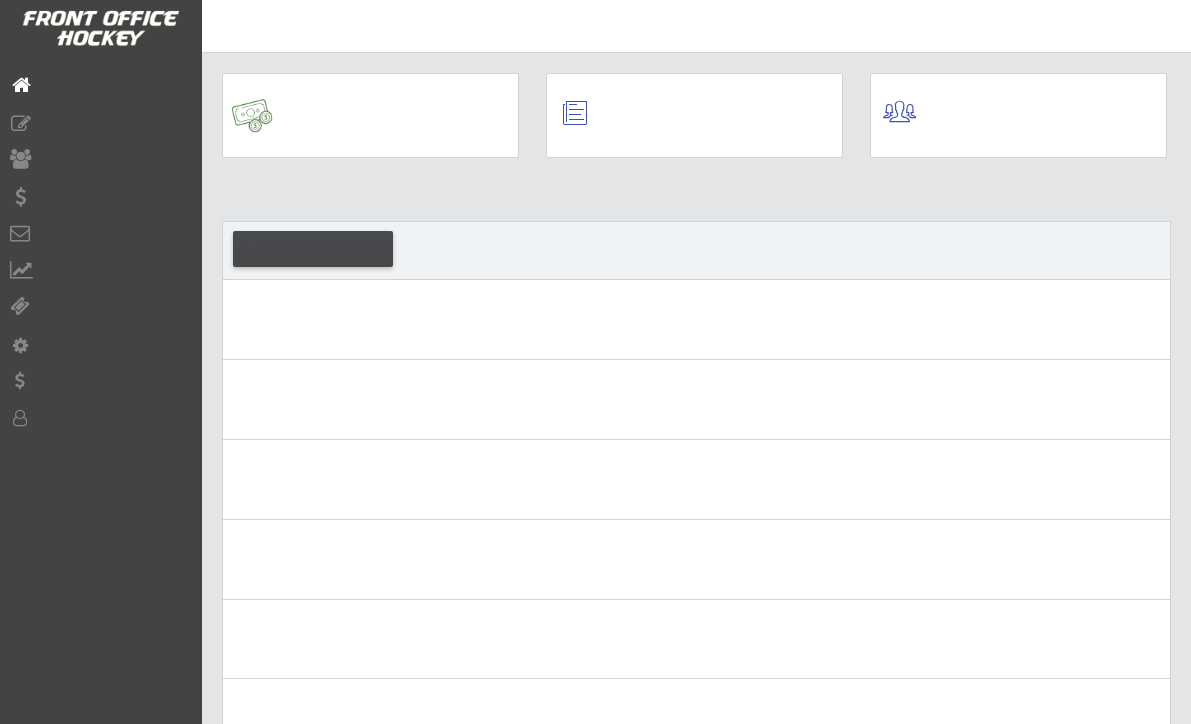 scroll, scrollTop: 0, scrollLeft: 0, axis: both 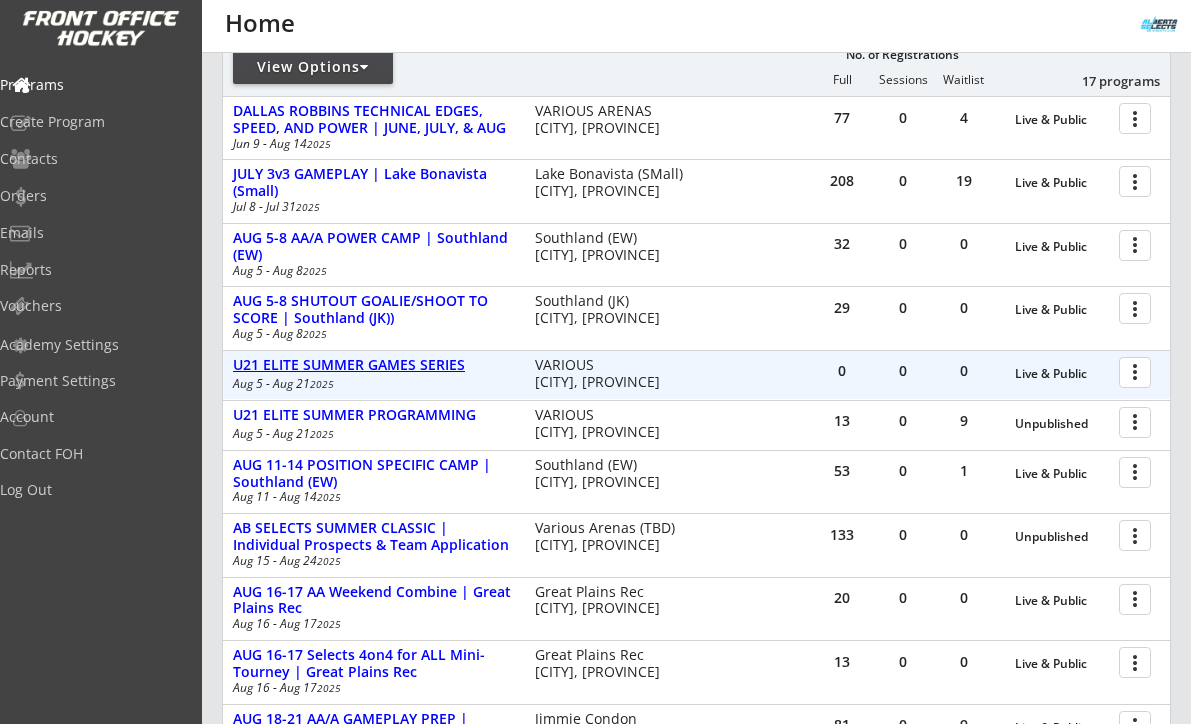 click on "U21 ELITE SUMMER GAMES SERIES" at bounding box center [373, 365] 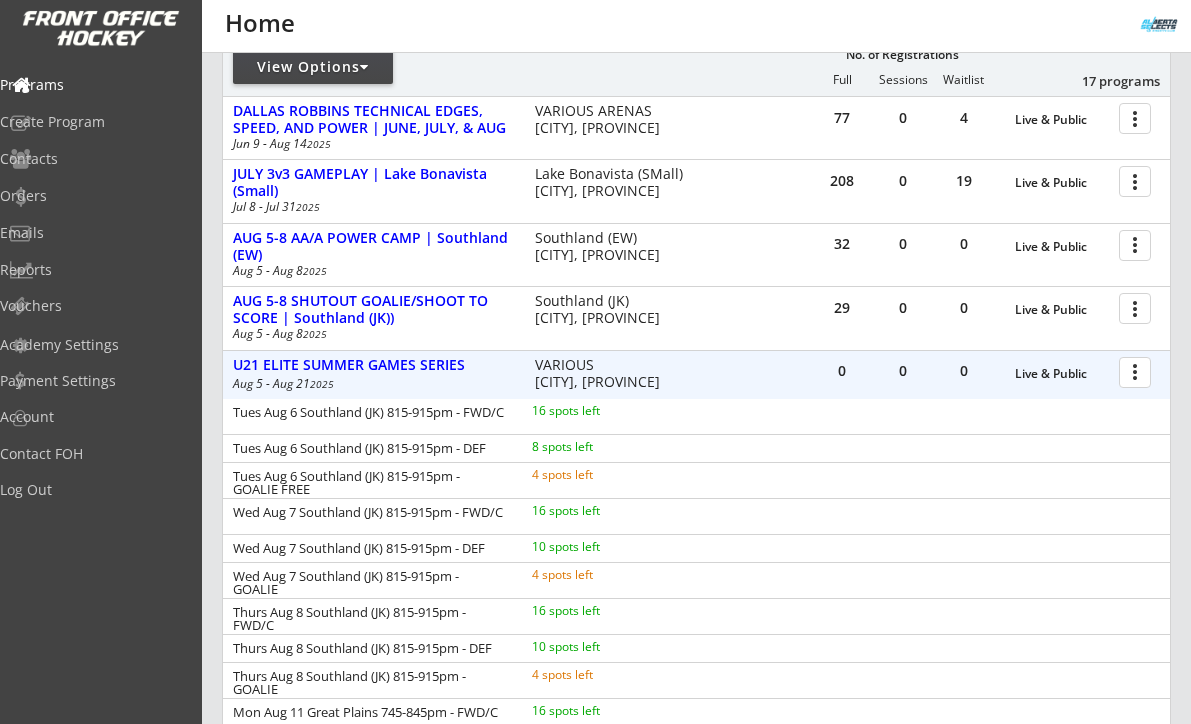 click at bounding box center [1138, 371] 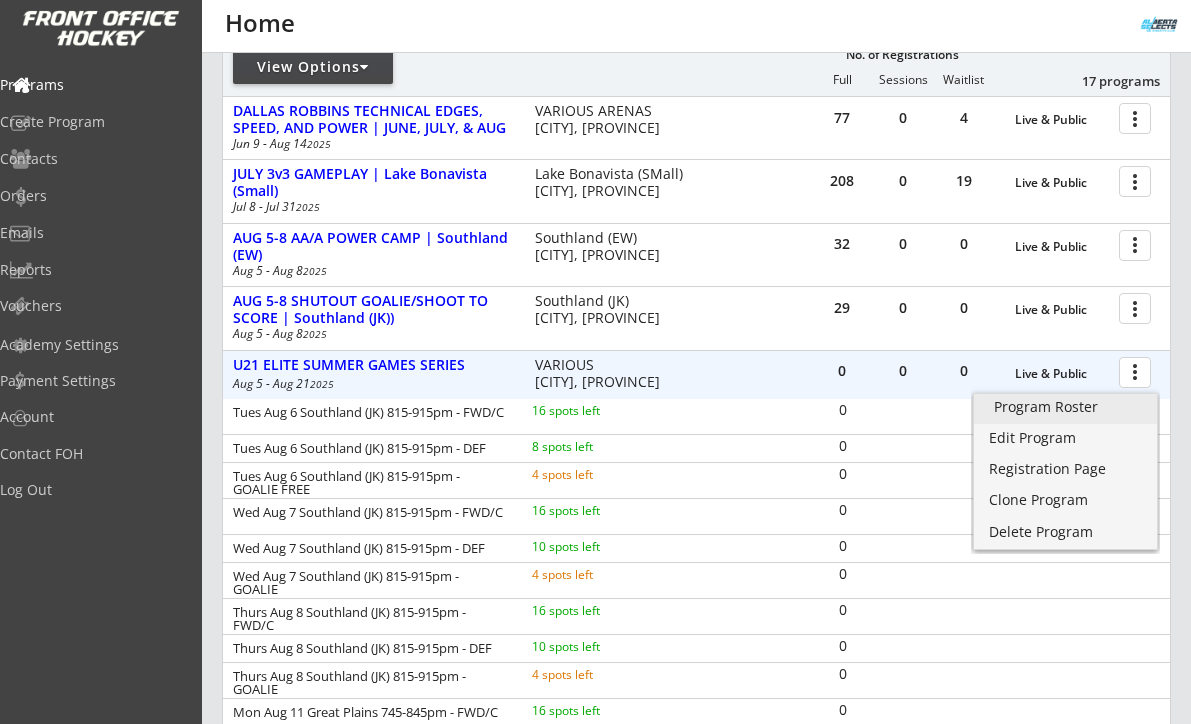 click on "Program Roster" at bounding box center (1065, 407) 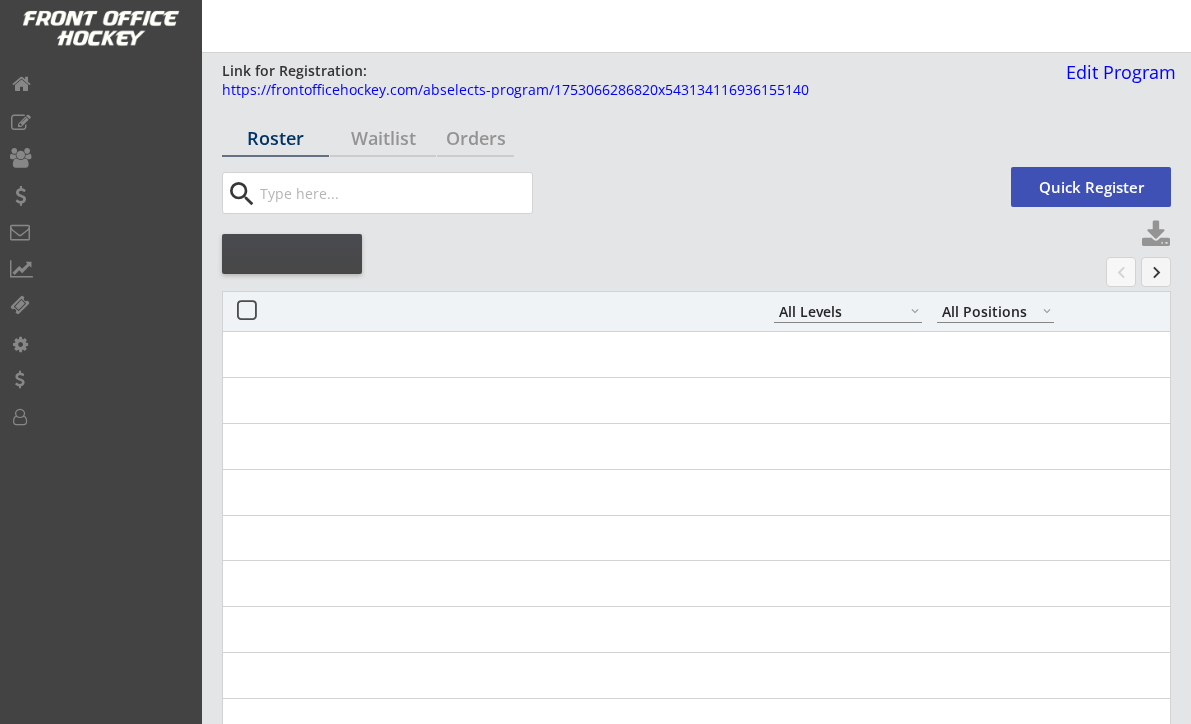 select on ""All Levels"" 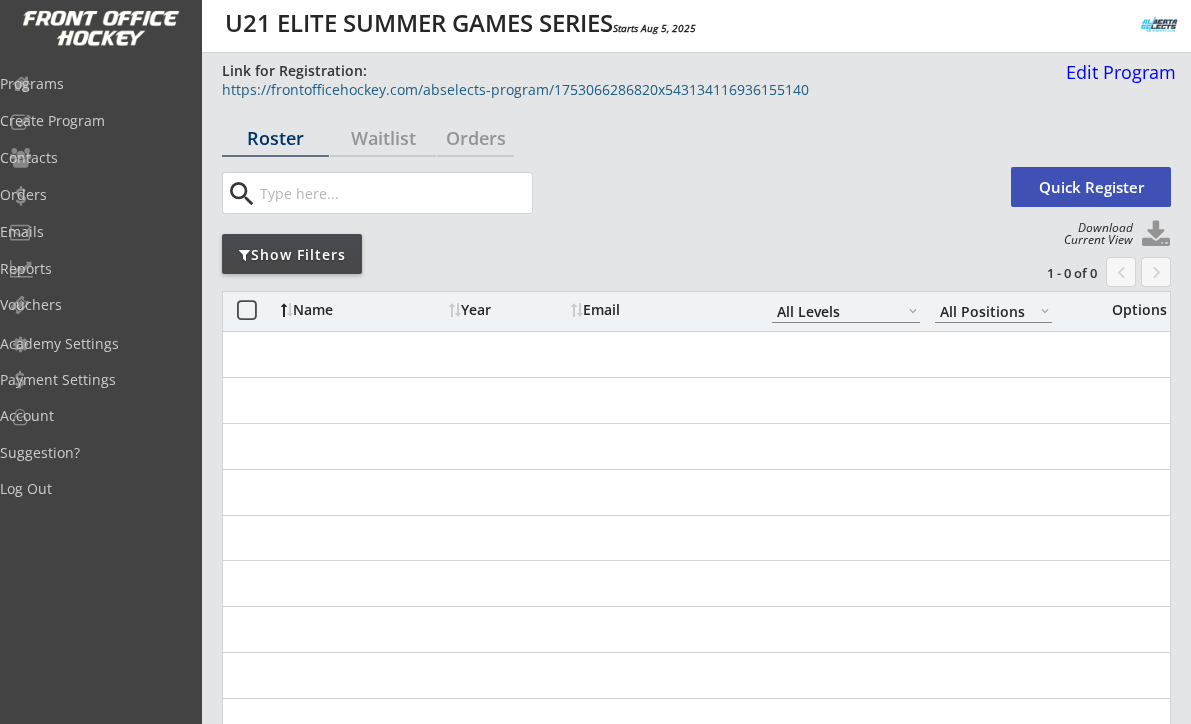 click on "https://frontofficehockey.com/abselects-program/1753066286820x543134116936155140" at bounding box center [637, 90] 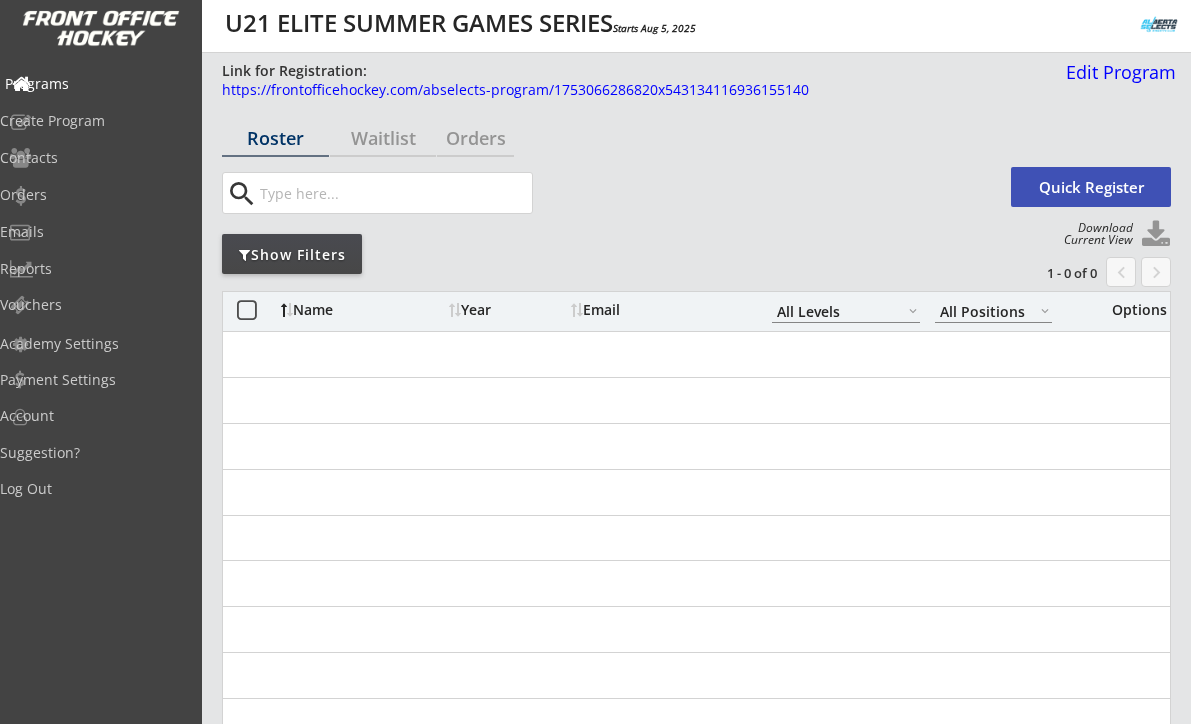 click on "Programs" at bounding box center [95, 84] 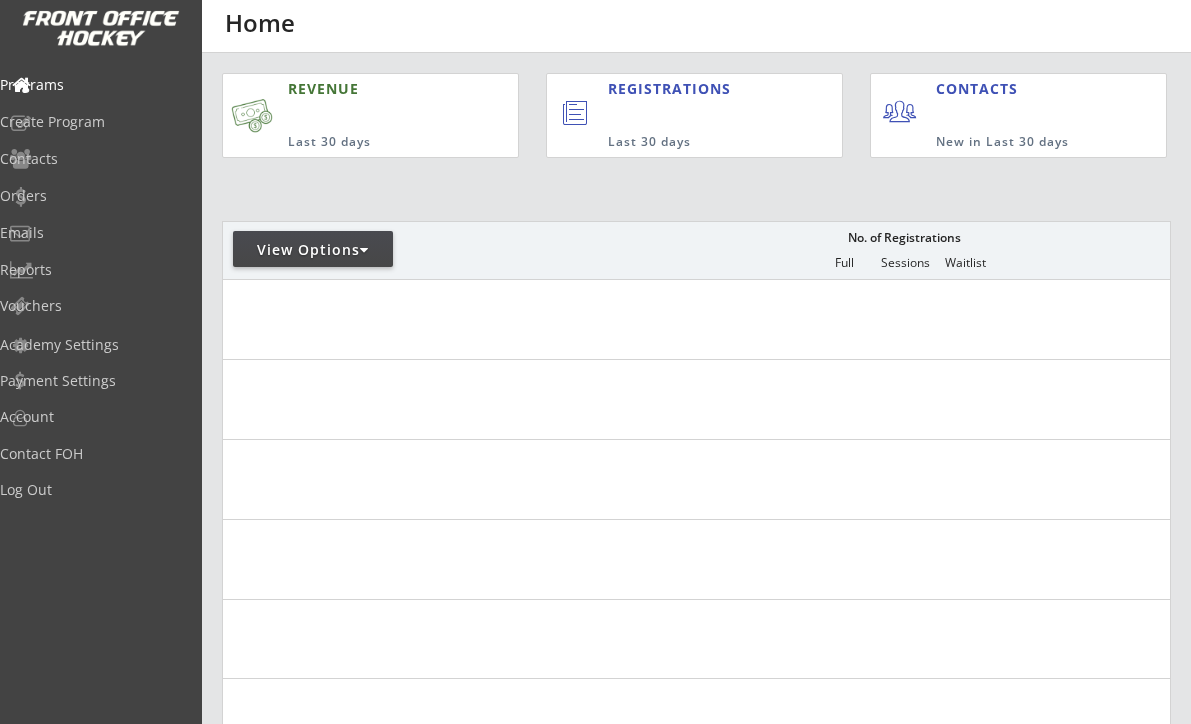 scroll, scrollTop: 0, scrollLeft: 0, axis: both 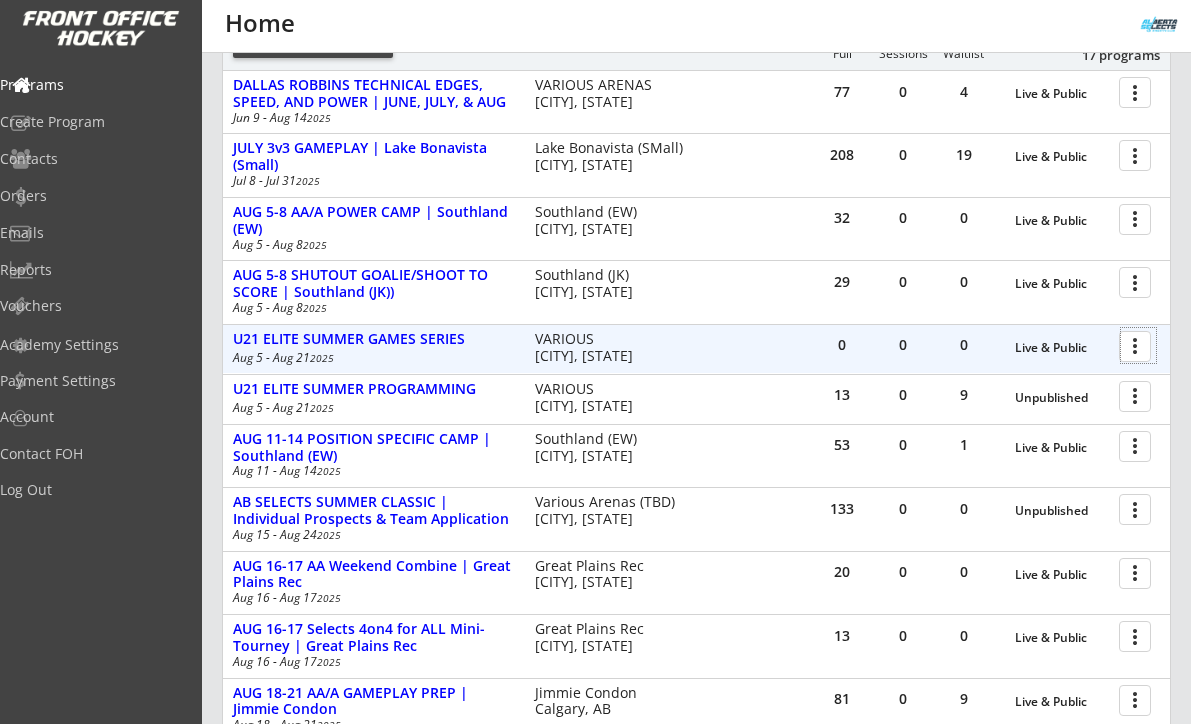 click at bounding box center (1138, 345) 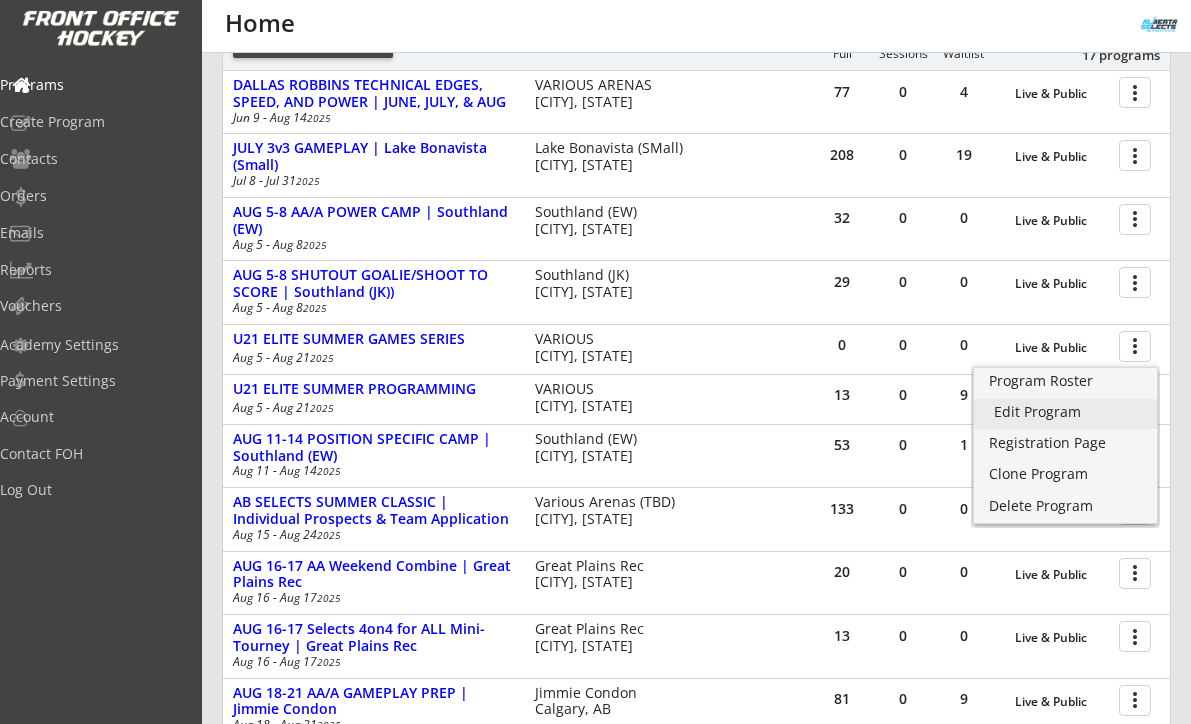 click on "Edit Program" at bounding box center (1065, 412) 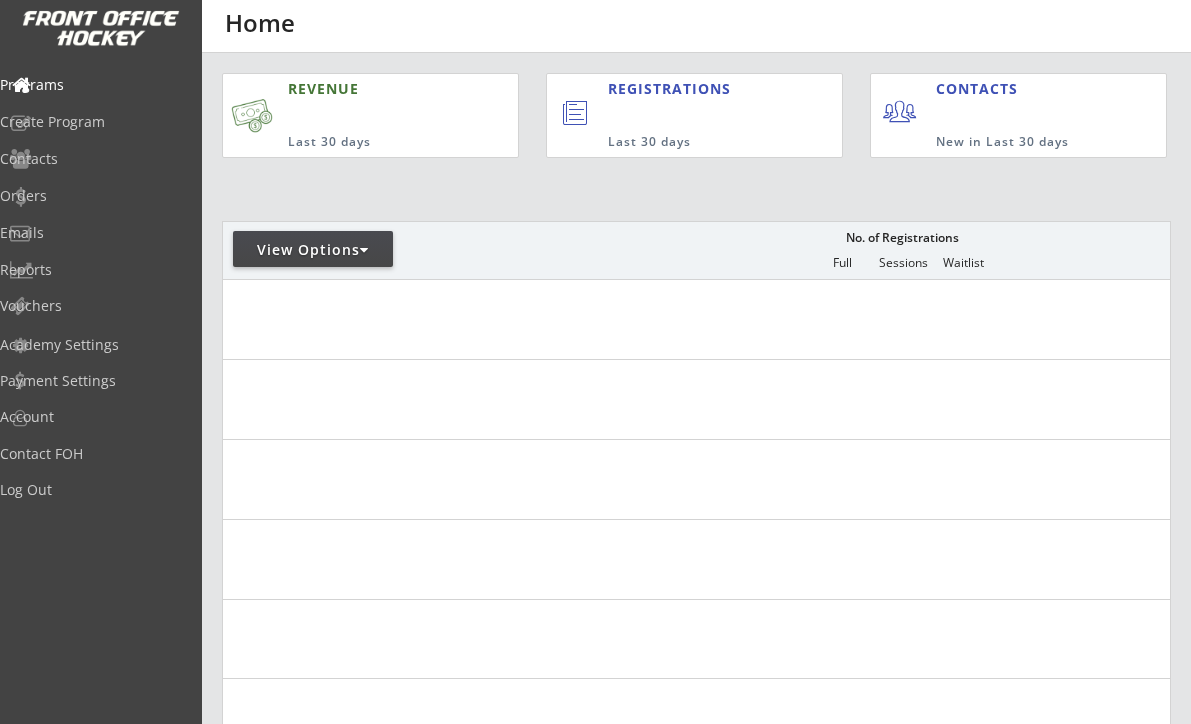 scroll, scrollTop: 0, scrollLeft: 0, axis: both 